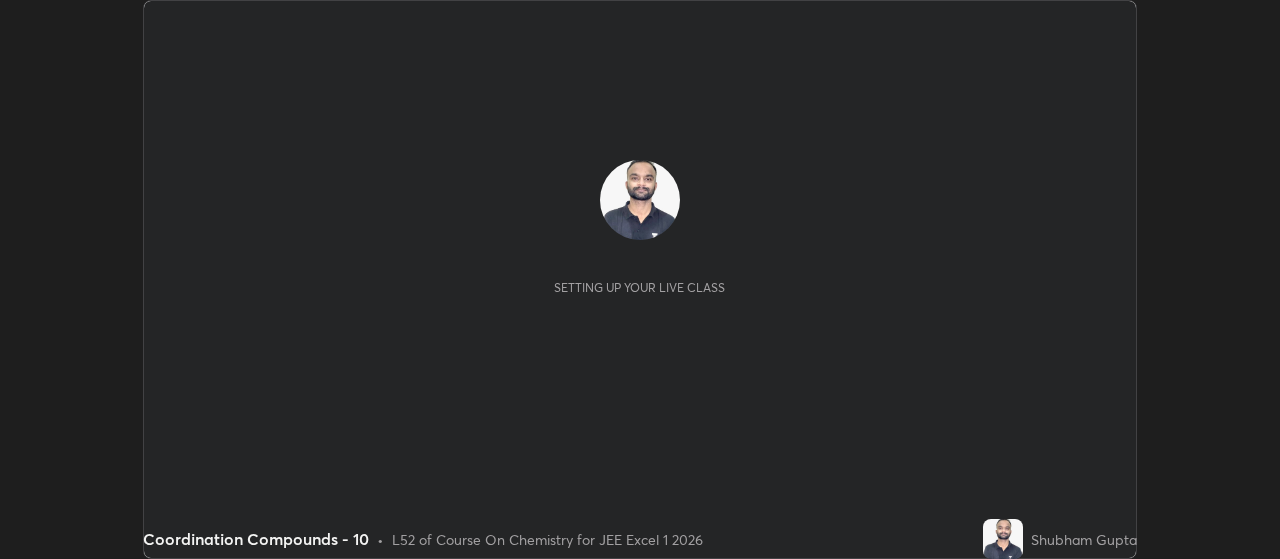 scroll, scrollTop: 0, scrollLeft: 0, axis: both 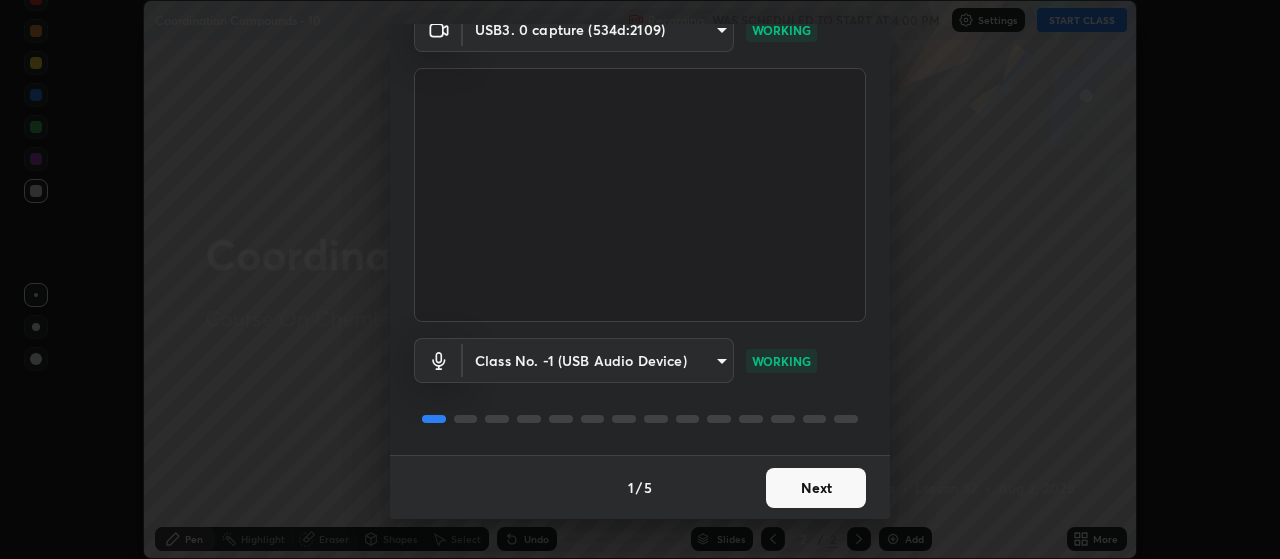 click on "Next" at bounding box center [816, 488] 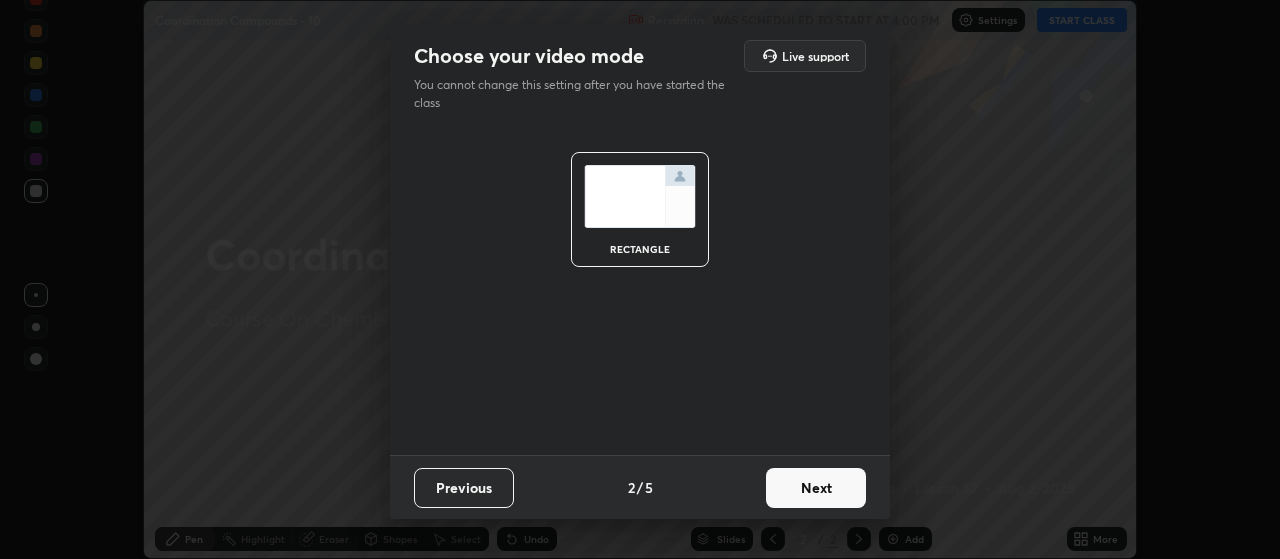 scroll, scrollTop: 0, scrollLeft: 0, axis: both 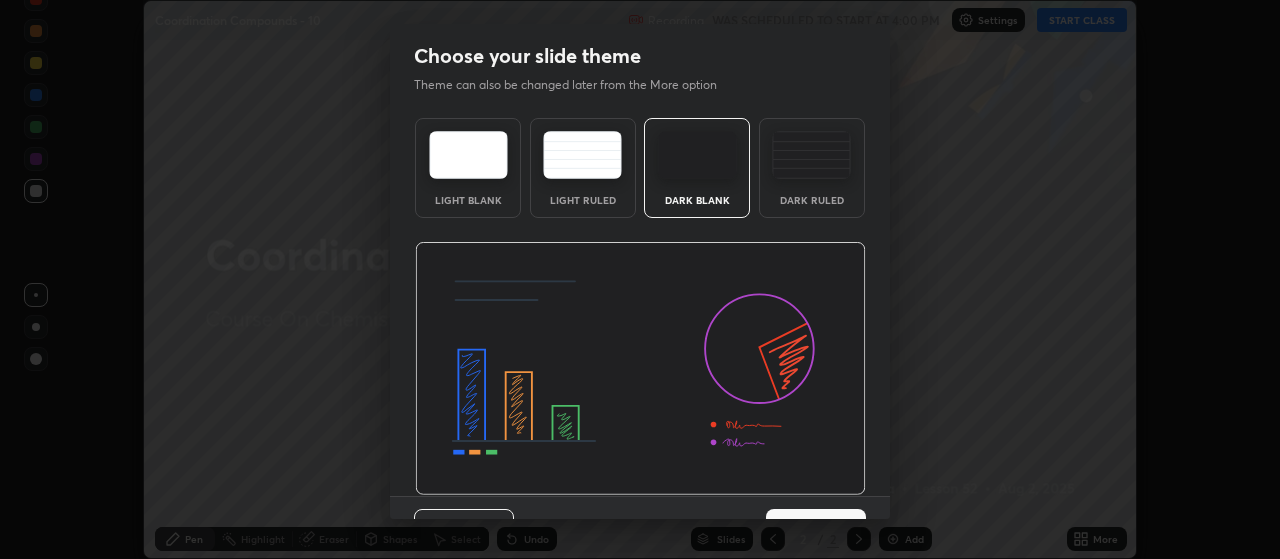 click on "Next" at bounding box center [816, 529] 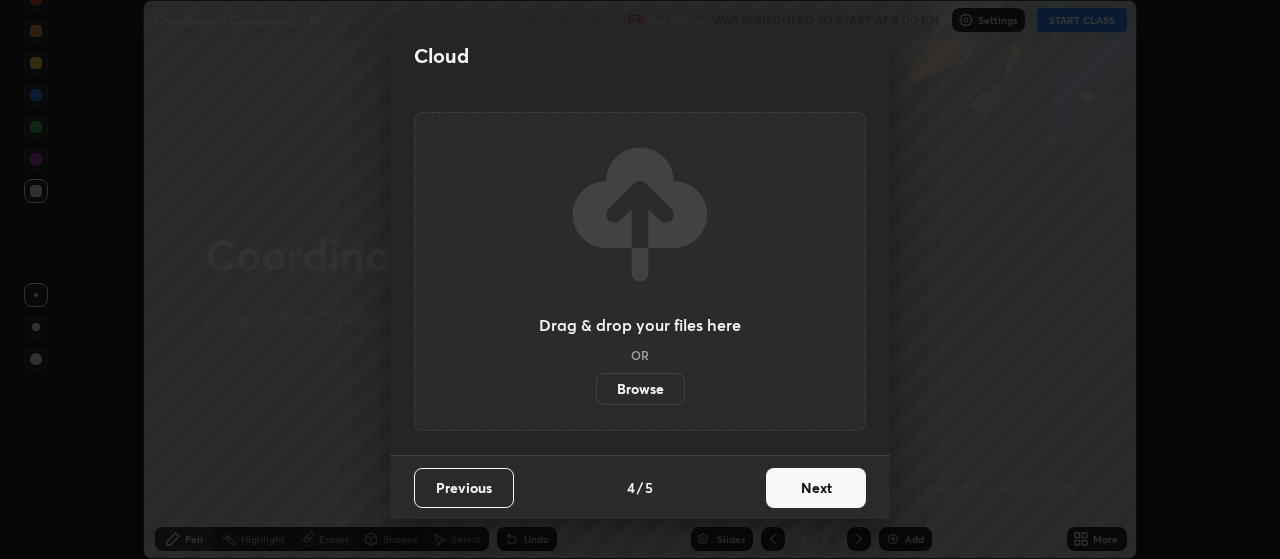 click on "Next" at bounding box center [816, 488] 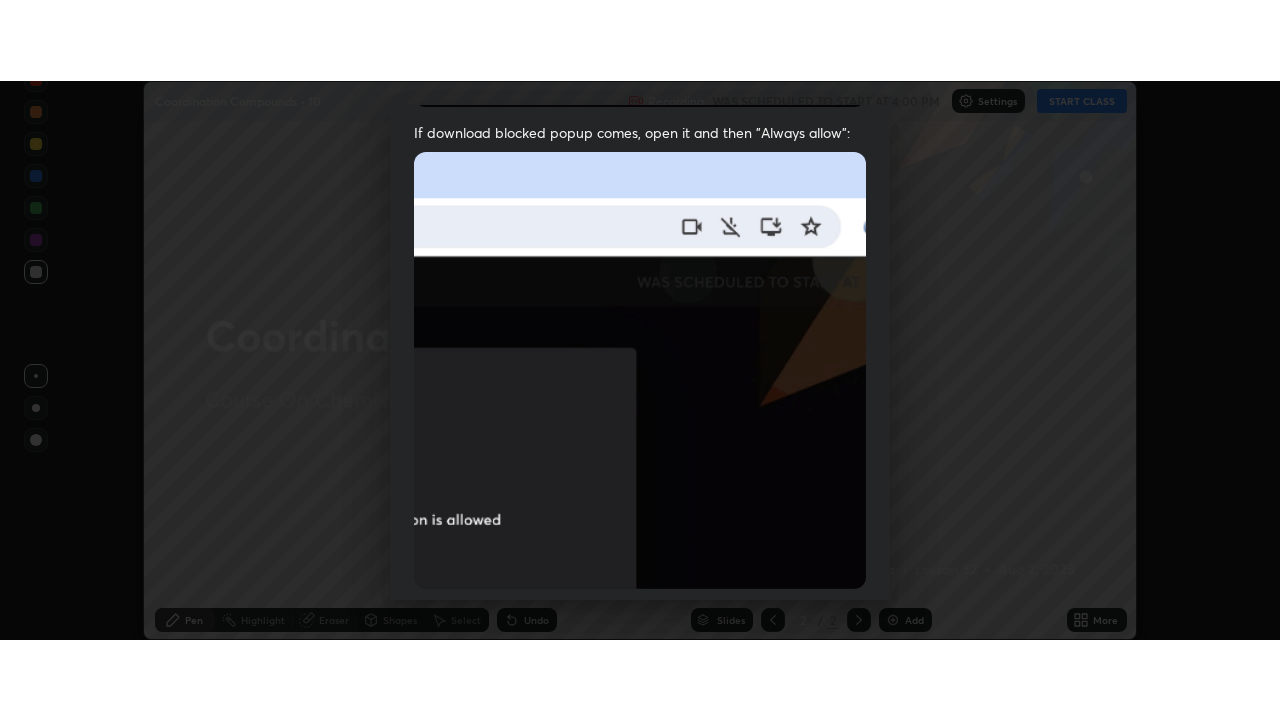 scroll, scrollTop: 505, scrollLeft: 0, axis: vertical 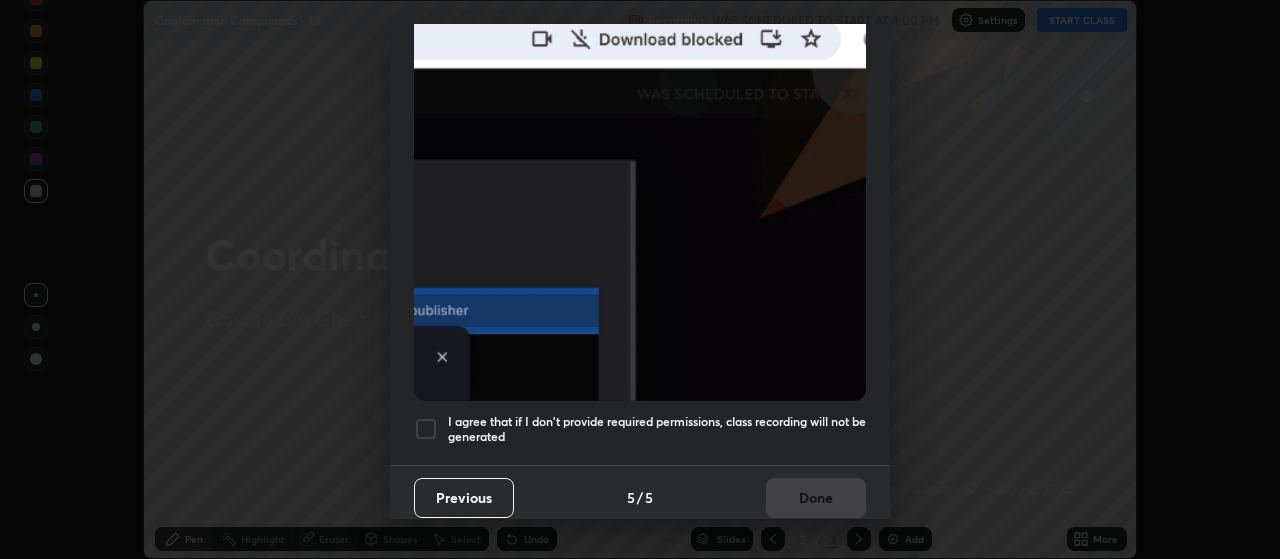 click at bounding box center (426, 429) 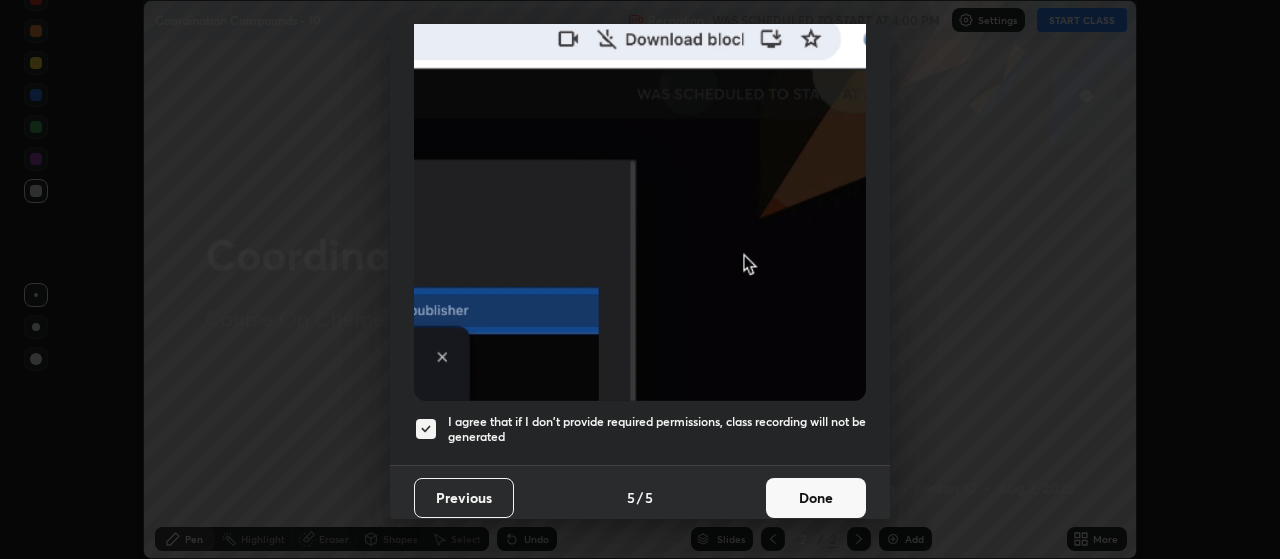 click on "Done" at bounding box center [816, 498] 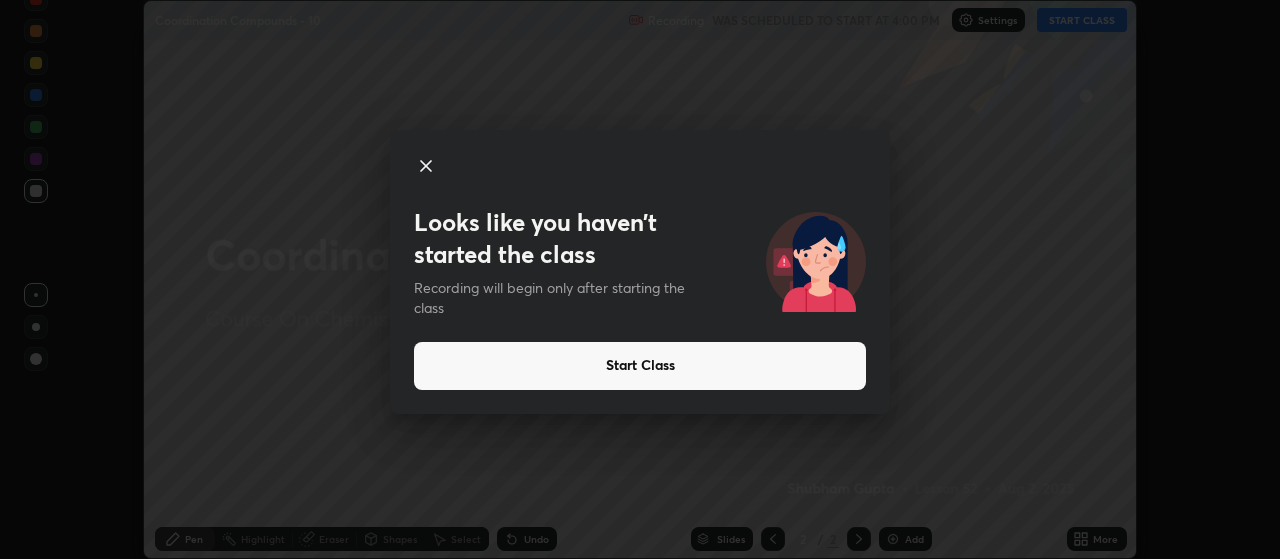 click 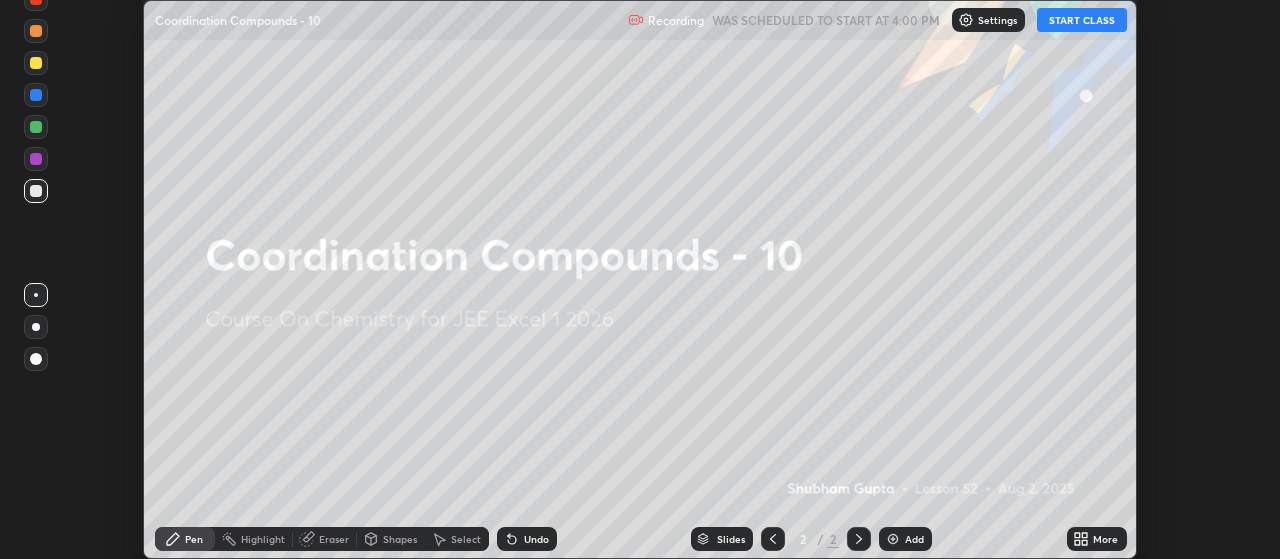 click at bounding box center (640, 279) 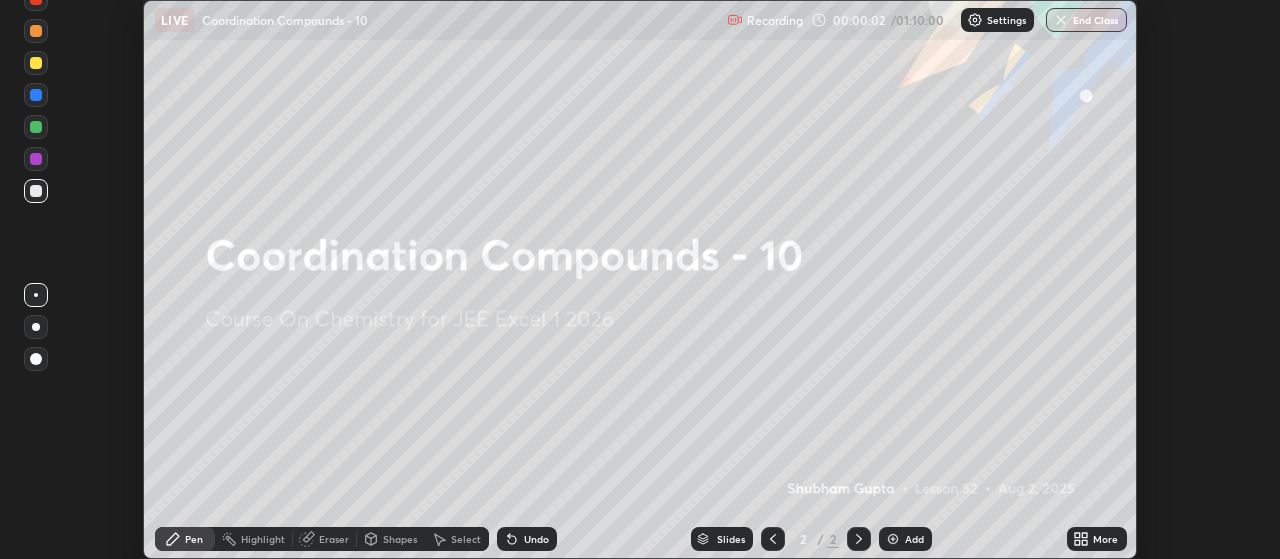click on "Add" at bounding box center (905, 539) 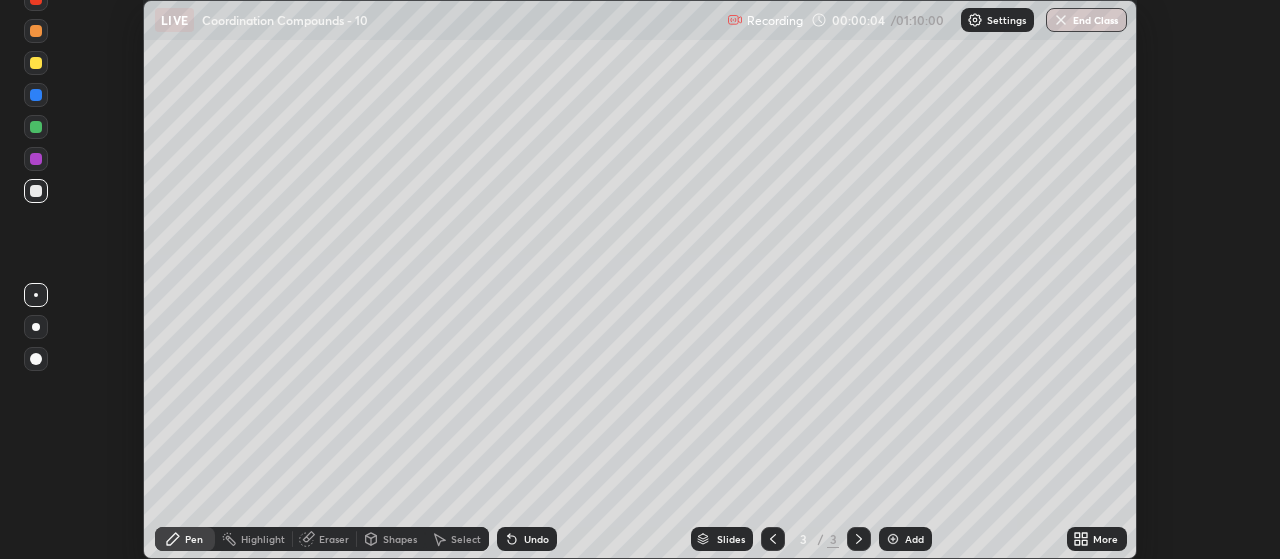 click at bounding box center [36, 327] 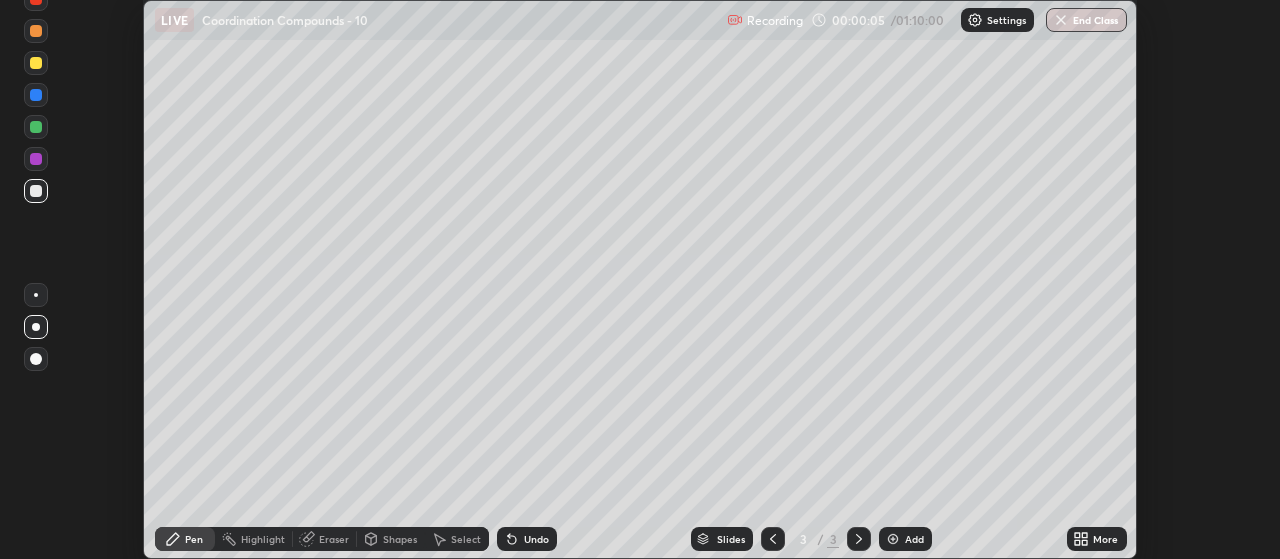 click on "Pen" at bounding box center [194, 539] 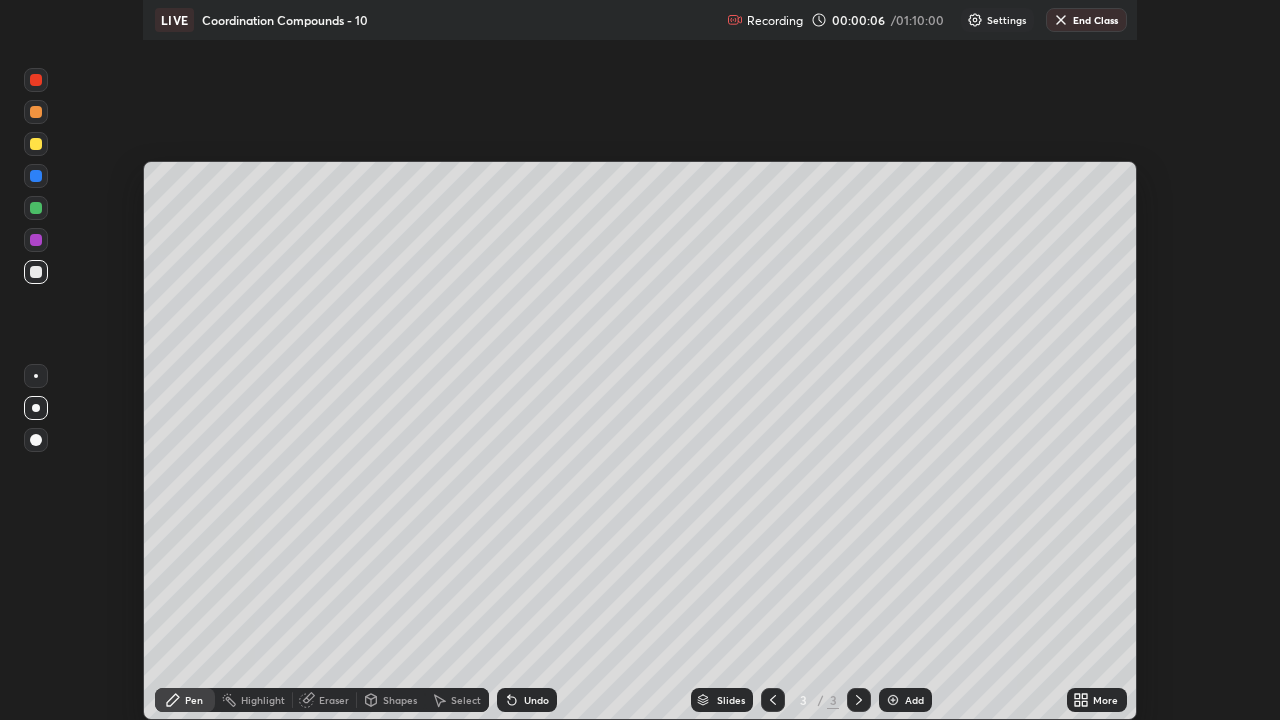 scroll, scrollTop: 99280, scrollLeft: 98720, axis: both 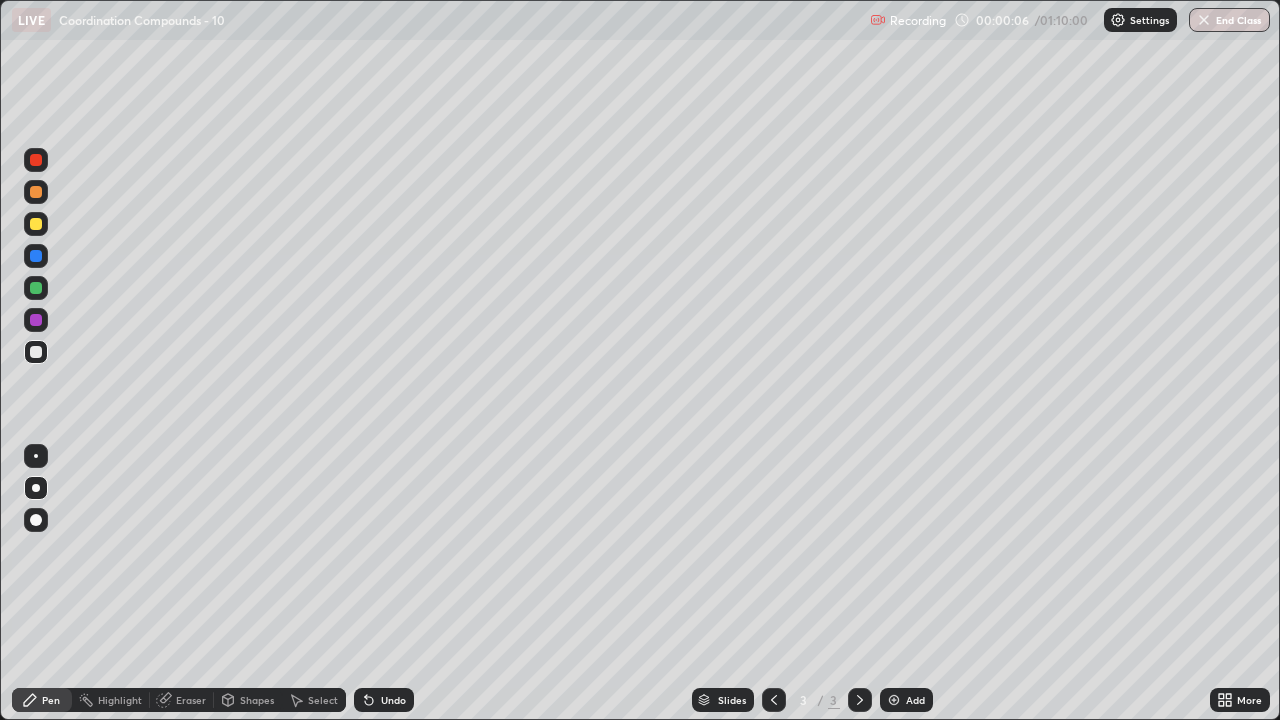 click at bounding box center (36, 456) 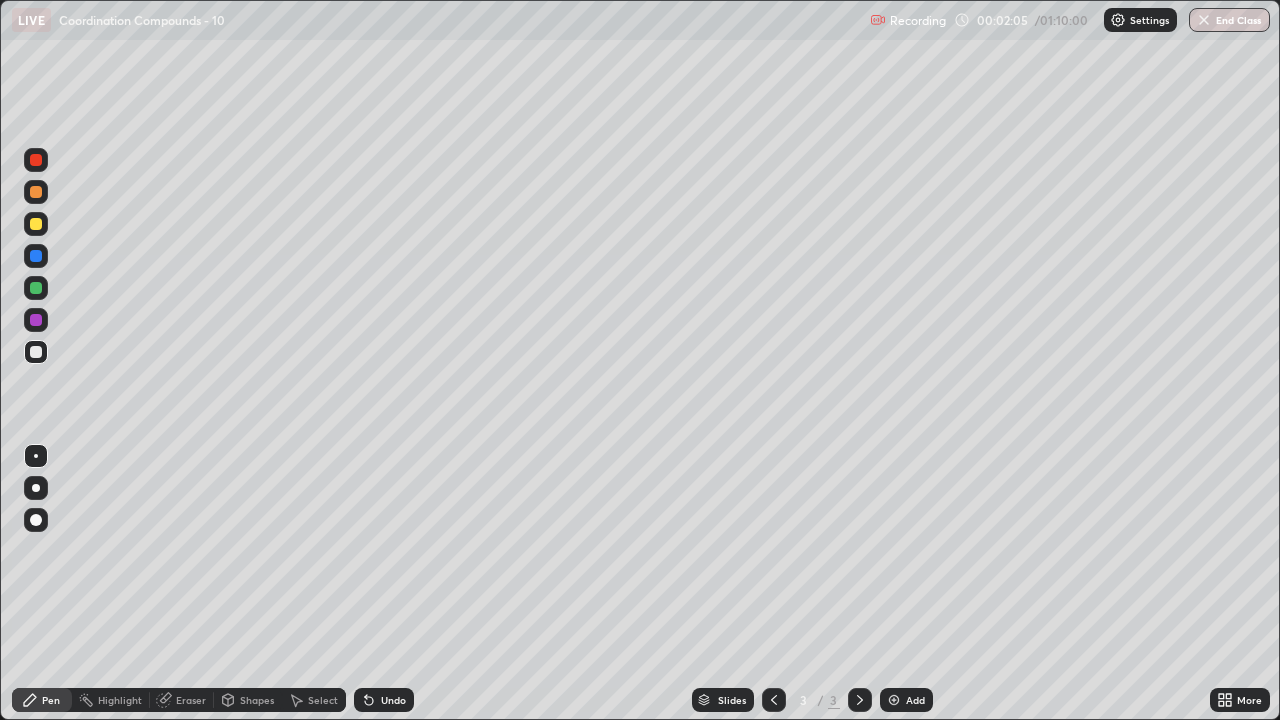 click on "Undo" at bounding box center [393, 700] 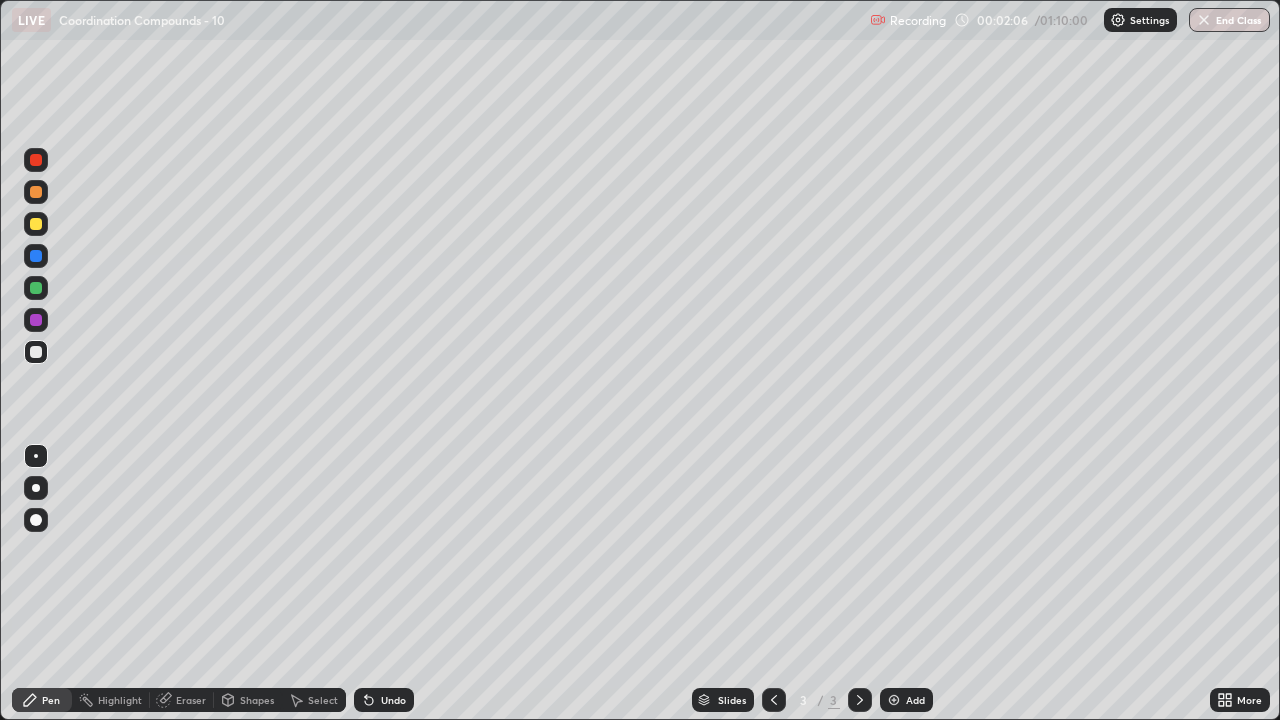 click at bounding box center (36, 488) 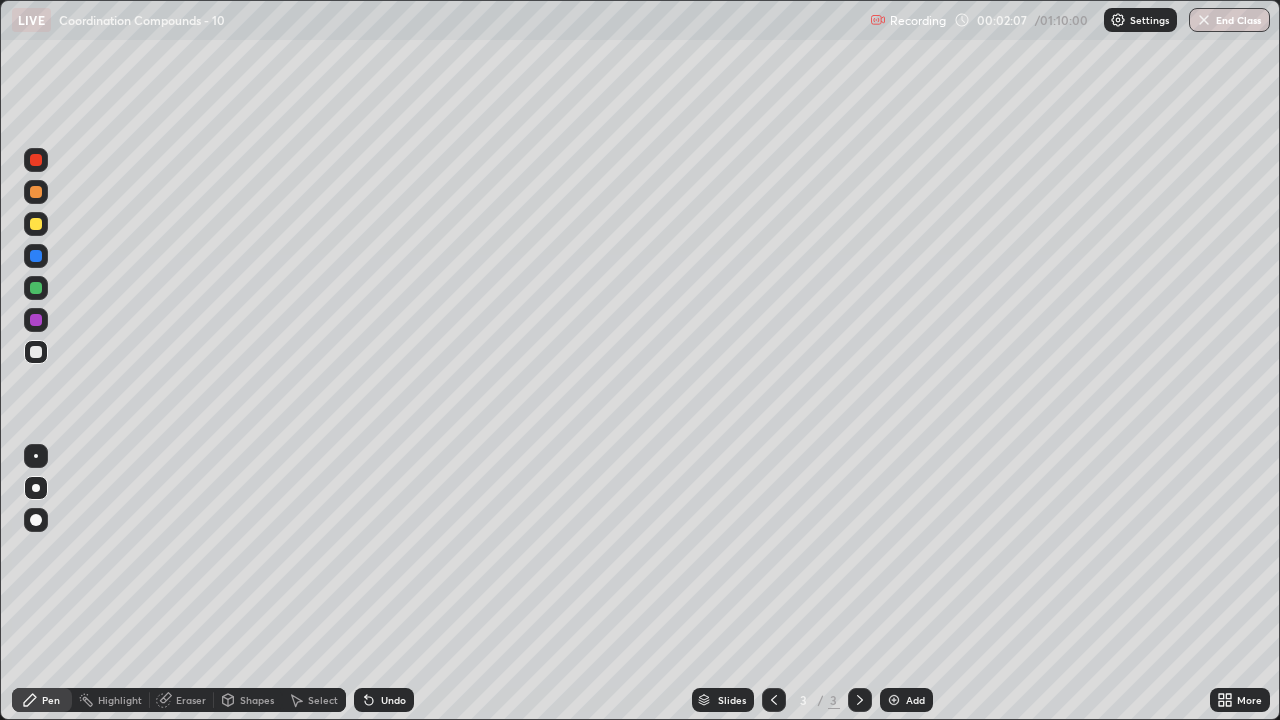 click at bounding box center (36, 520) 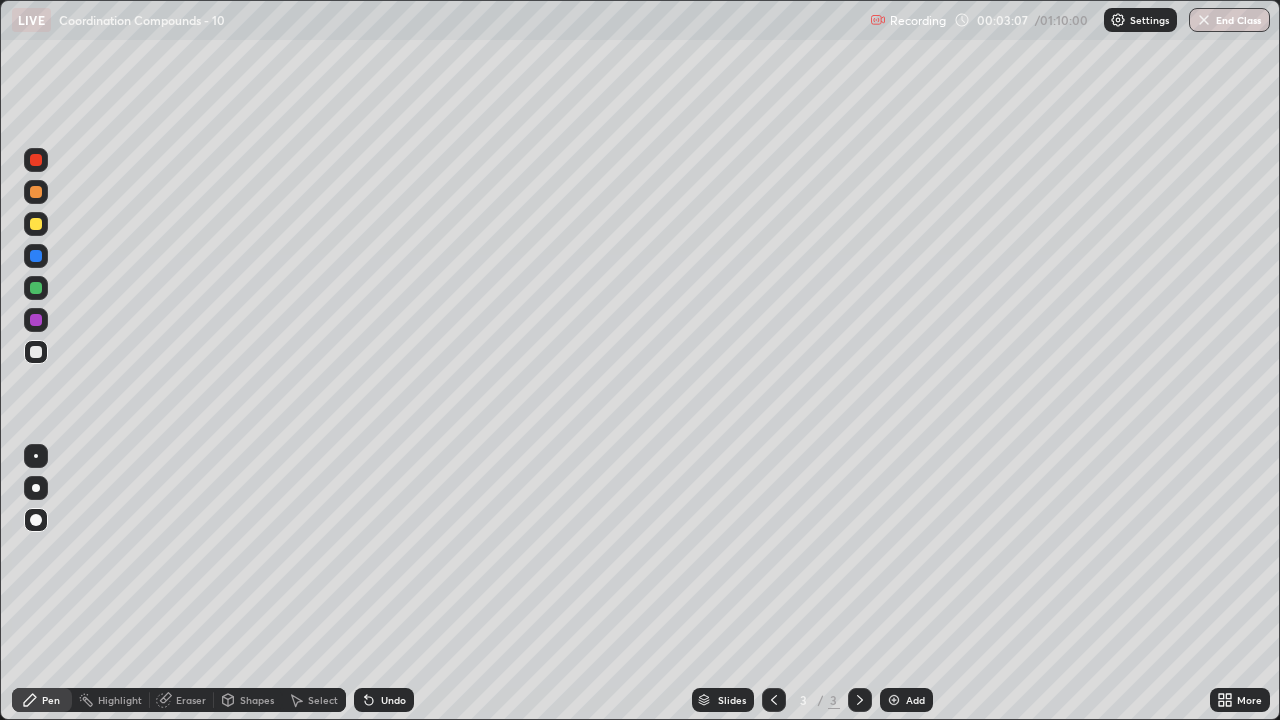 click at bounding box center [36, 288] 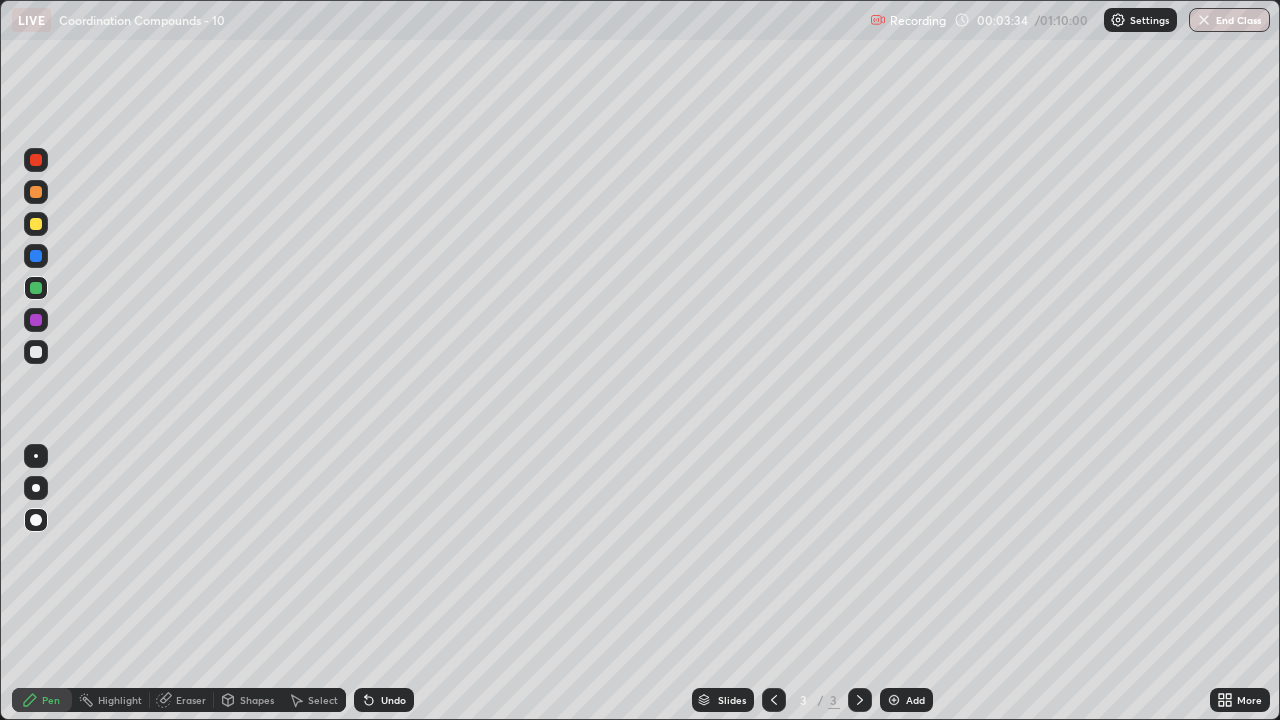 click on "Pen" at bounding box center (51, 700) 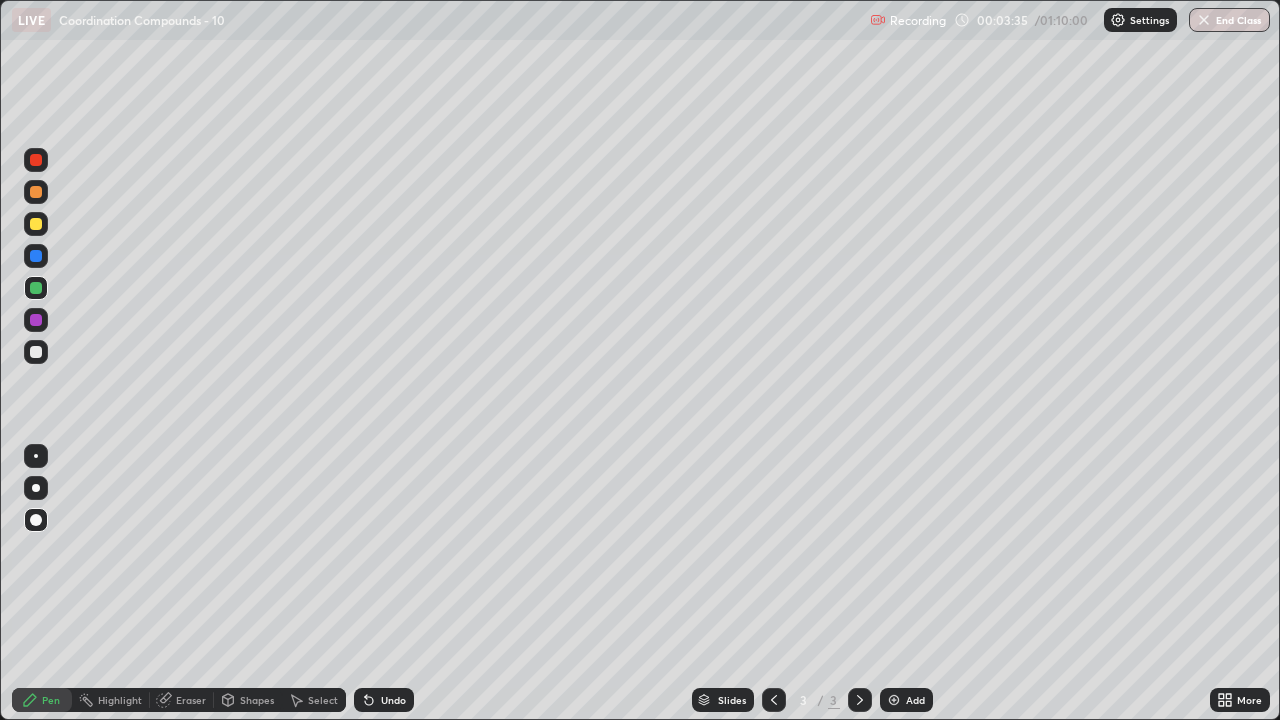 click at bounding box center (36, 520) 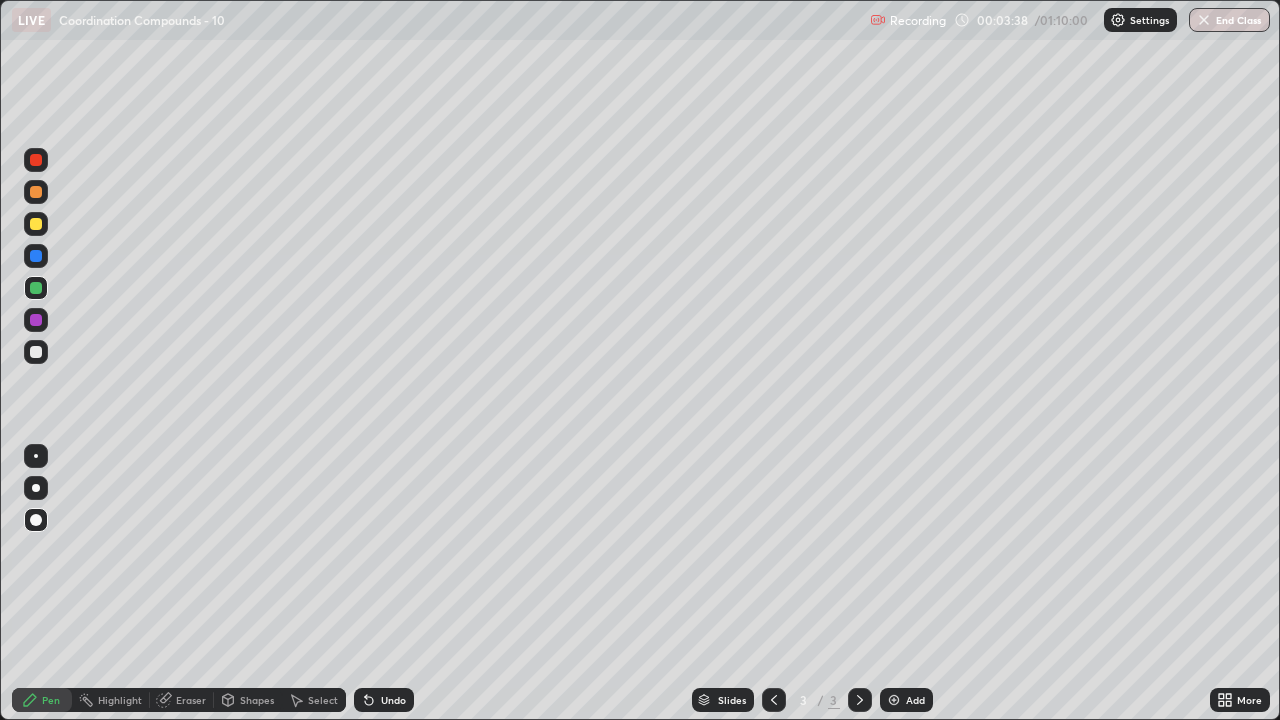 click on "Undo" at bounding box center [393, 700] 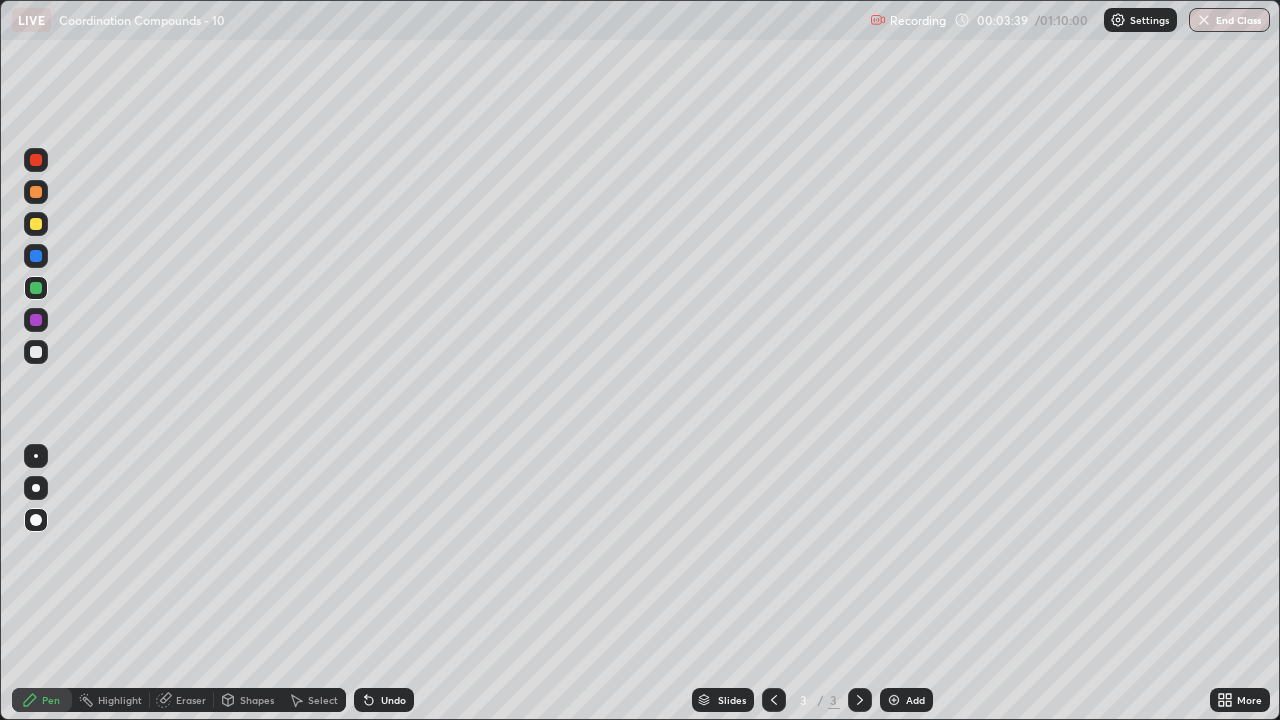 click at bounding box center (36, 352) 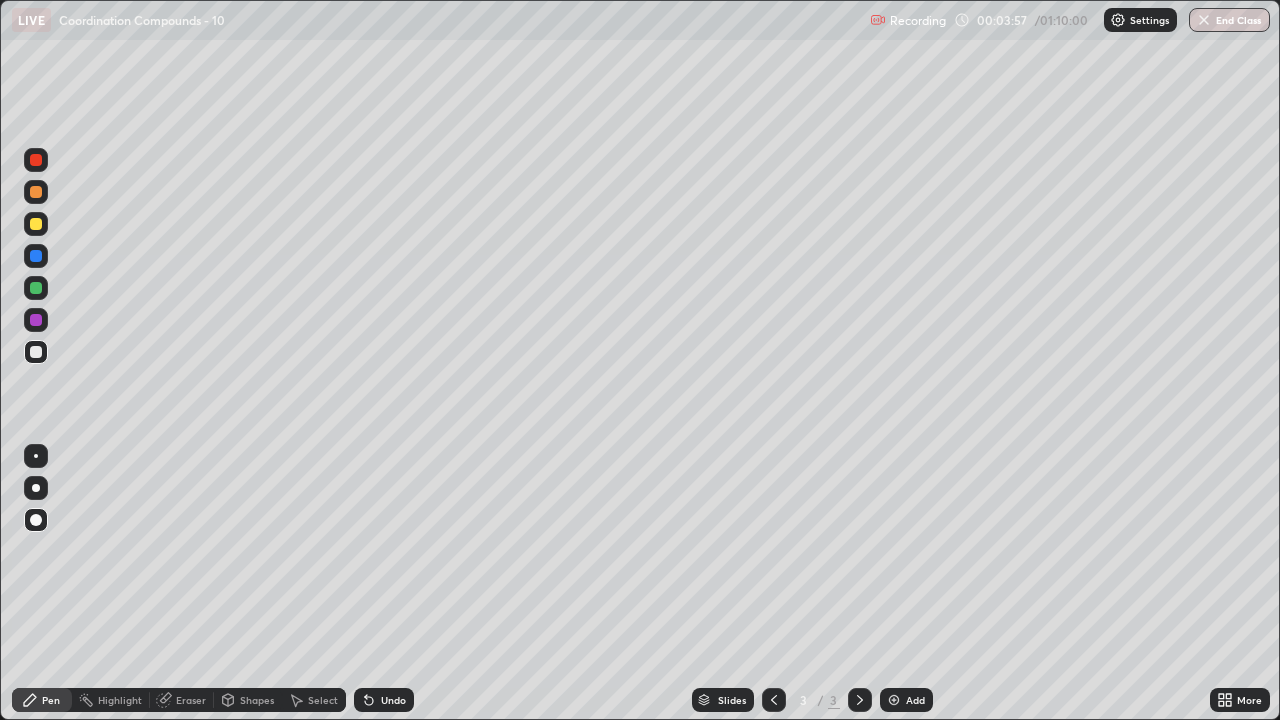 click on "Shapes" at bounding box center [257, 700] 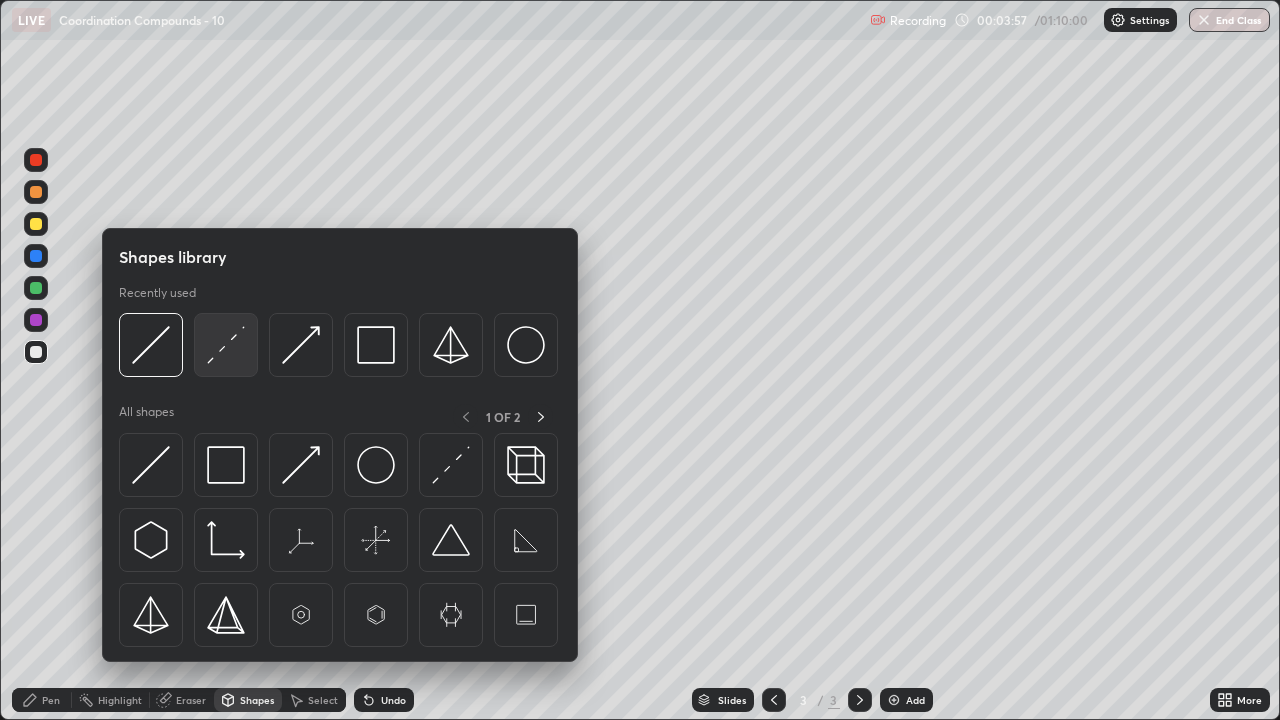 click at bounding box center (226, 345) 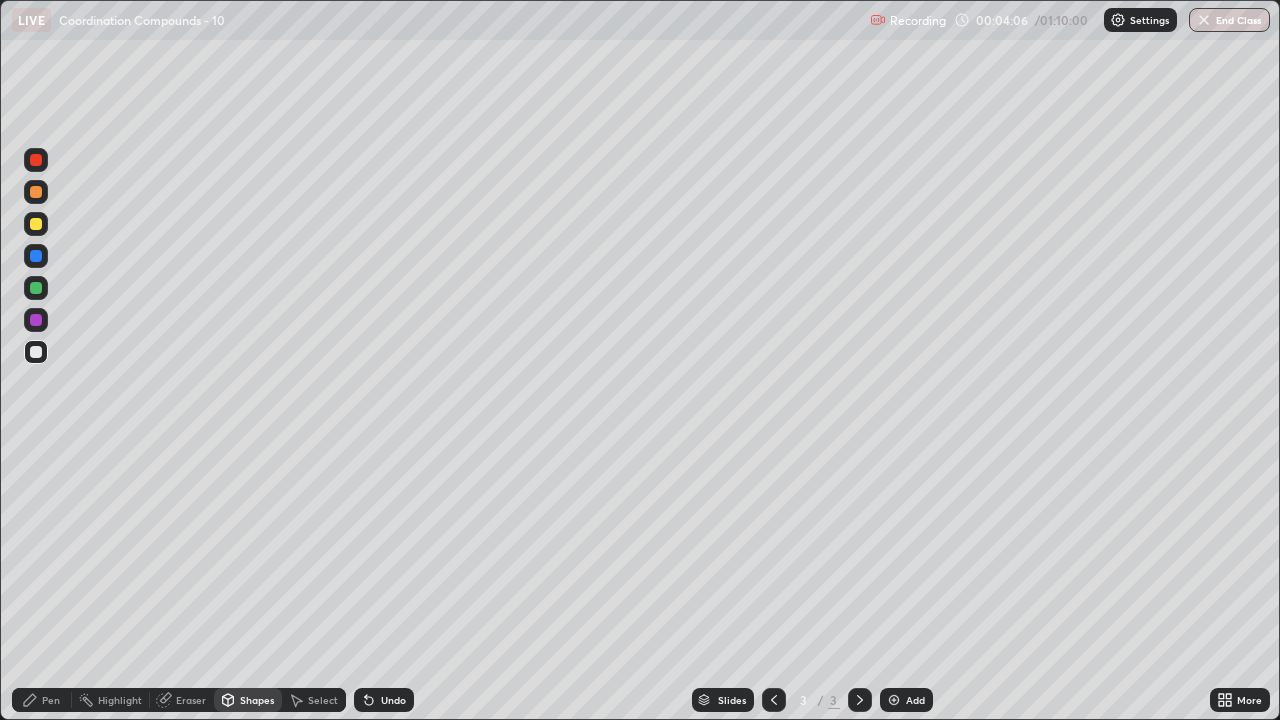click at bounding box center (36, 352) 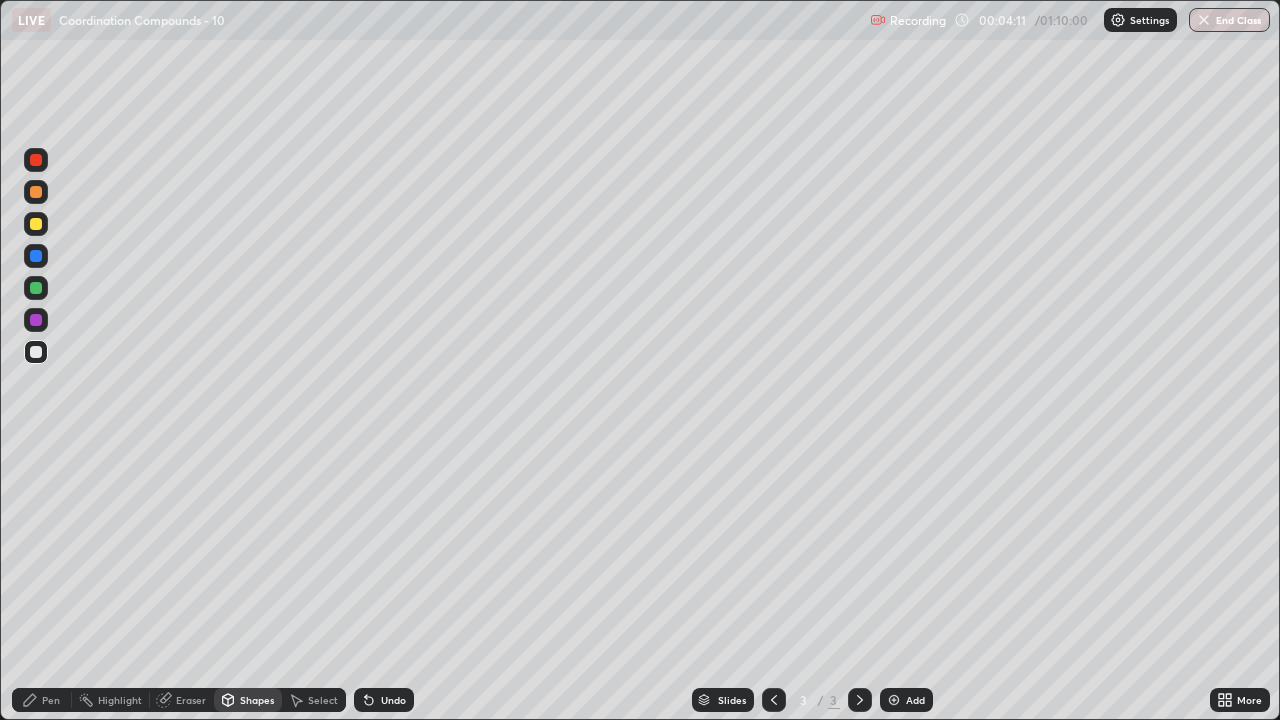 click on "Undo" at bounding box center (393, 700) 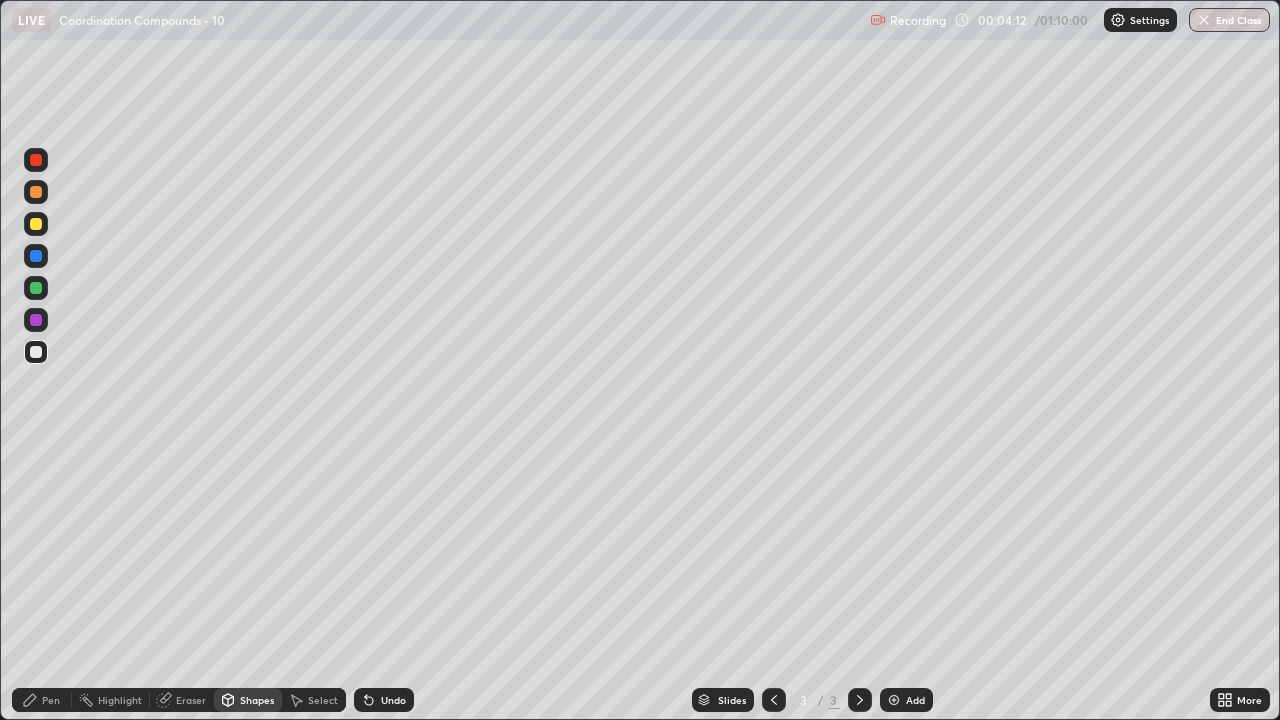 click on "Pen" at bounding box center (51, 700) 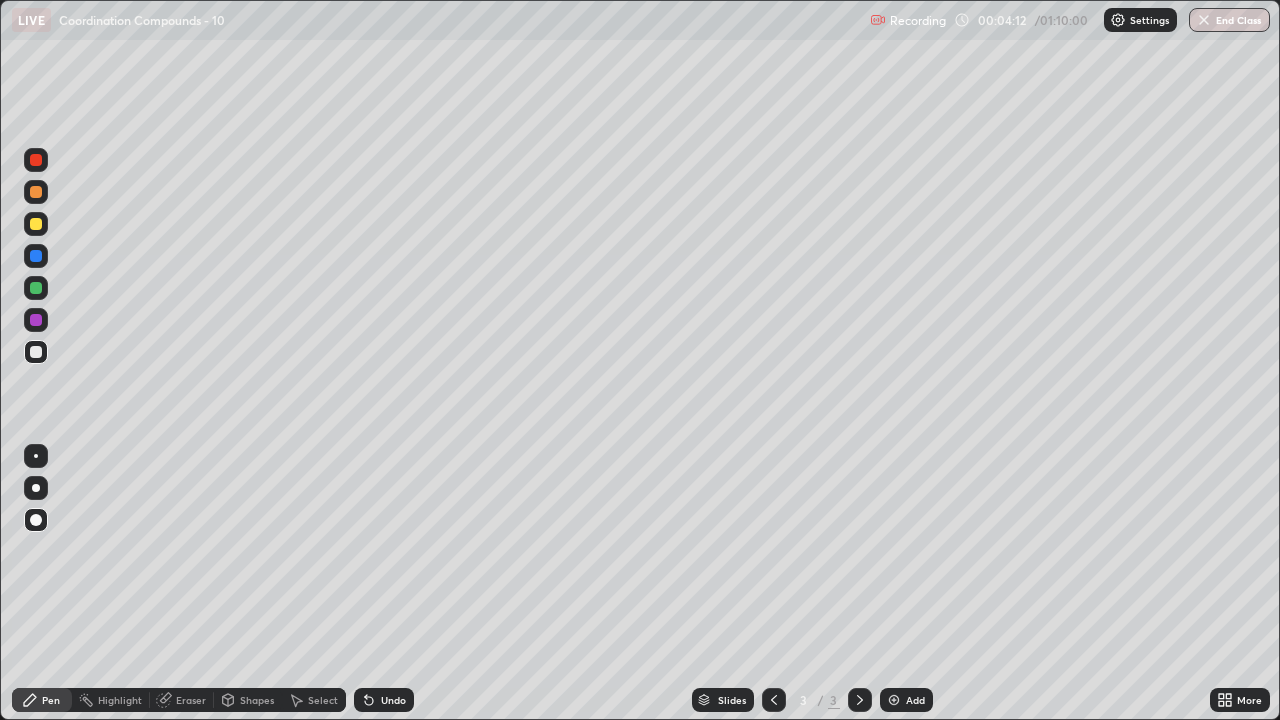 click at bounding box center (36, 352) 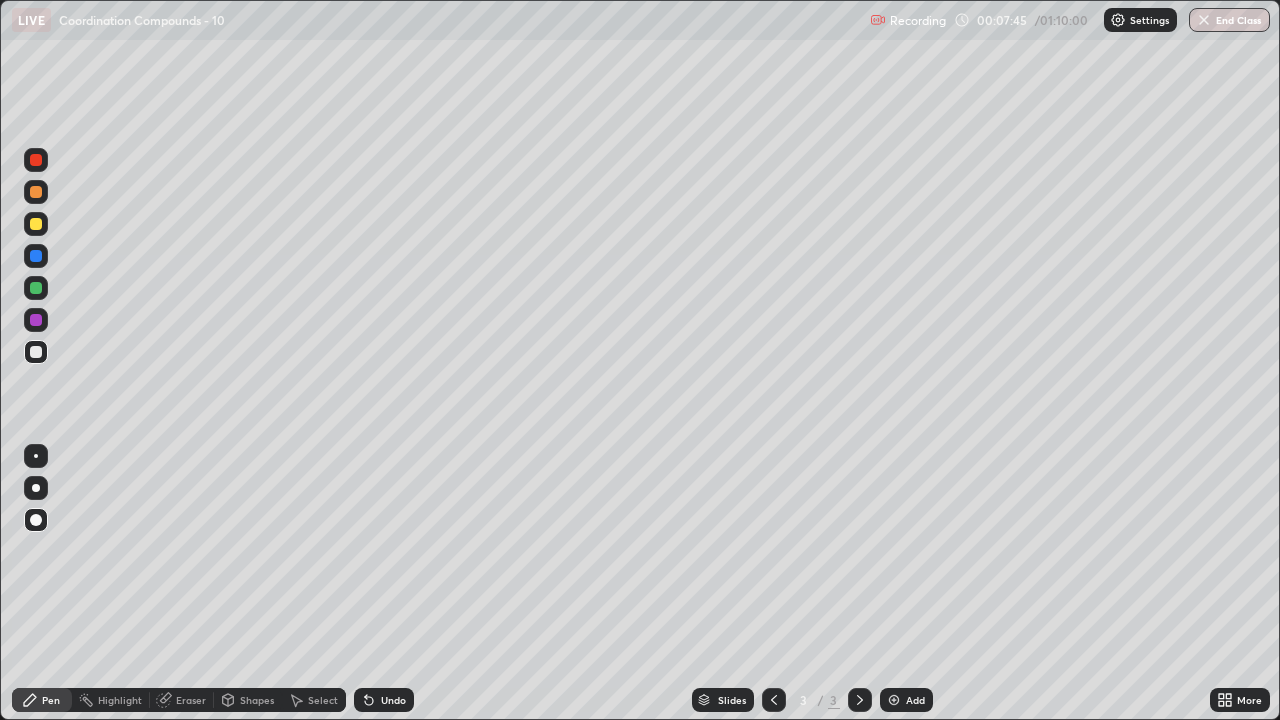 click 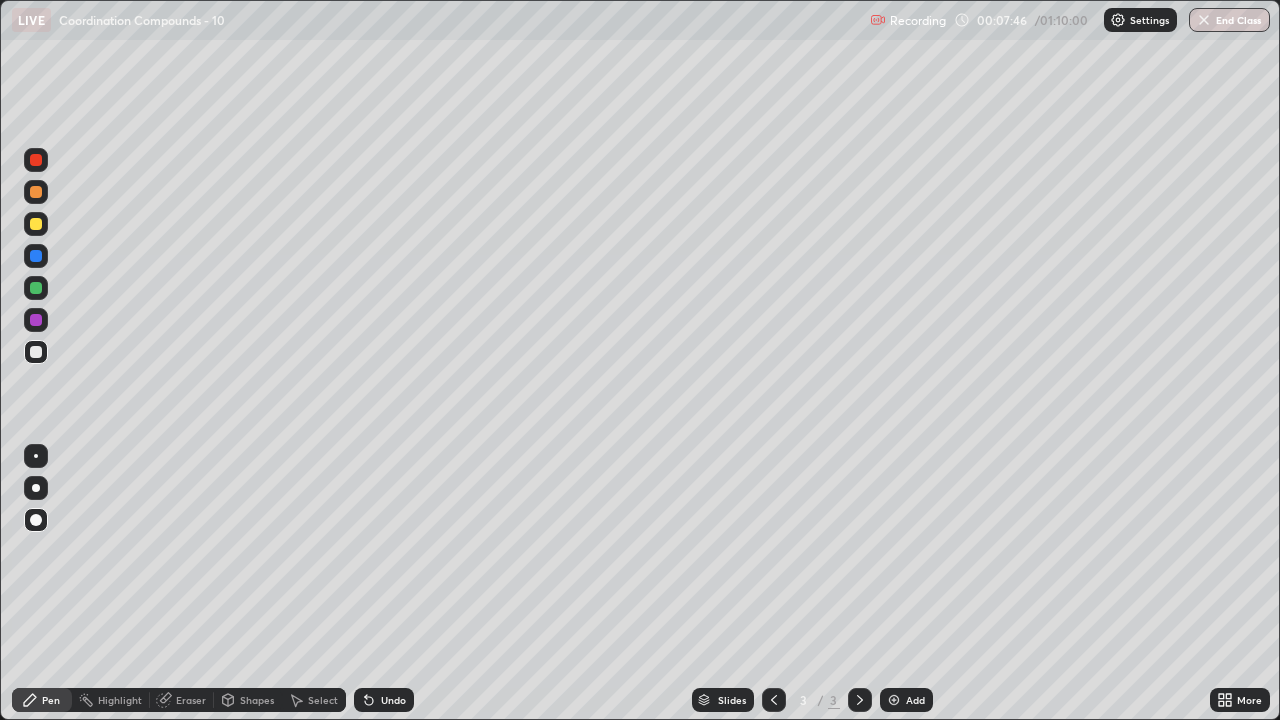 click at bounding box center (36, 352) 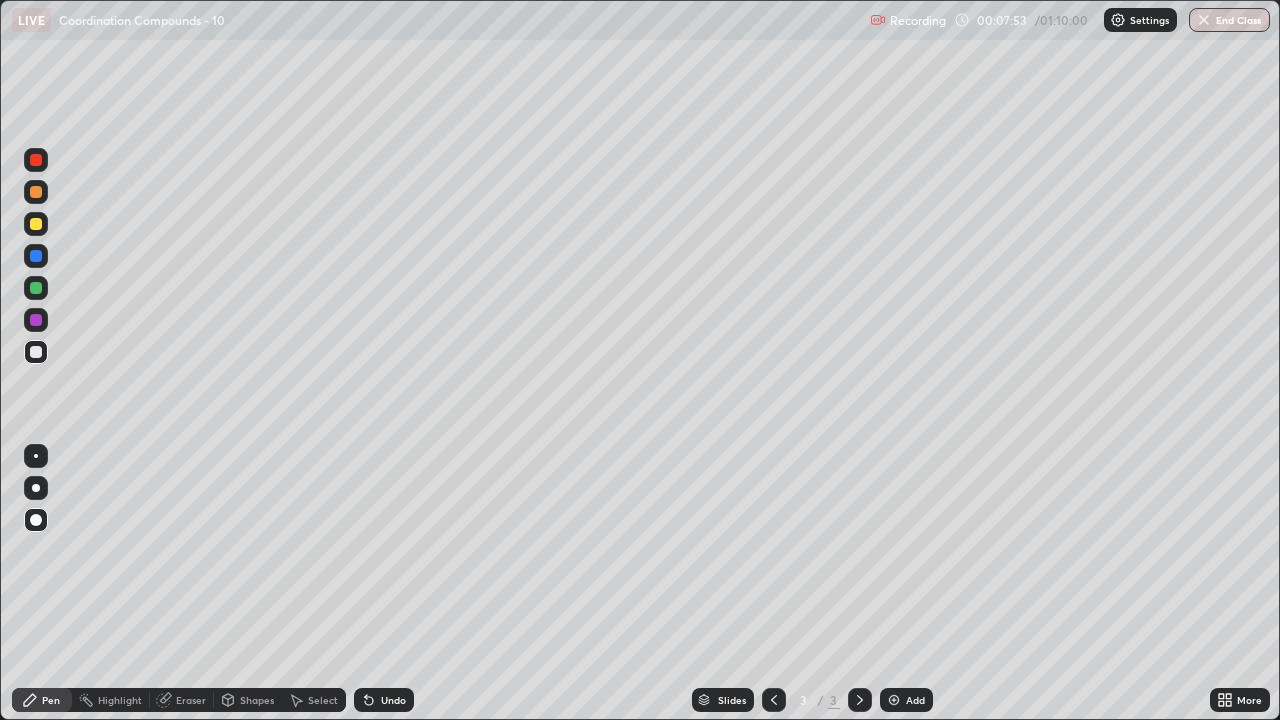 click at bounding box center (36, 224) 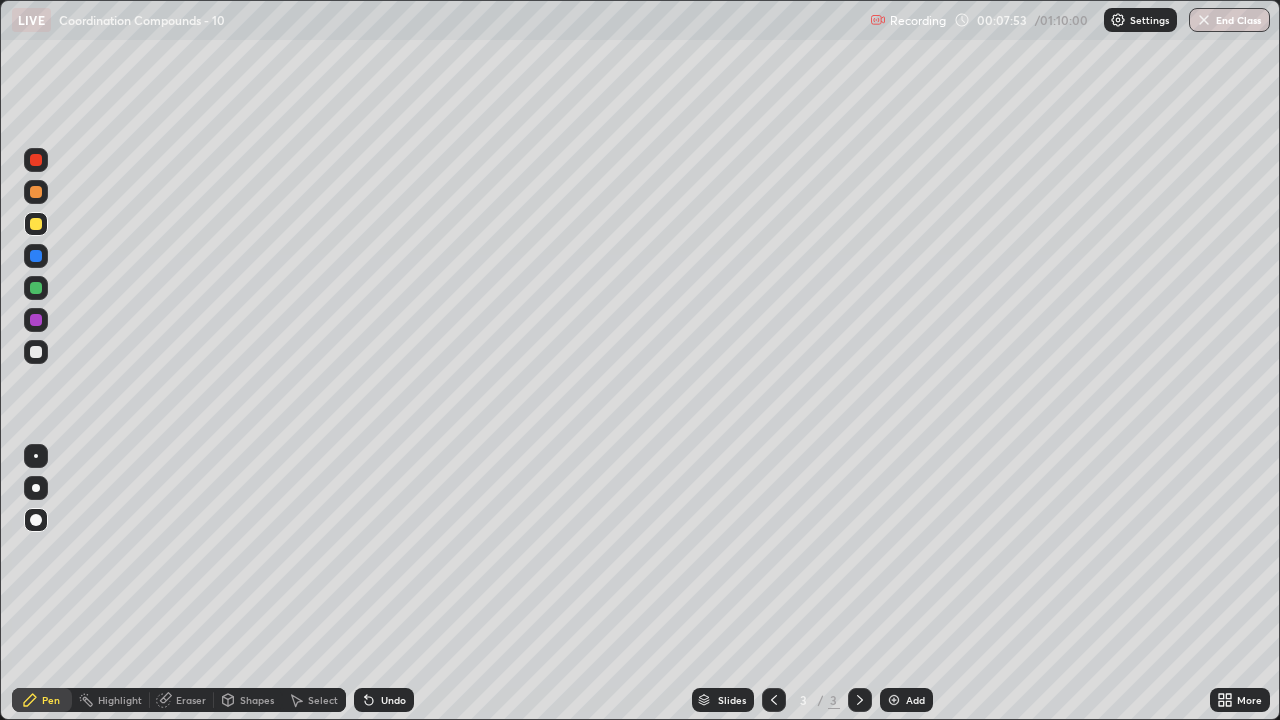 click at bounding box center [36, 224] 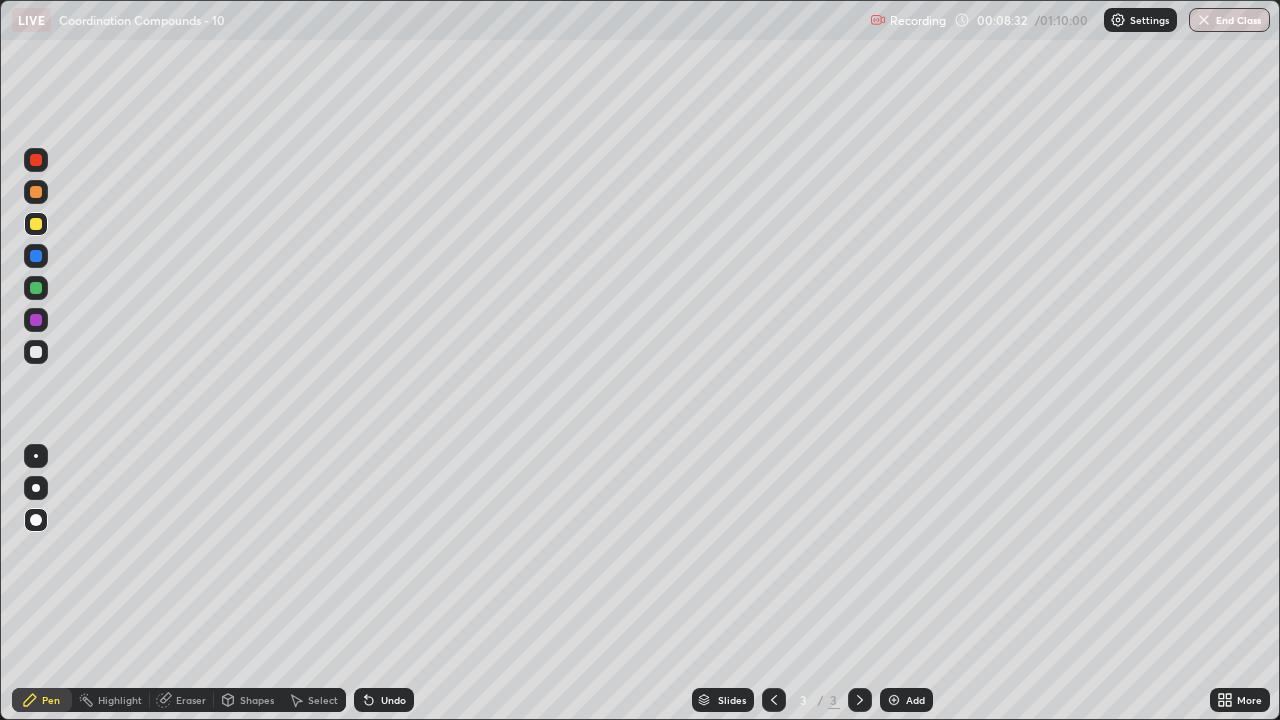 click at bounding box center [36, 352] 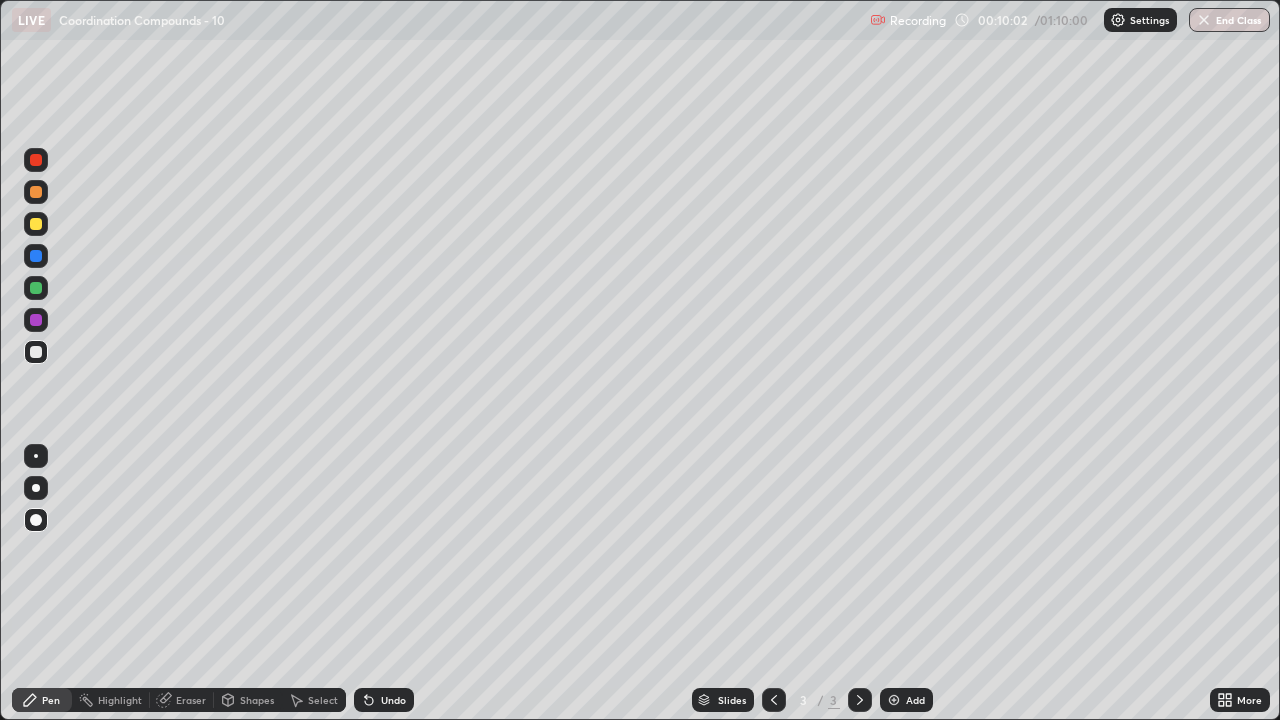click at bounding box center [36, 288] 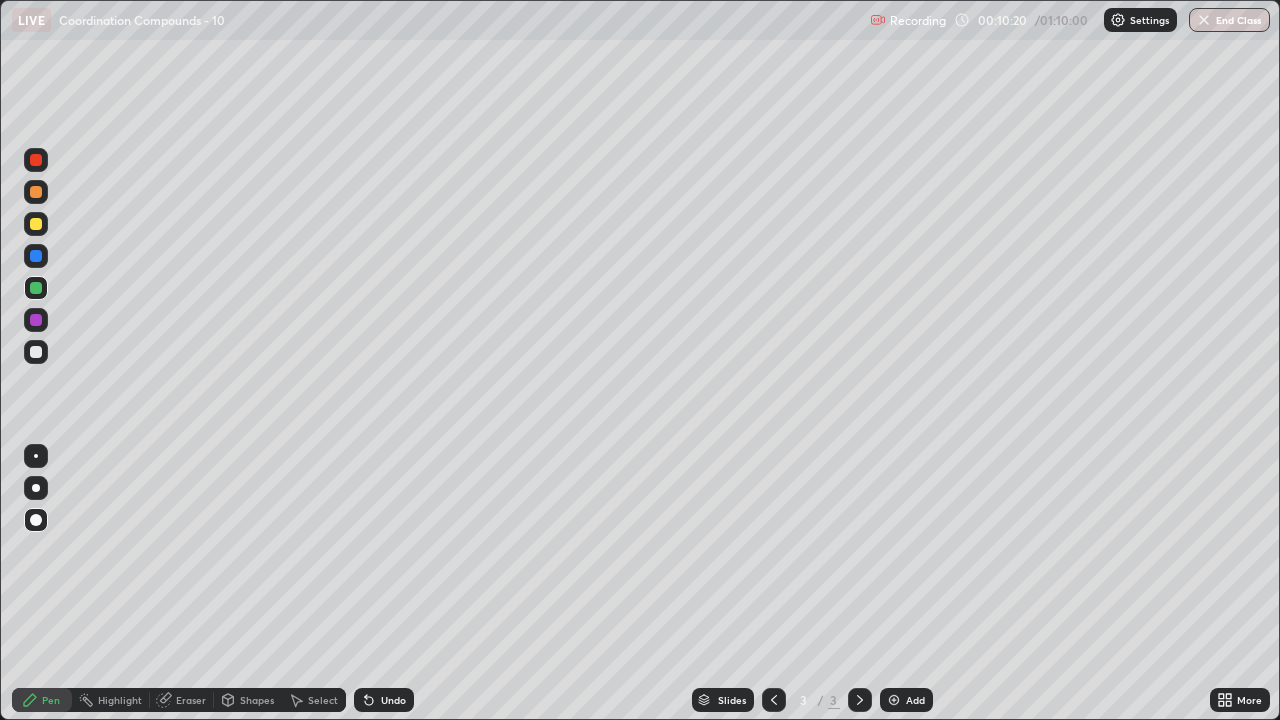 click at bounding box center (36, 288) 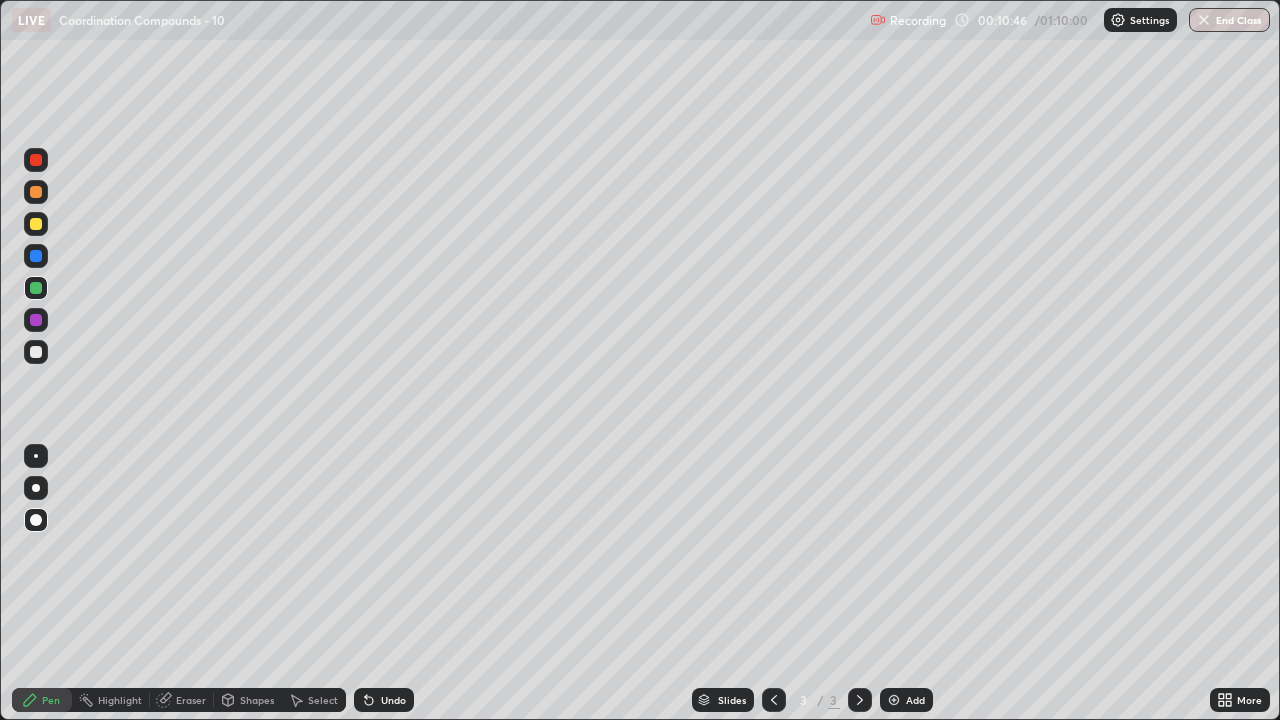 click at bounding box center (36, 192) 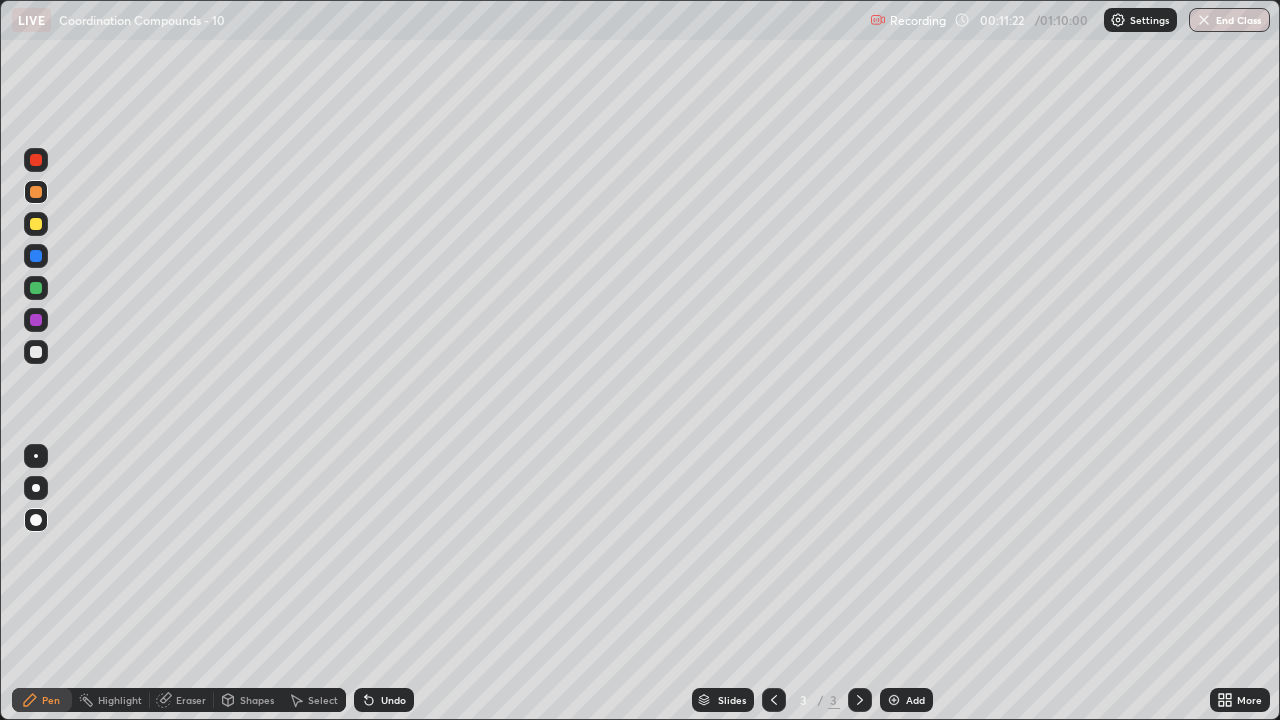 click at bounding box center [36, 352] 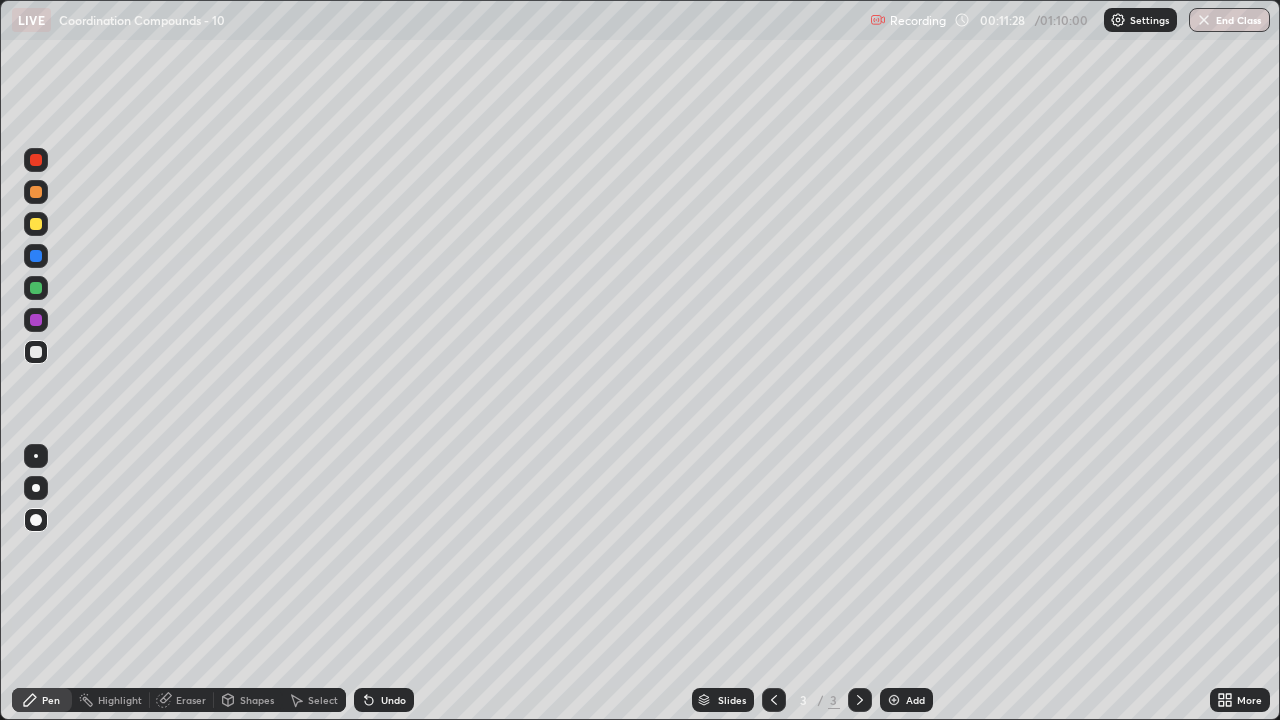 click on "Shapes" at bounding box center (257, 700) 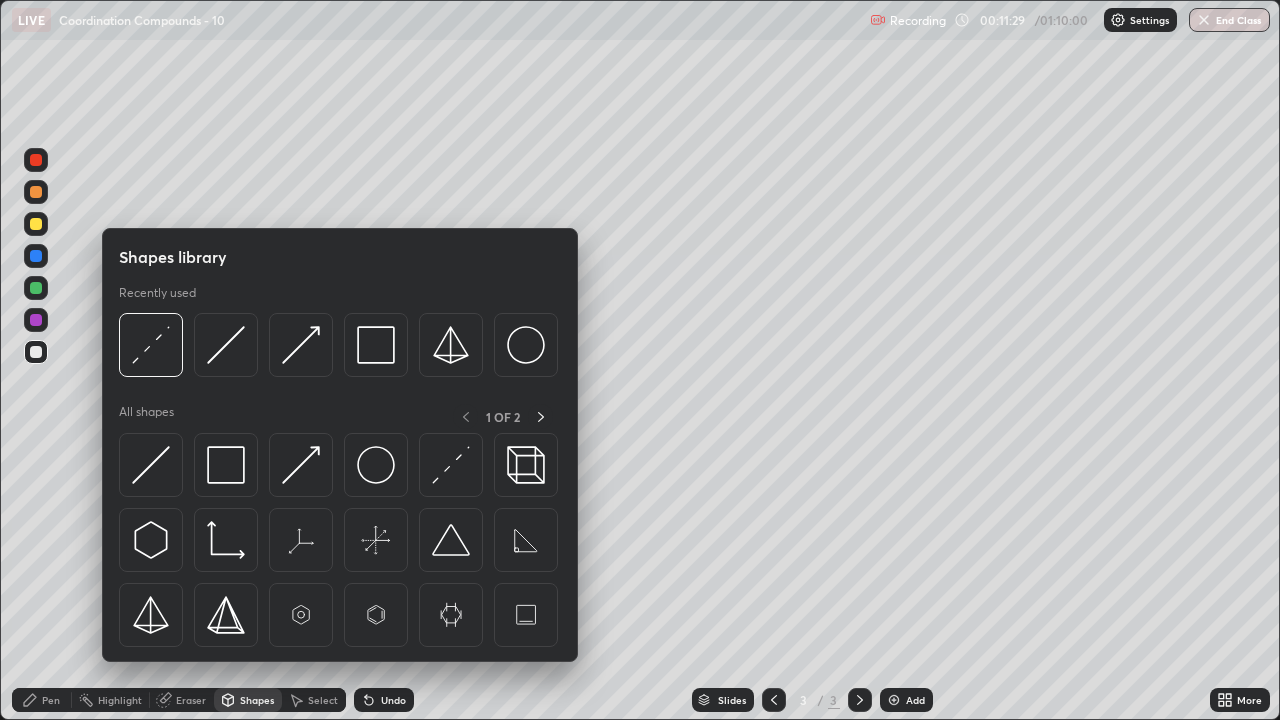 click on "Eraser" at bounding box center [191, 700] 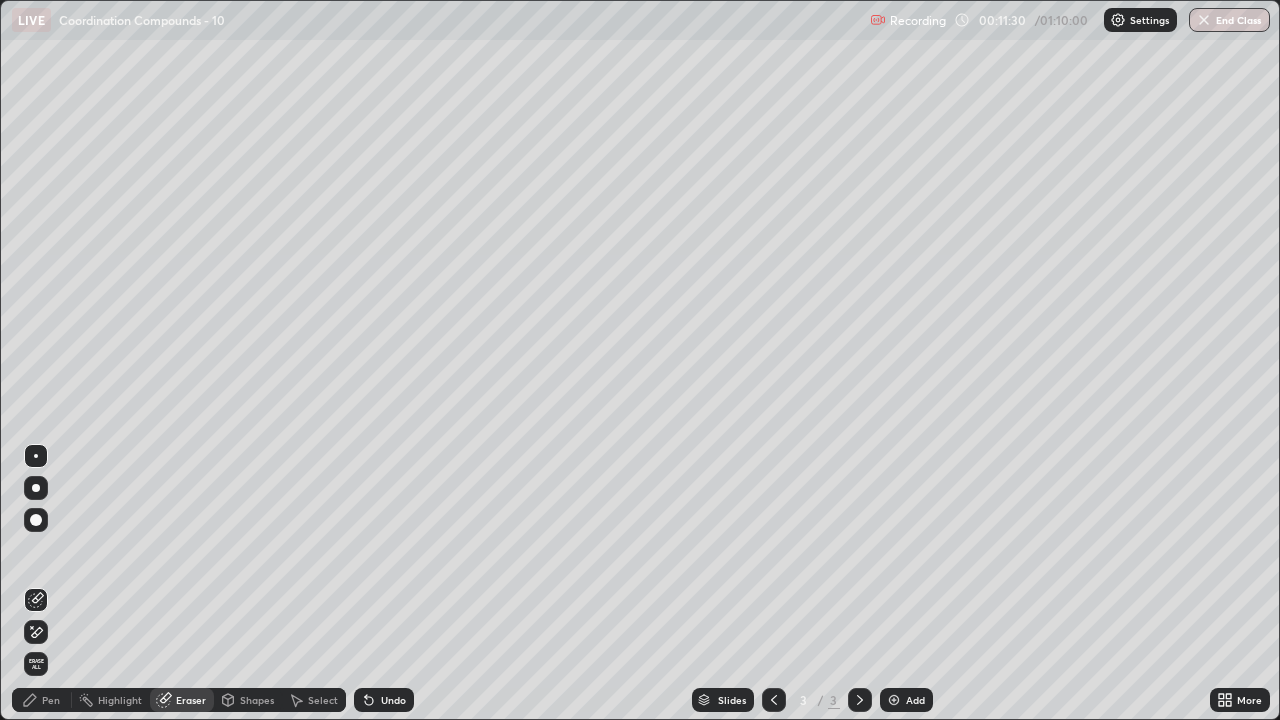 click 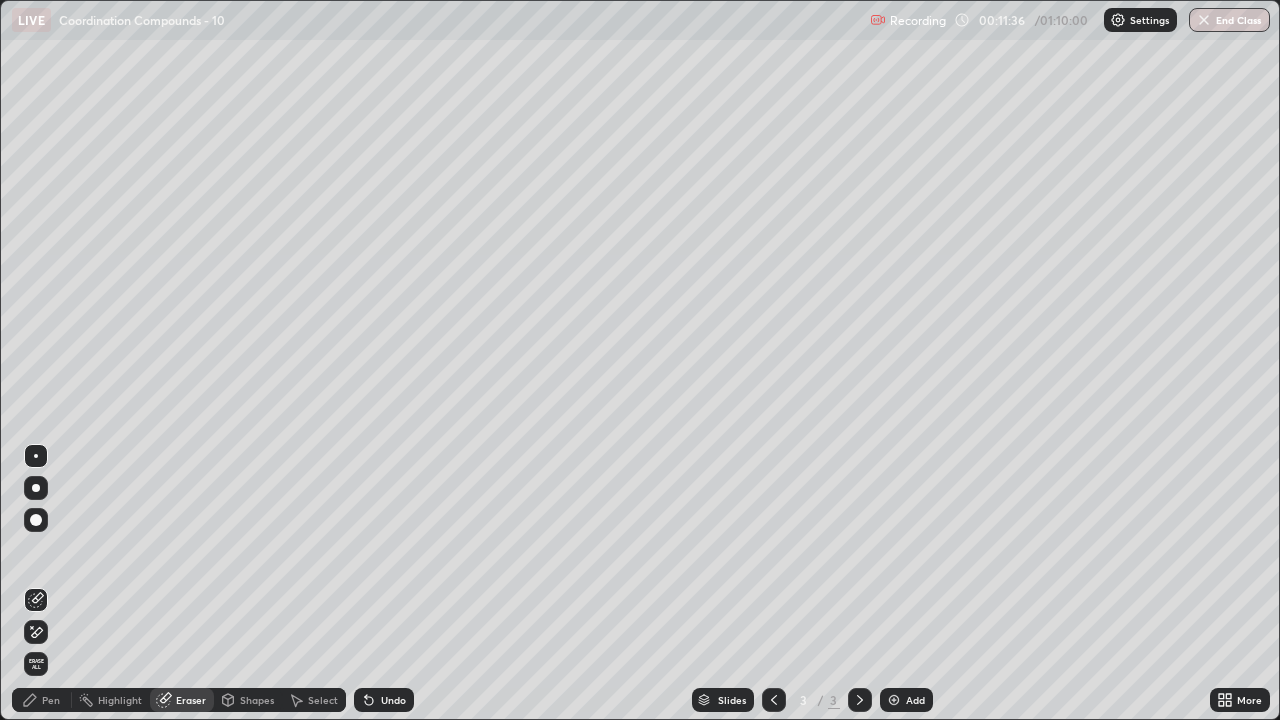 click on "Pen" at bounding box center [51, 700] 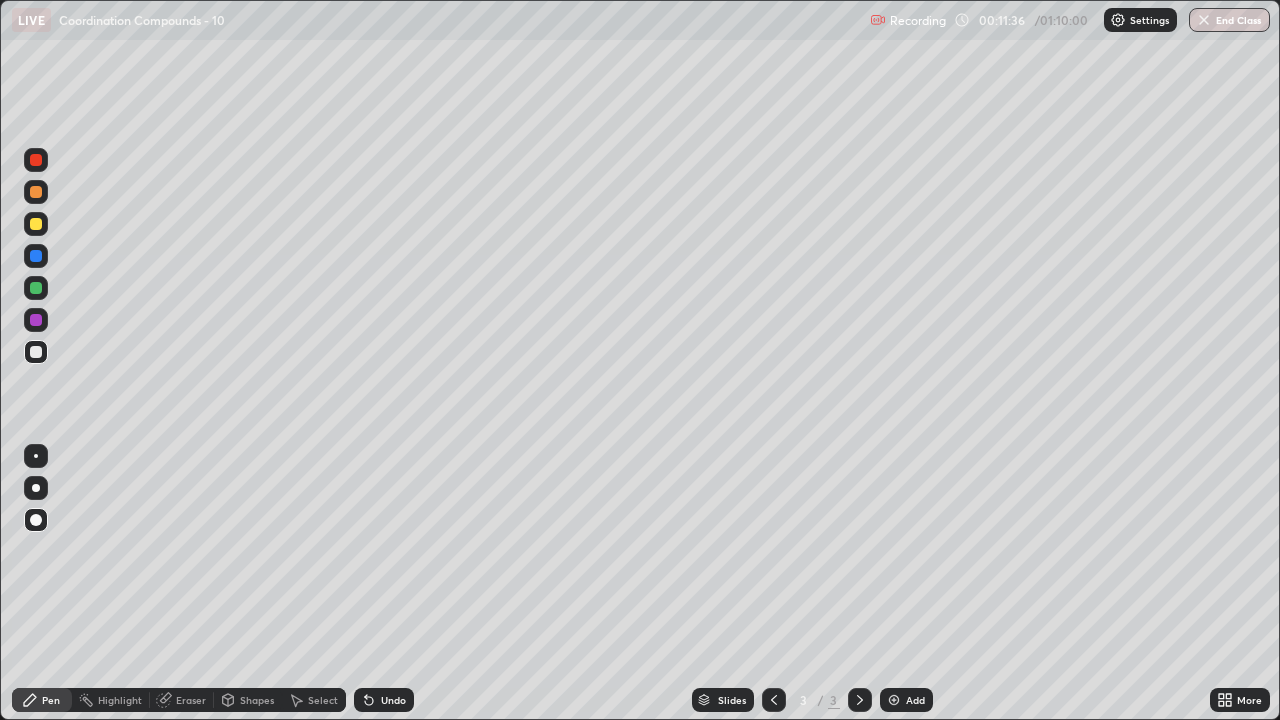 click at bounding box center [36, 288] 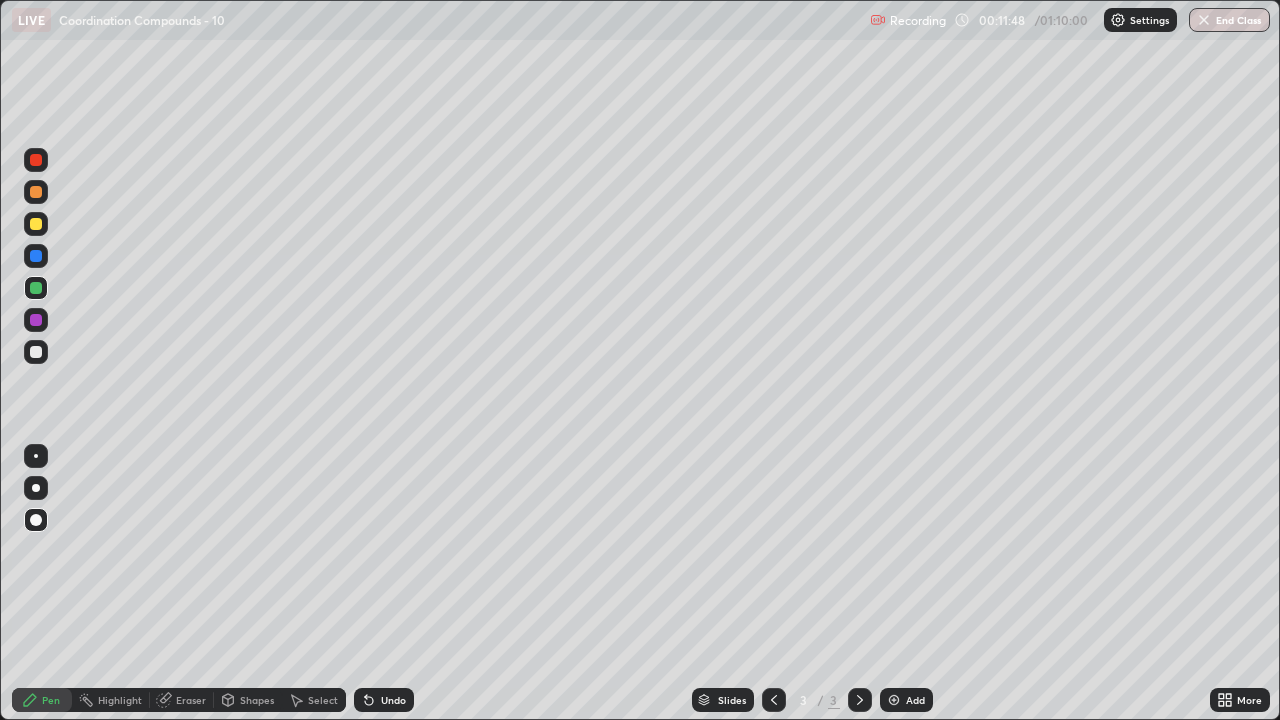 click on "Undo" at bounding box center (393, 700) 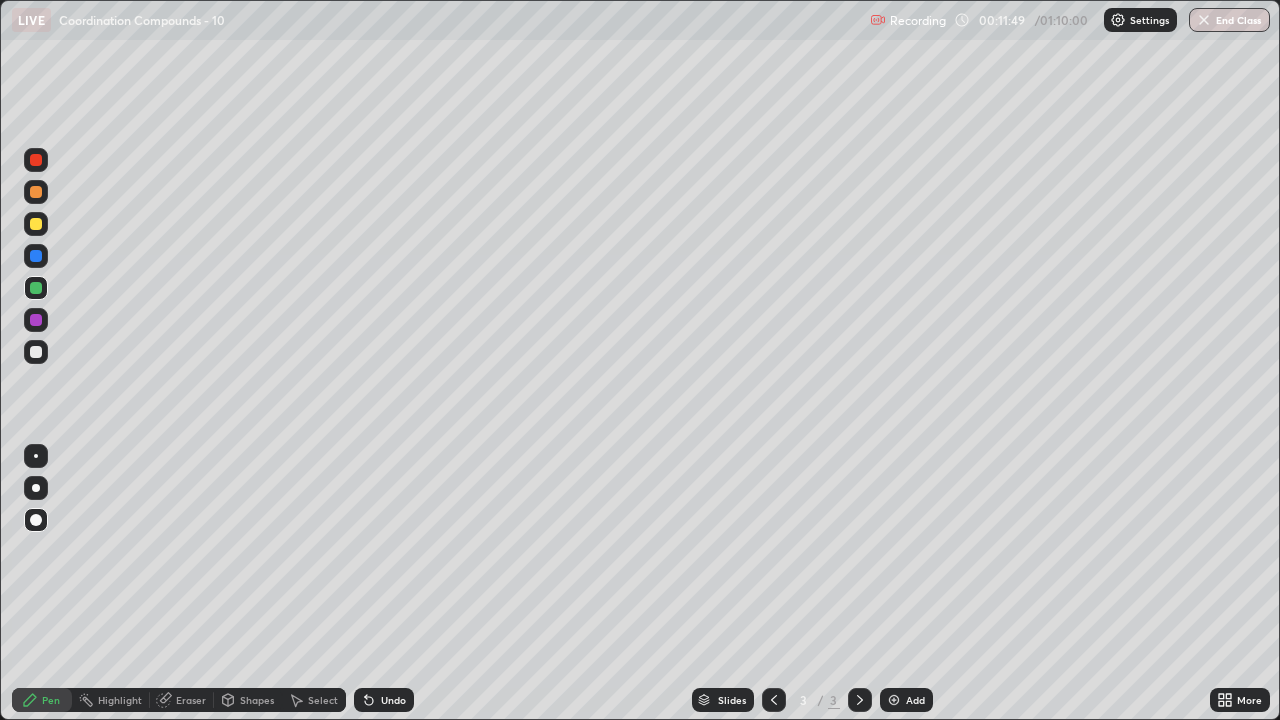 click 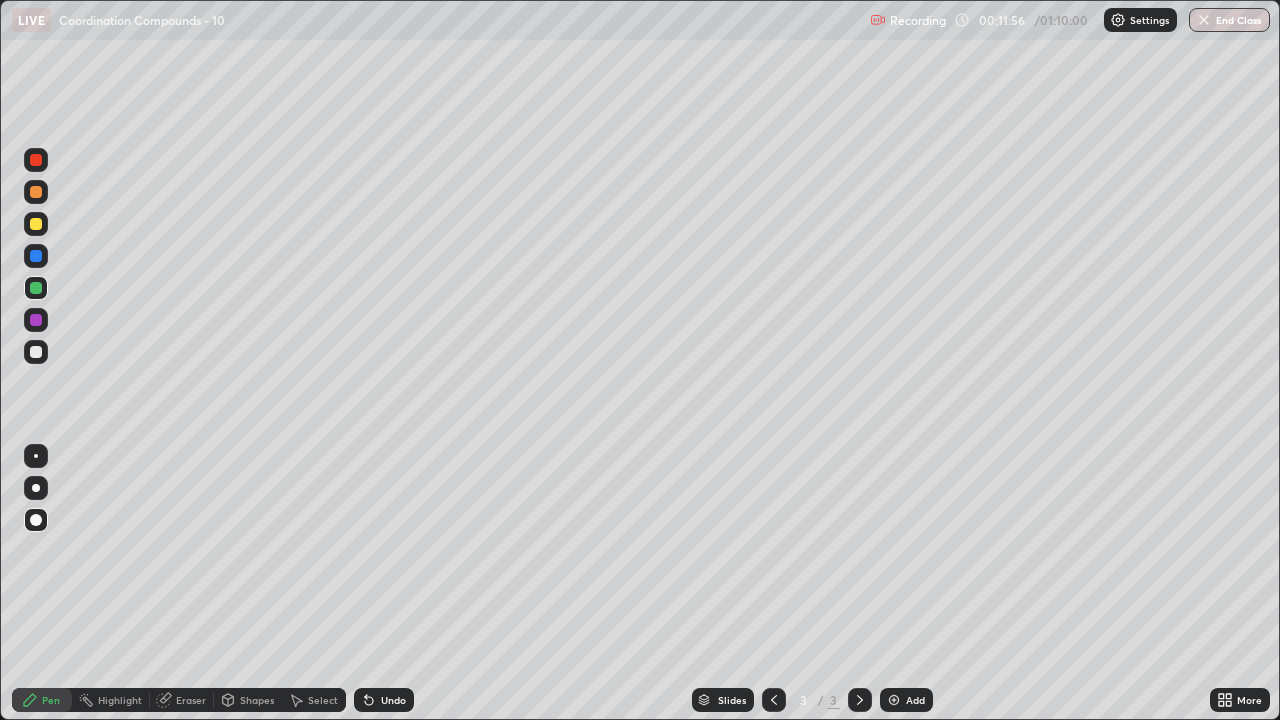 click at bounding box center (36, 352) 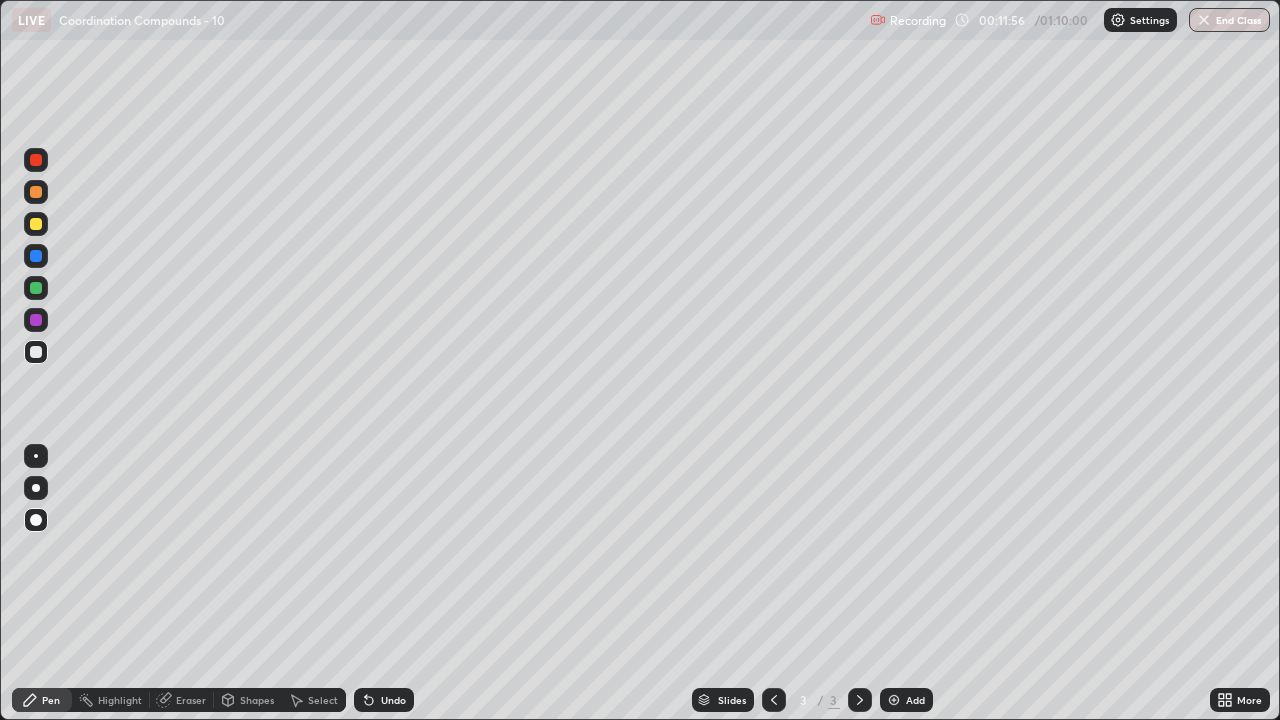 click at bounding box center [36, 352] 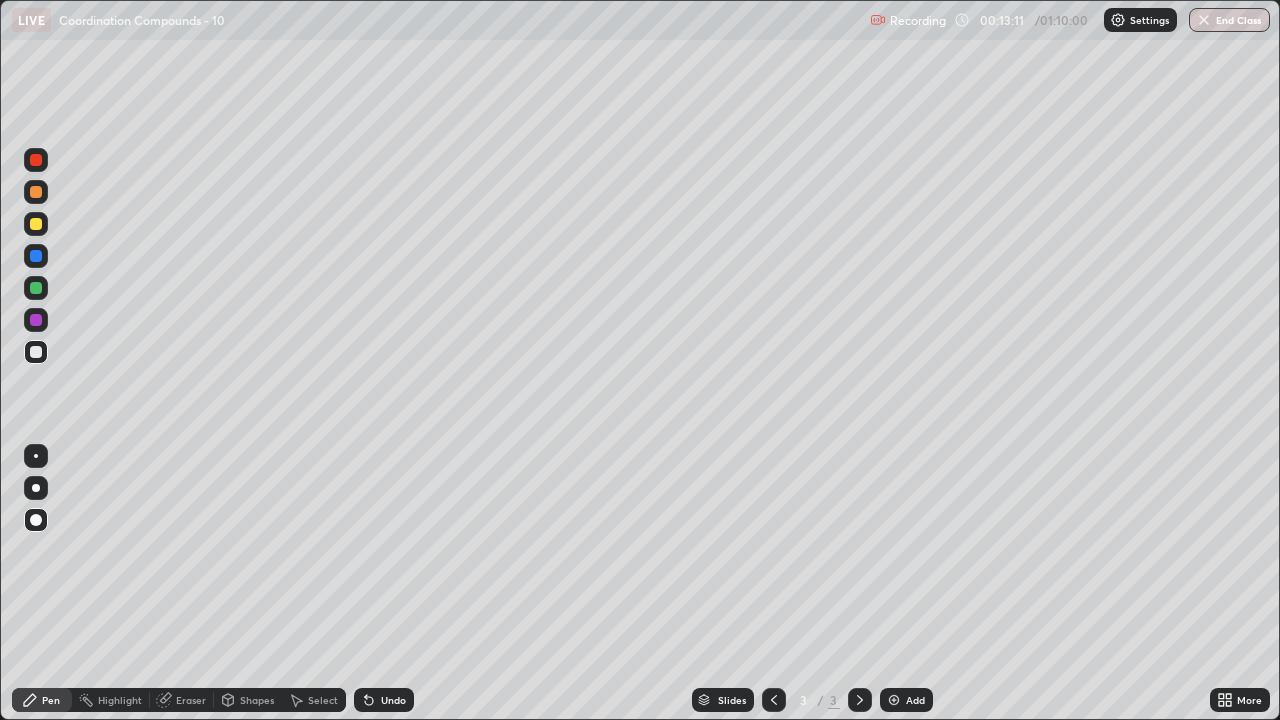 click on "Shapes" at bounding box center (257, 700) 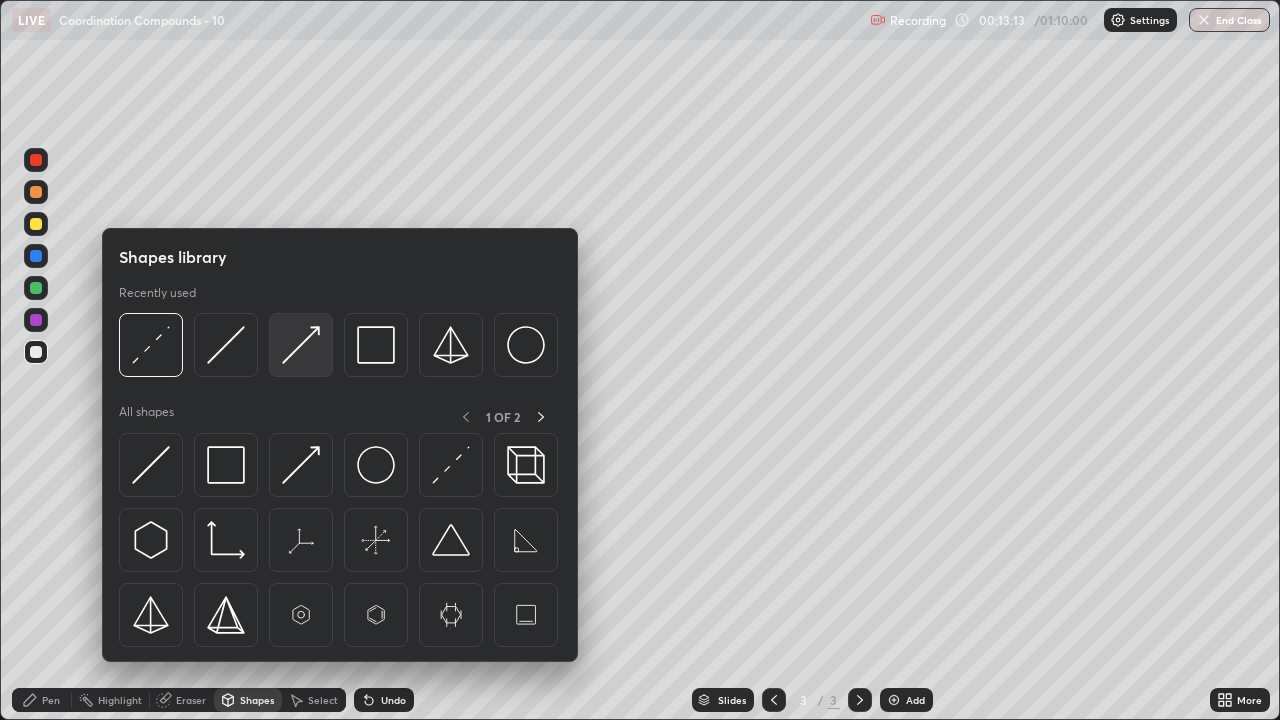 click at bounding box center (301, 345) 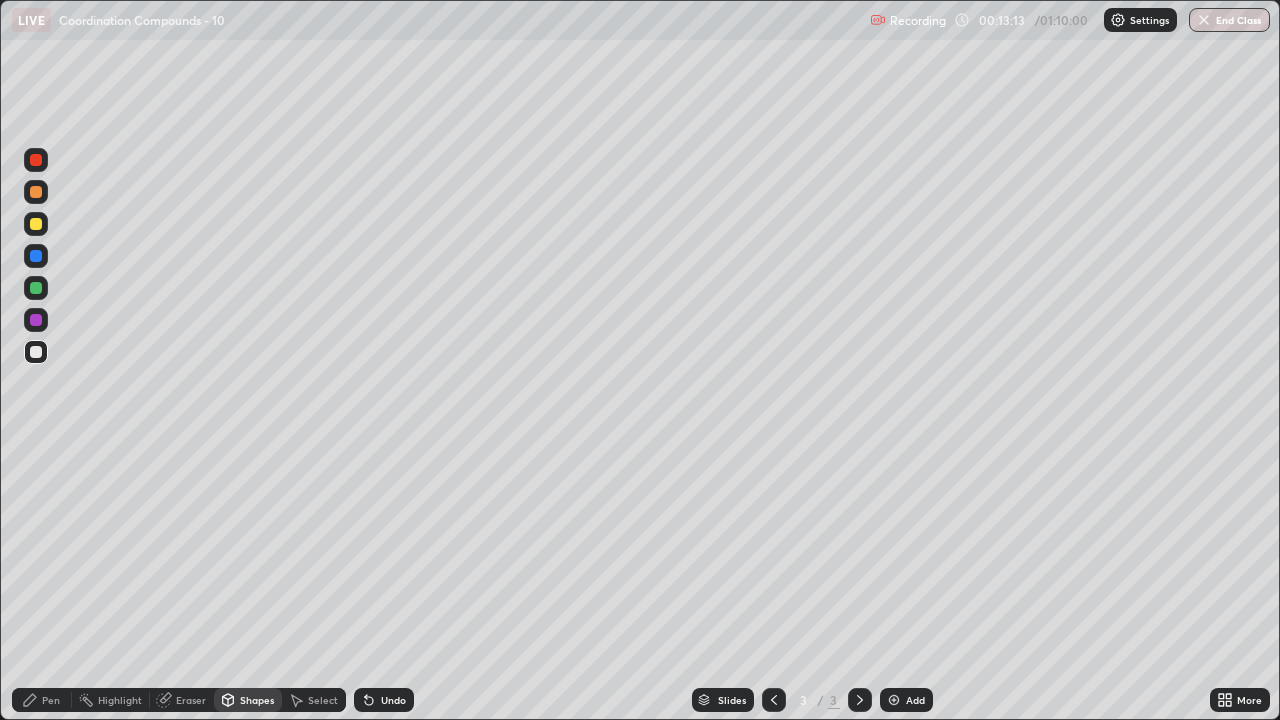 click at bounding box center [36, 224] 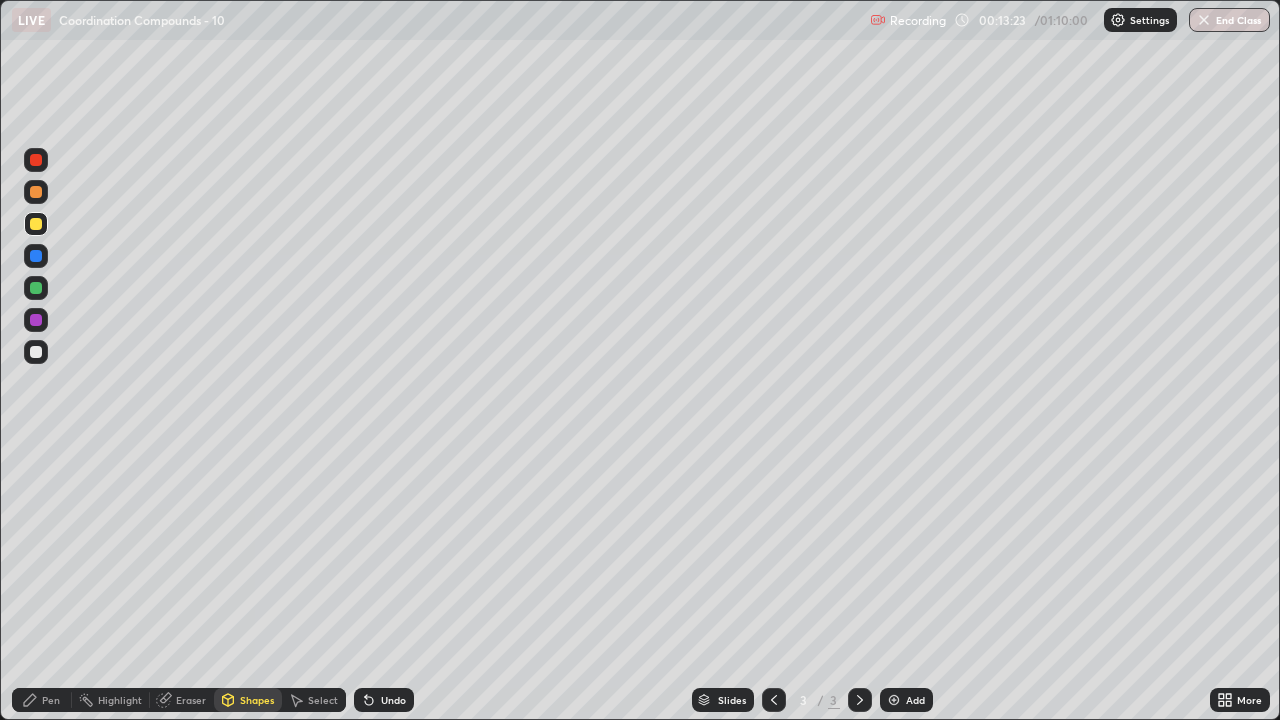 click on "Pen" at bounding box center (51, 700) 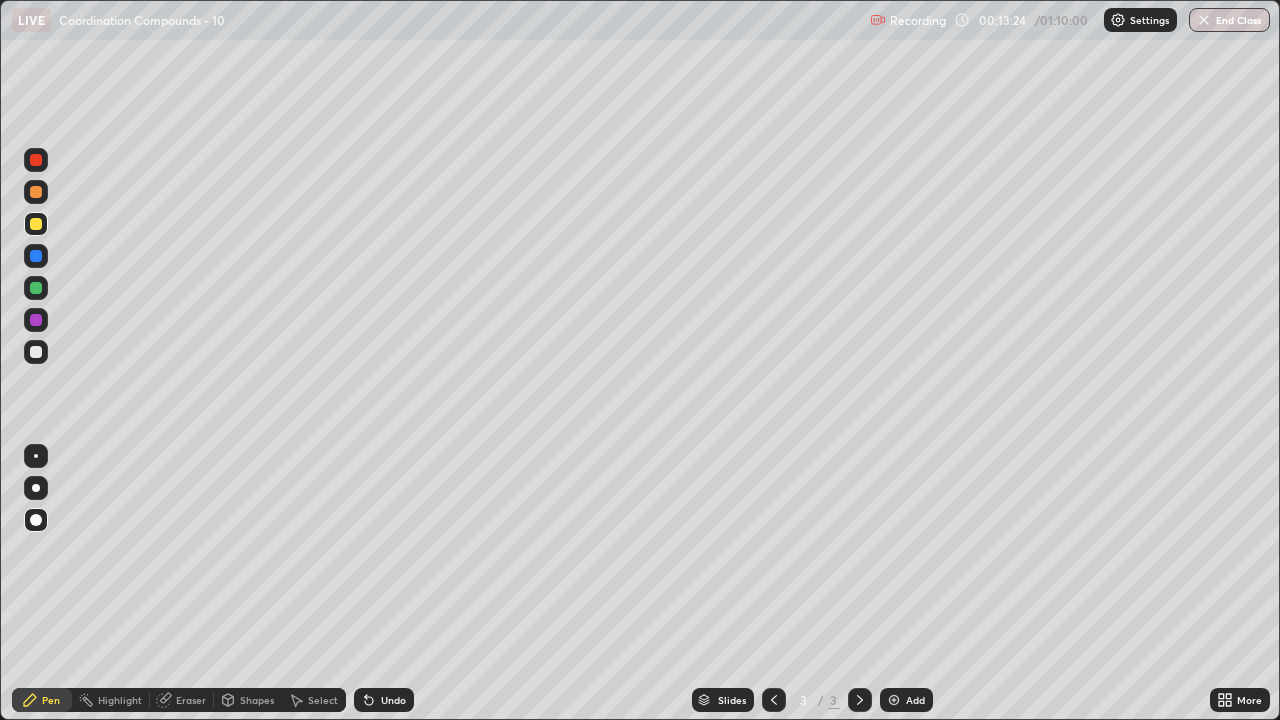 click at bounding box center [36, 224] 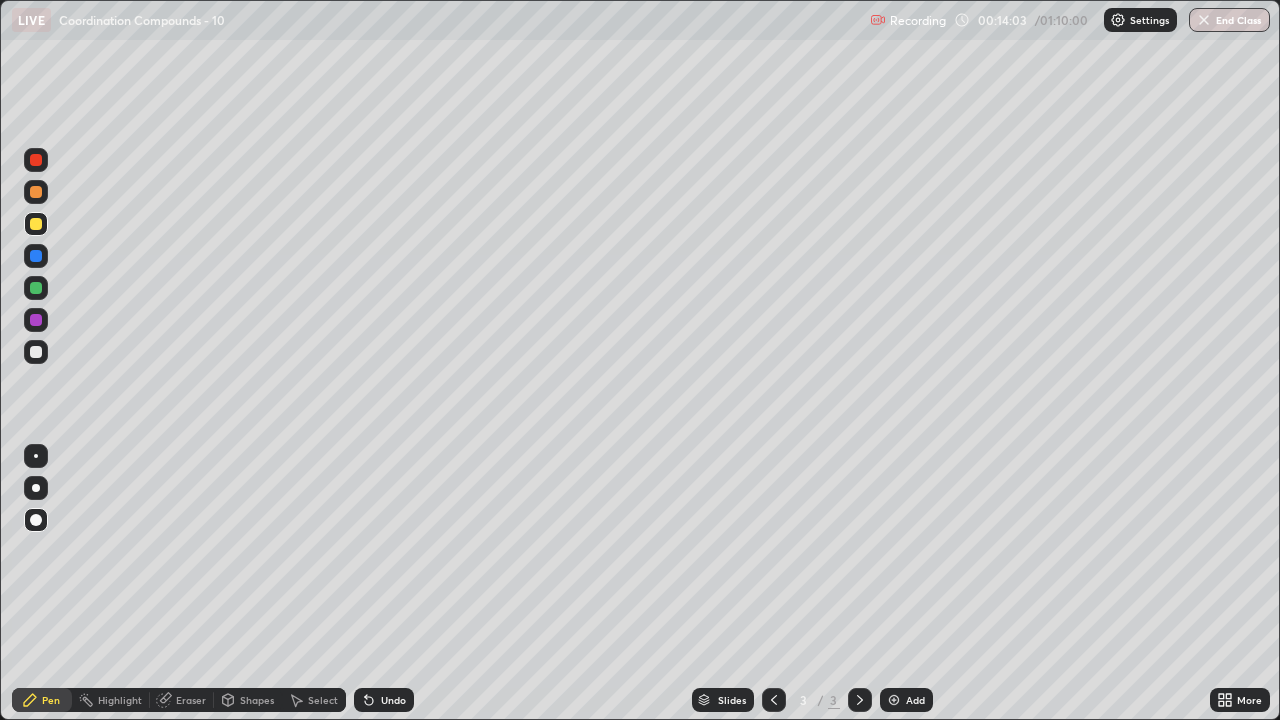 click at bounding box center (36, 256) 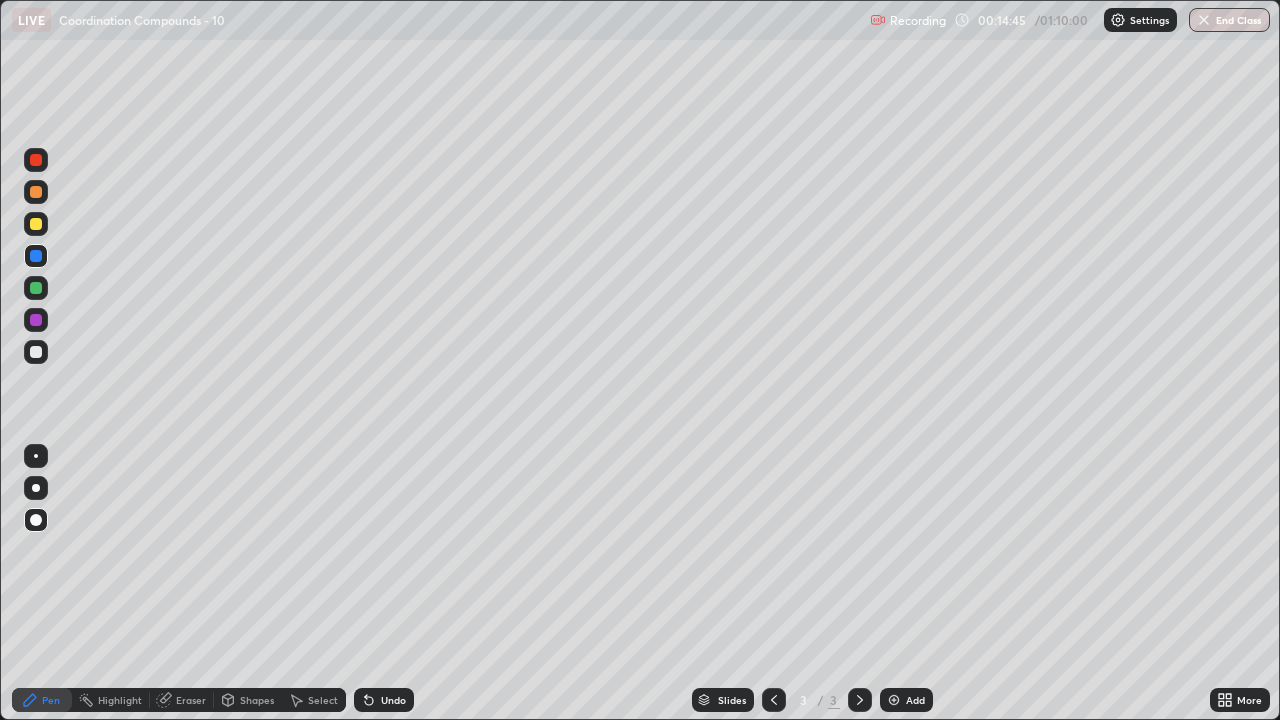 click on "Add" at bounding box center (906, 700) 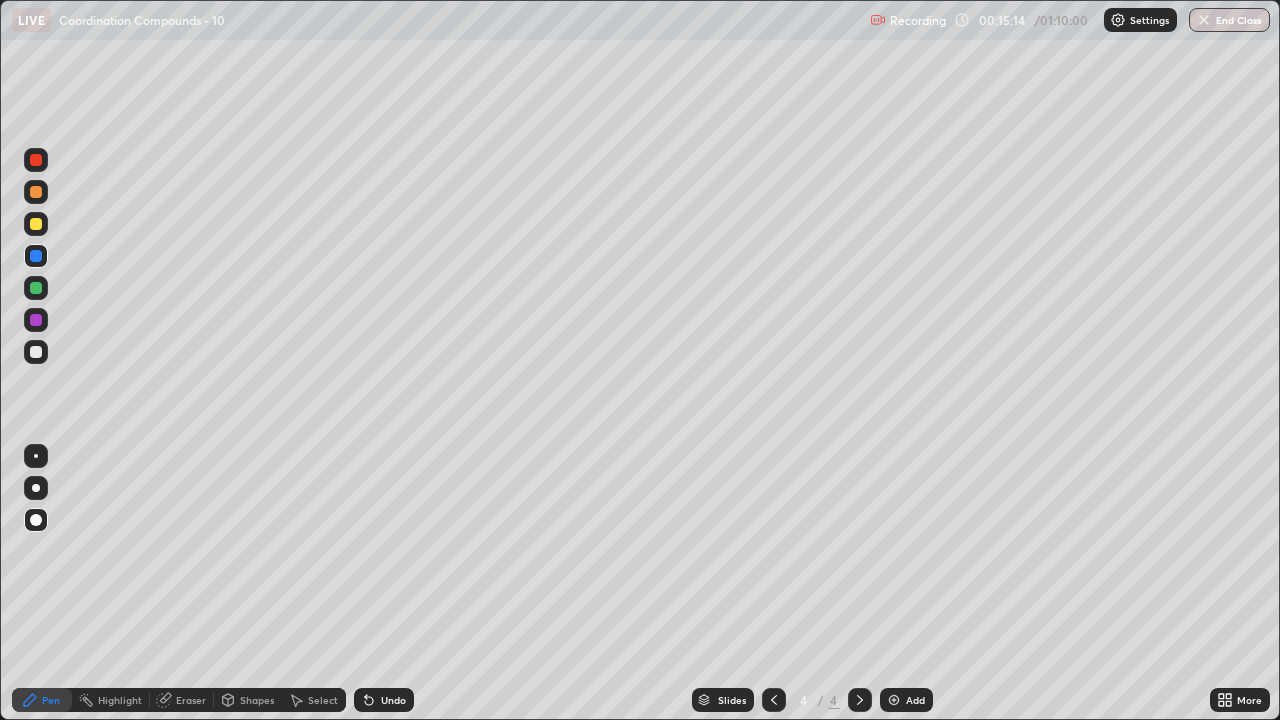 click 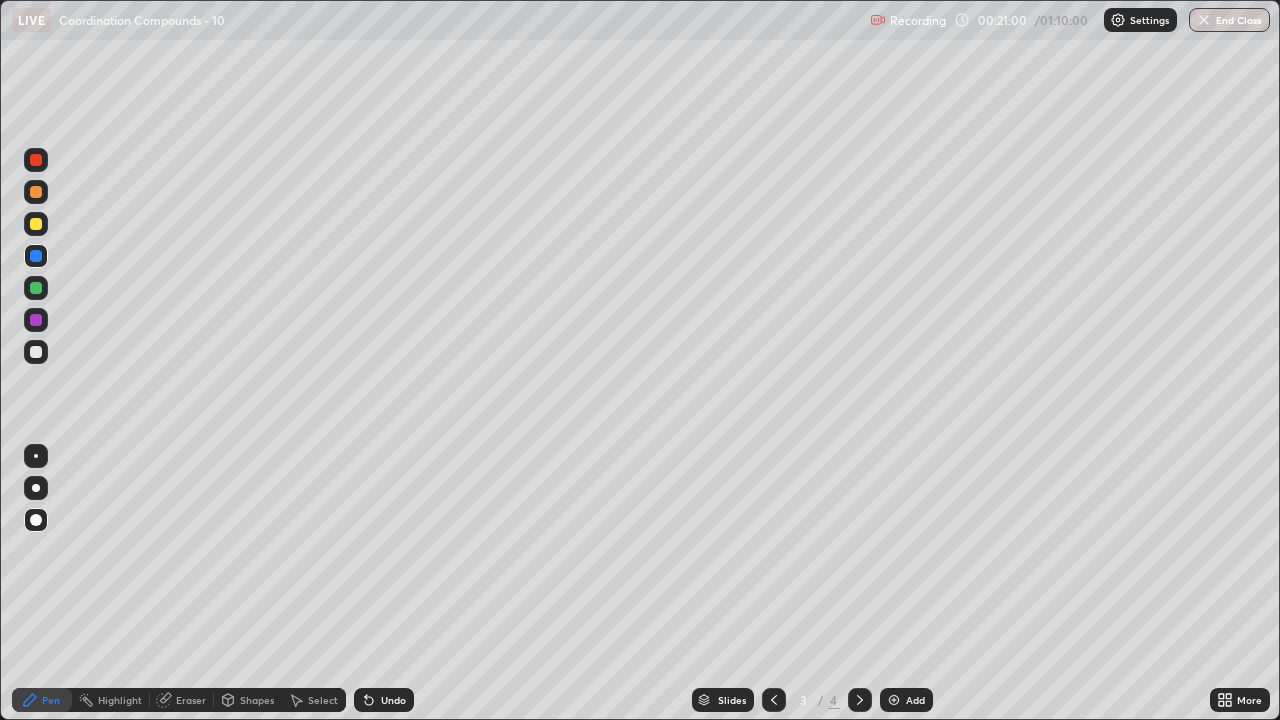 click 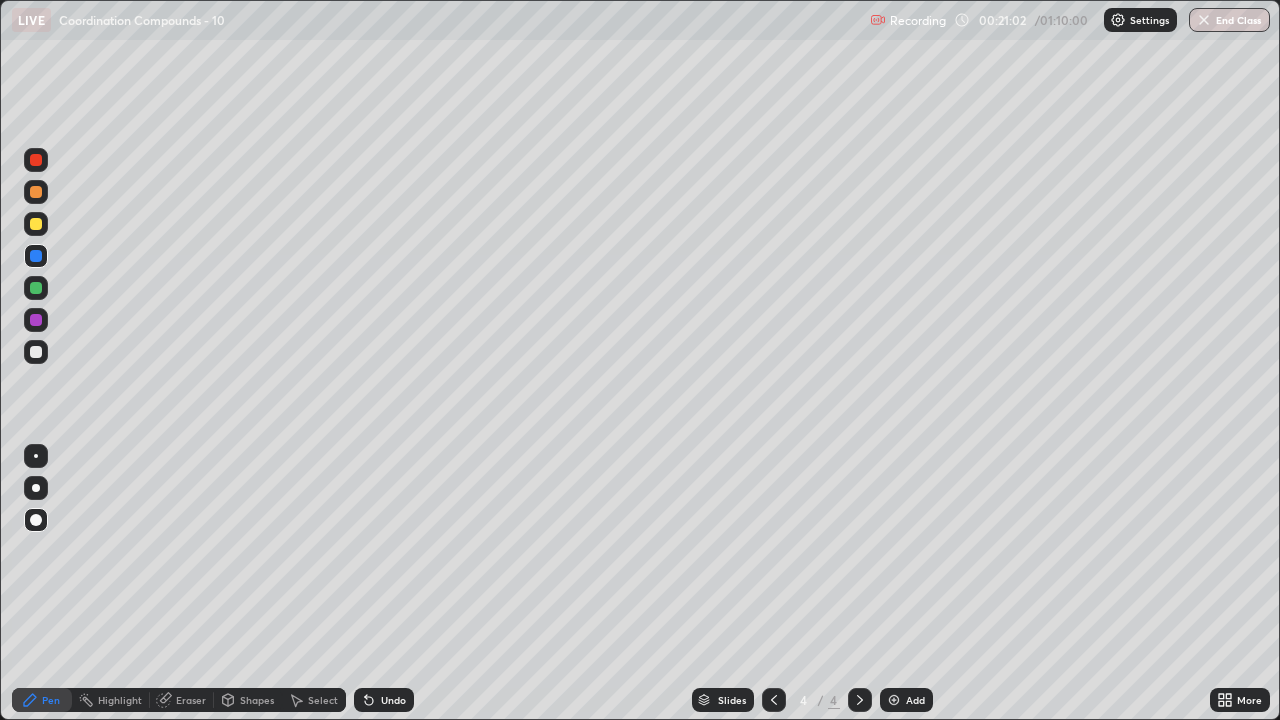 click at bounding box center (36, 520) 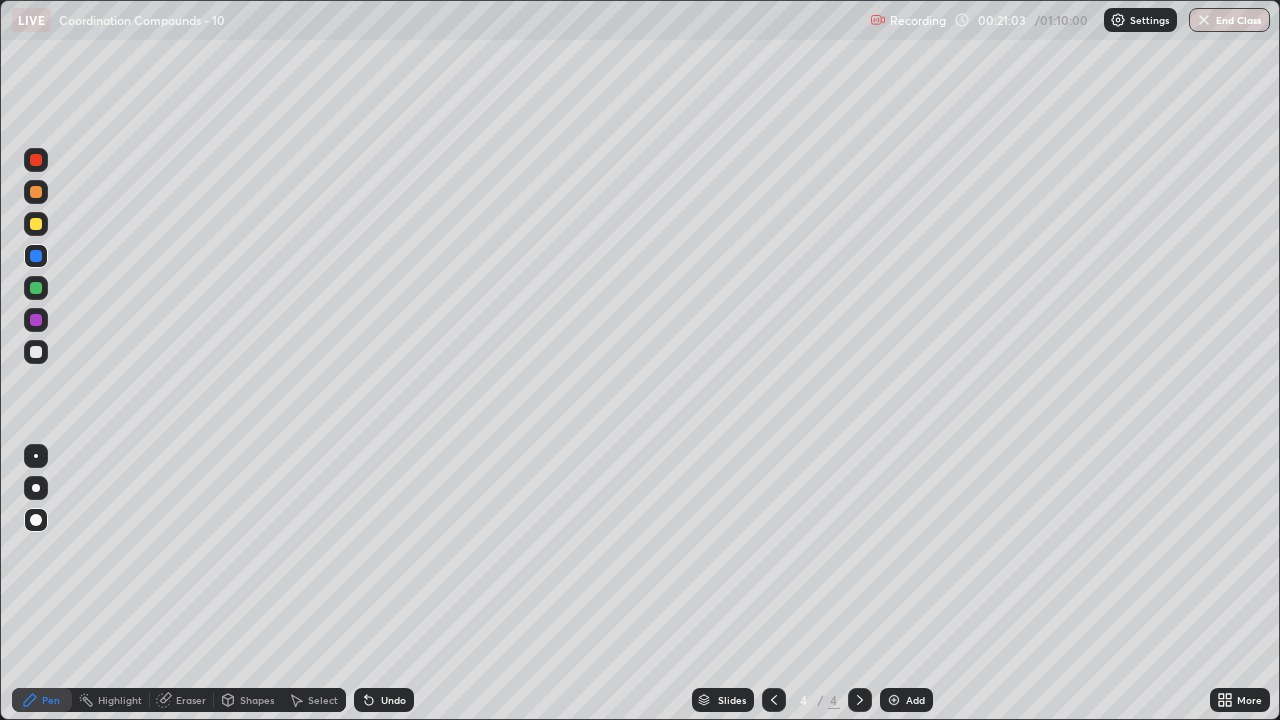 click at bounding box center [36, 488] 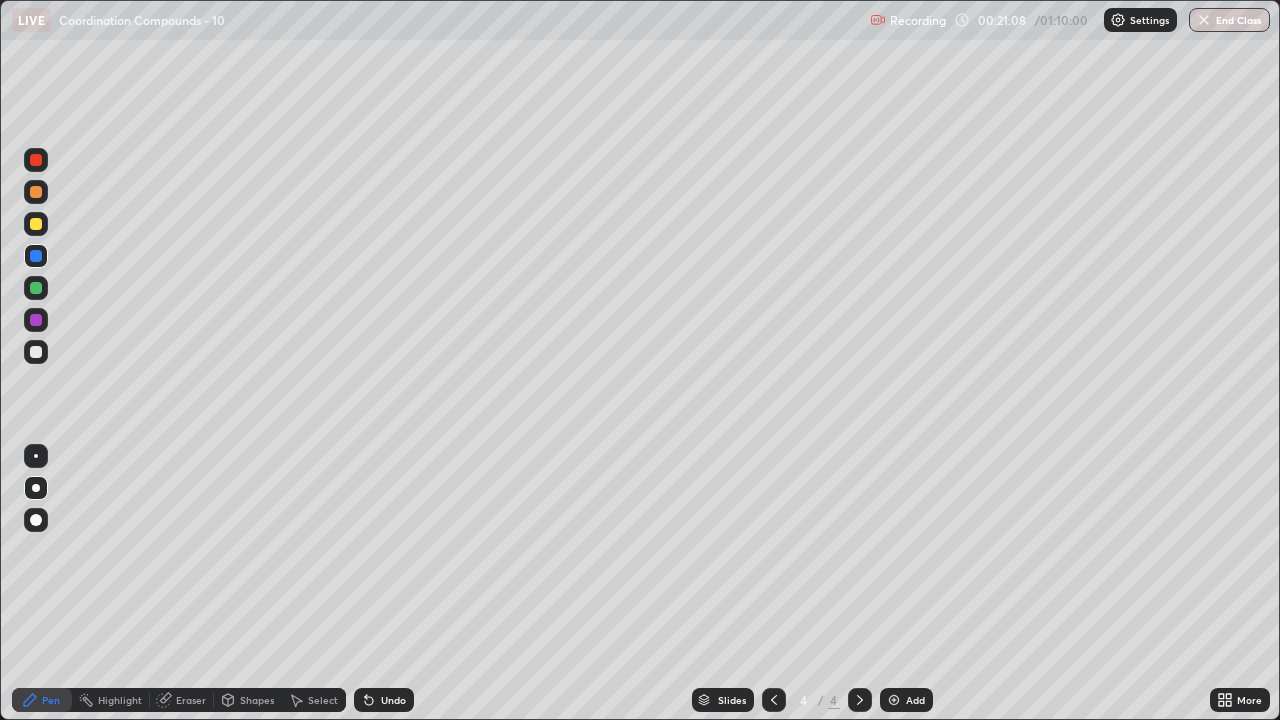 click 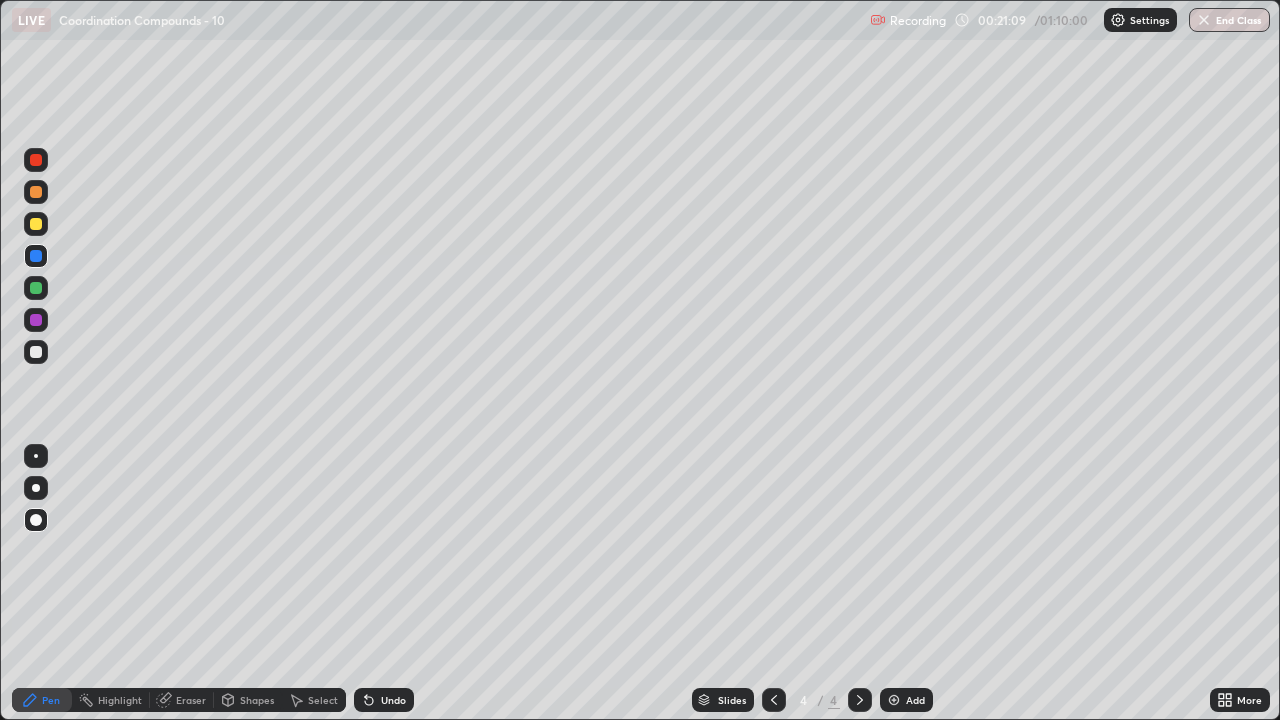 click at bounding box center [36, 352] 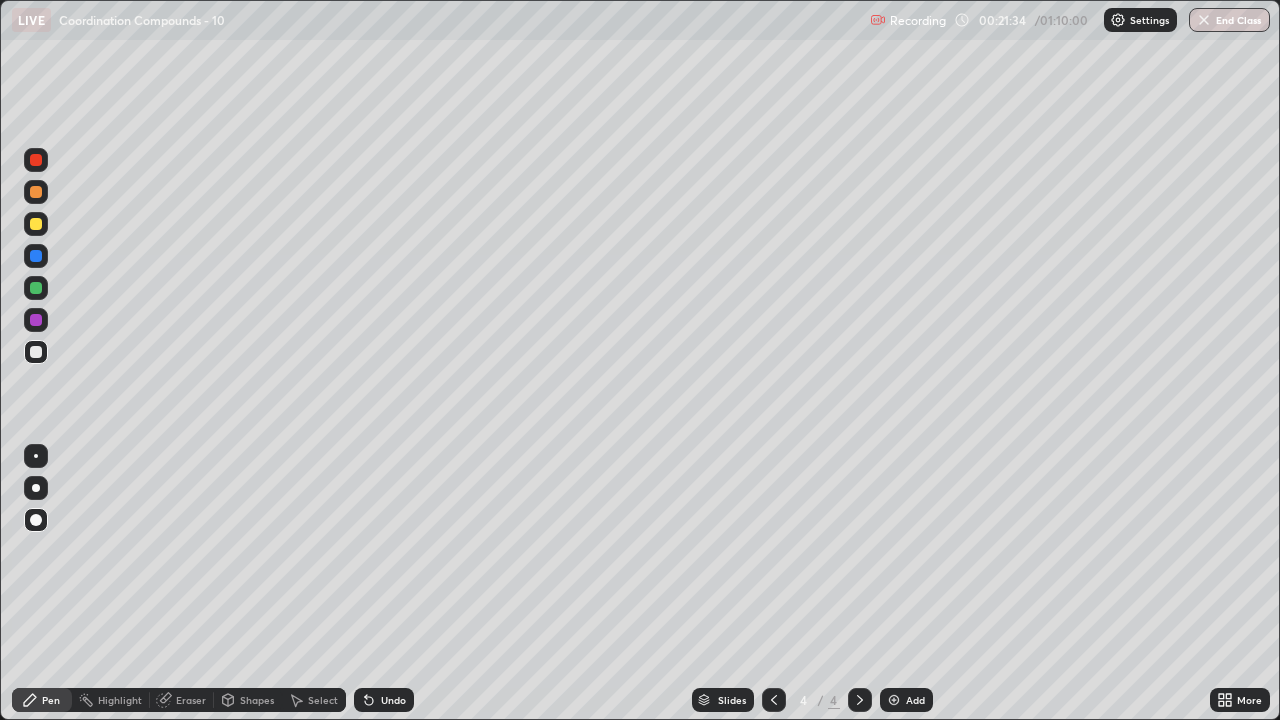 click at bounding box center (36, 288) 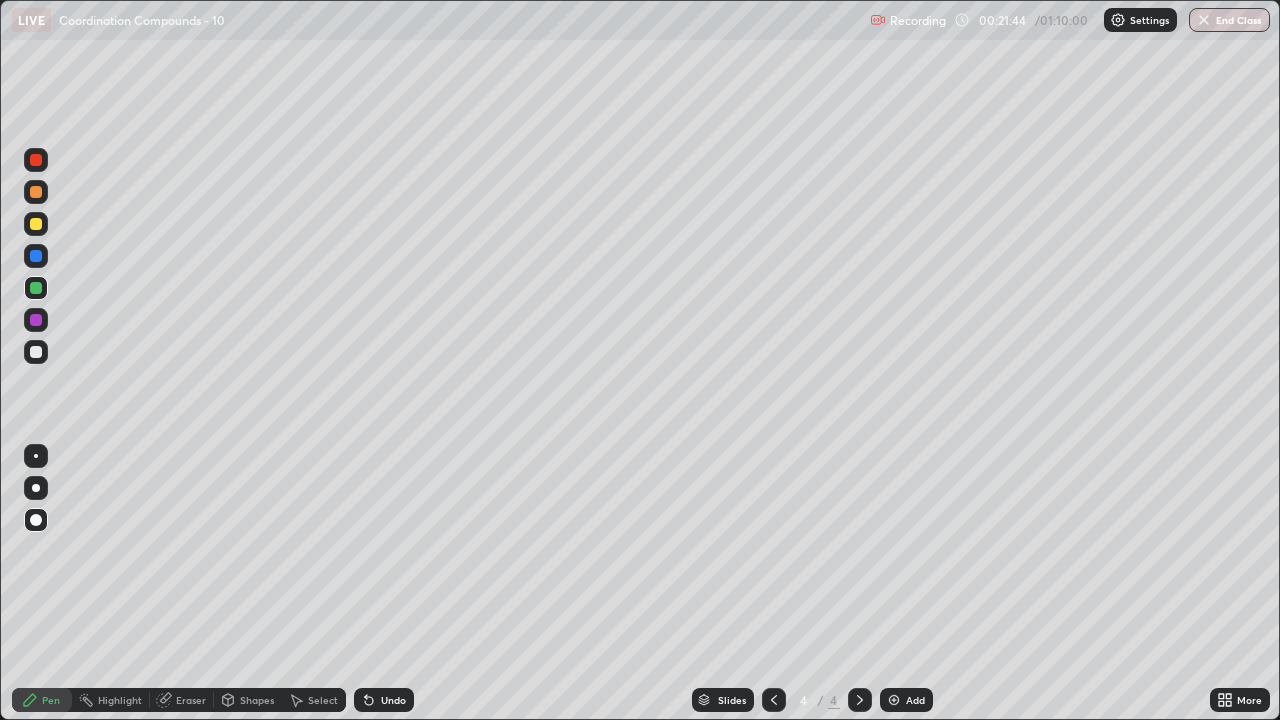 click at bounding box center (36, 224) 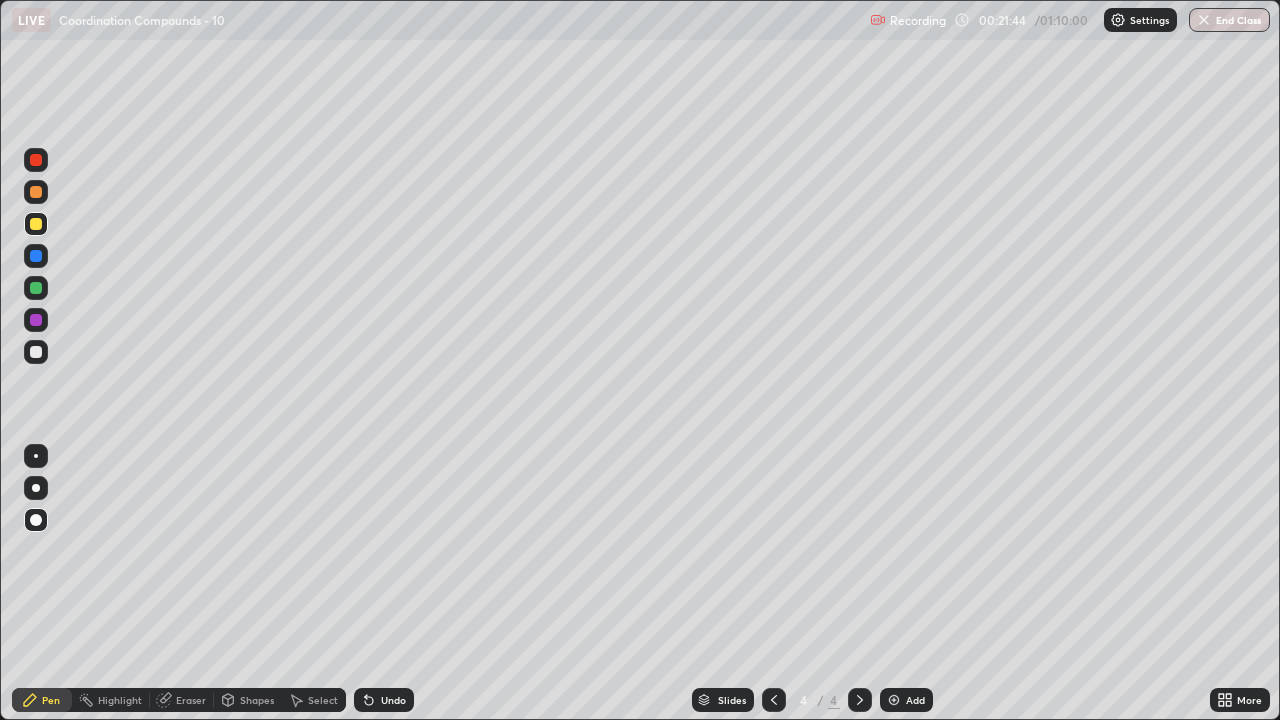 click at bounding box center [36, 224] 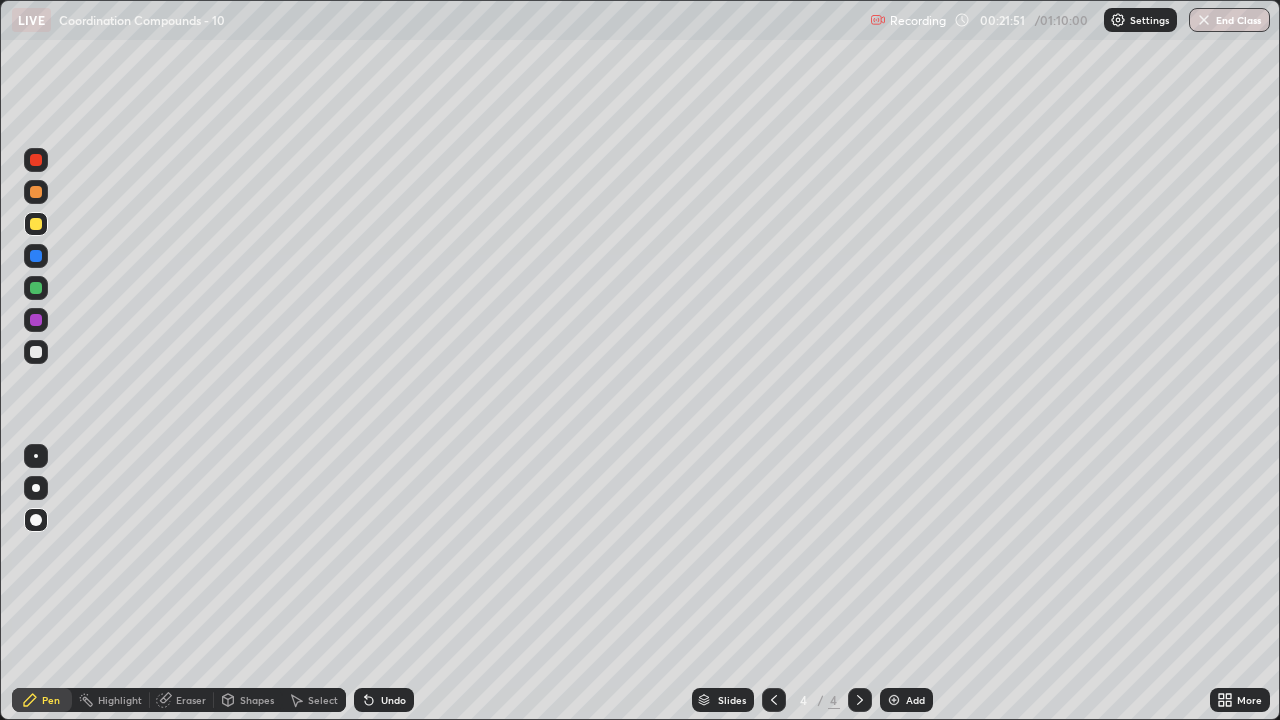 click at bounding box center [36, 224] 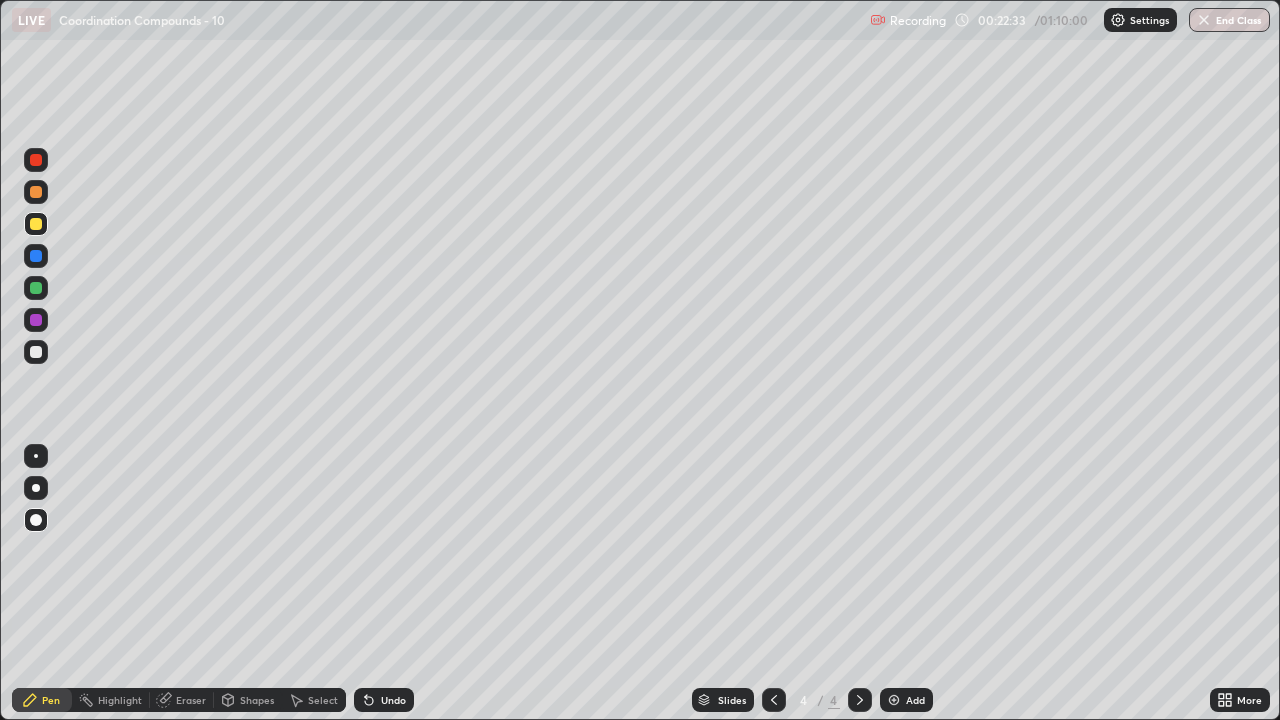 click at bounding box center (36, 352) 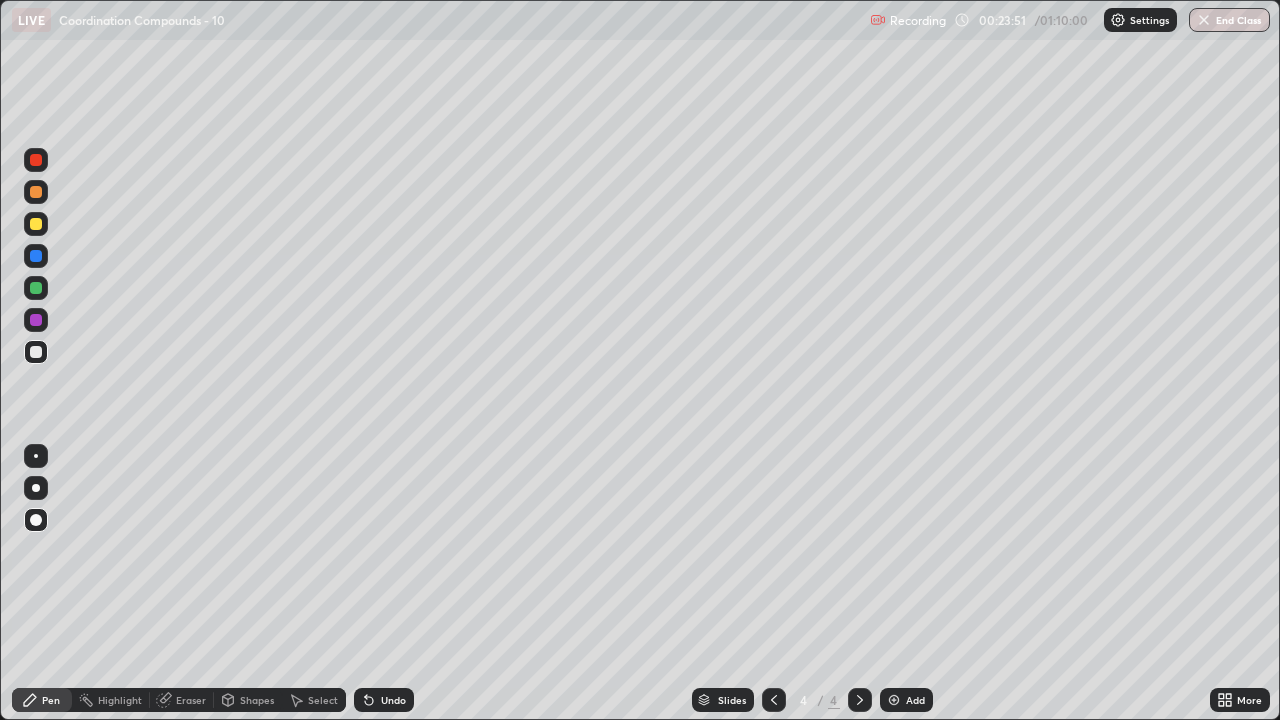 click at bounding box center [36, 288] 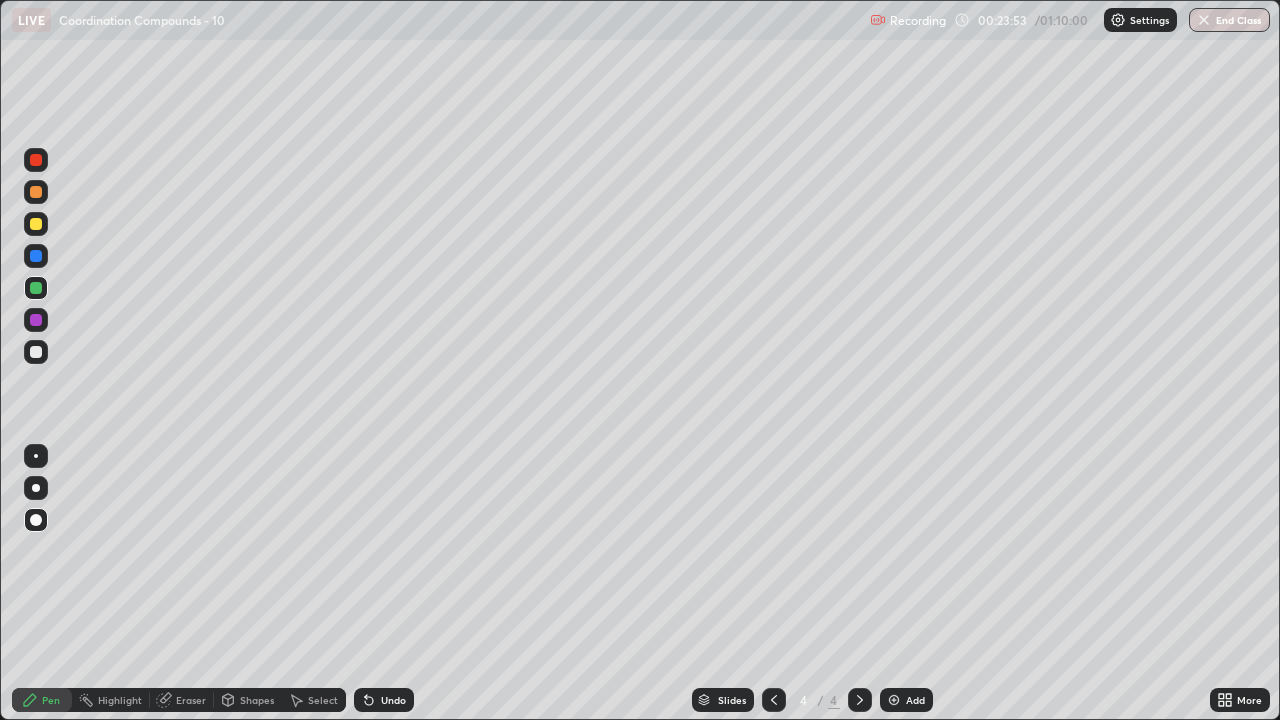 click at bounding box center [36, 160] 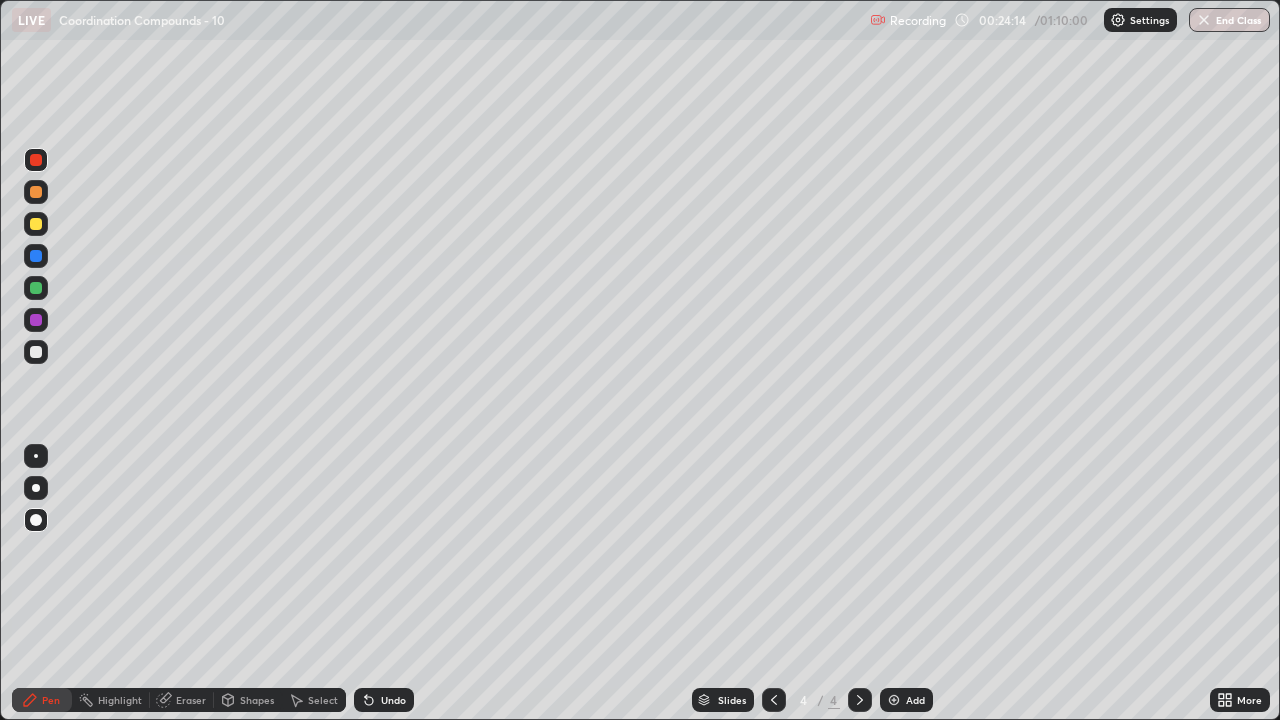 click at bounding box center [36, 352] 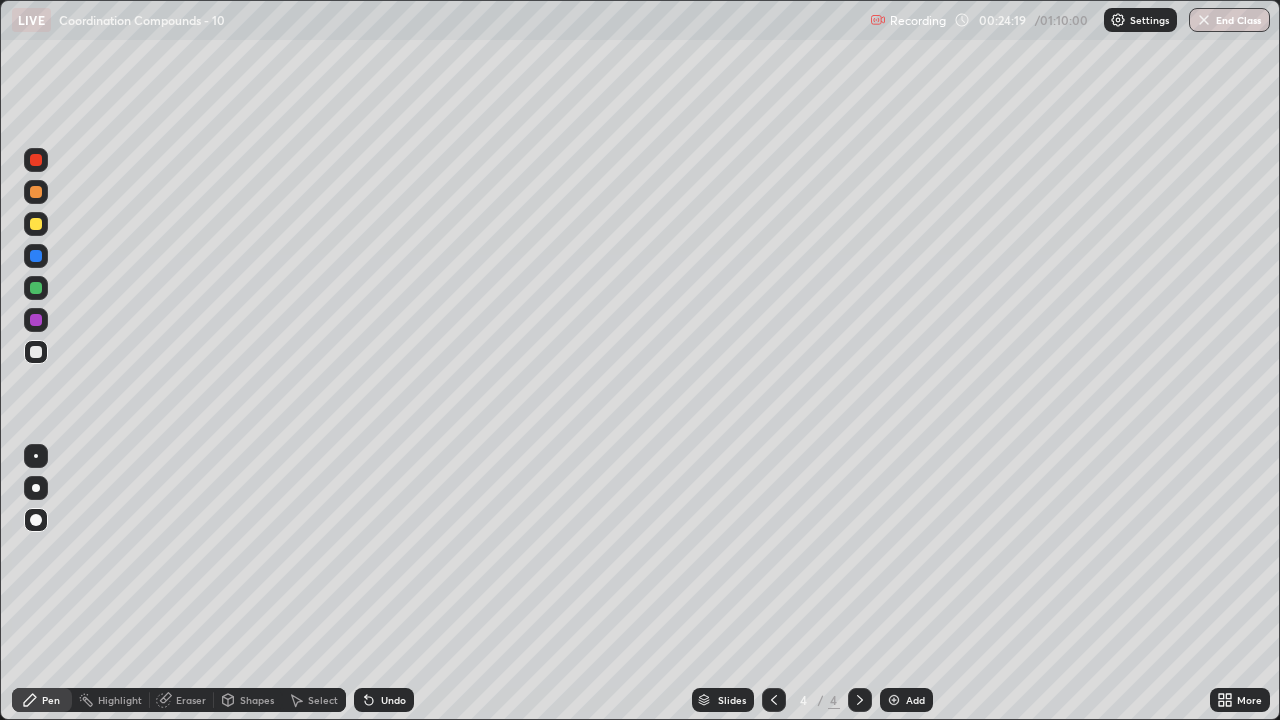 click at bounding box center (36, 288) 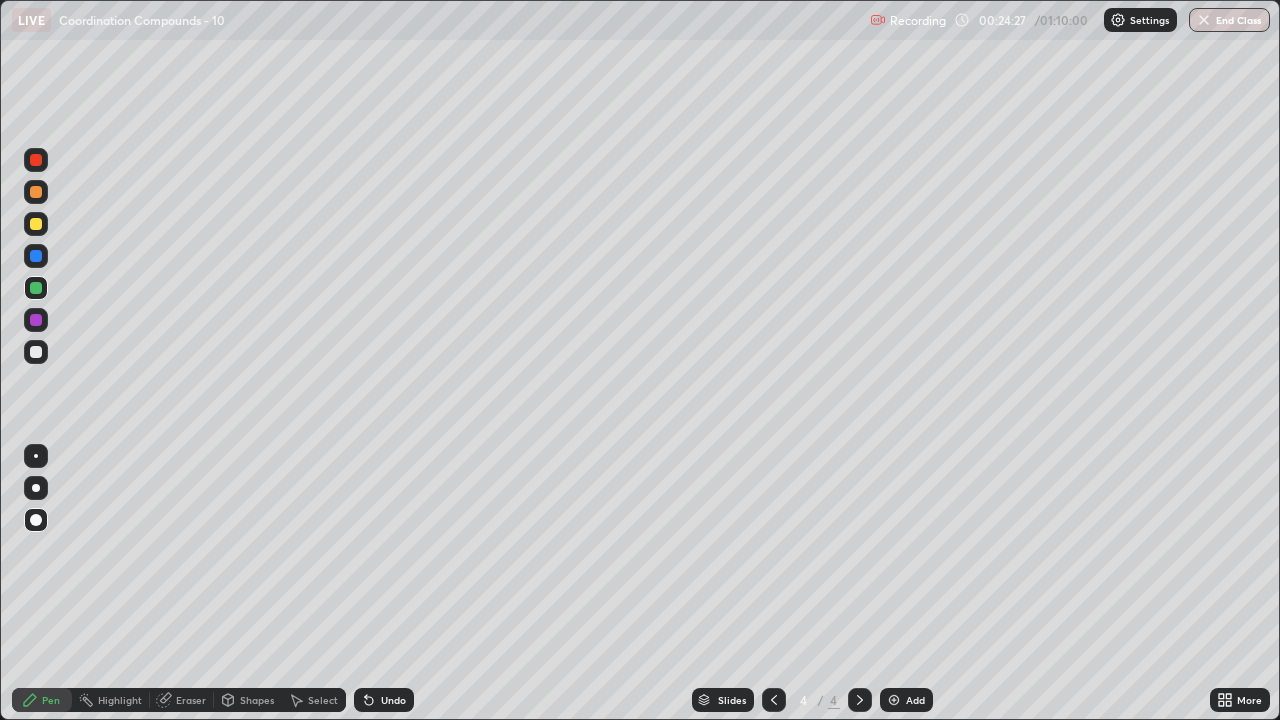 click at bounding box center [36, 352] 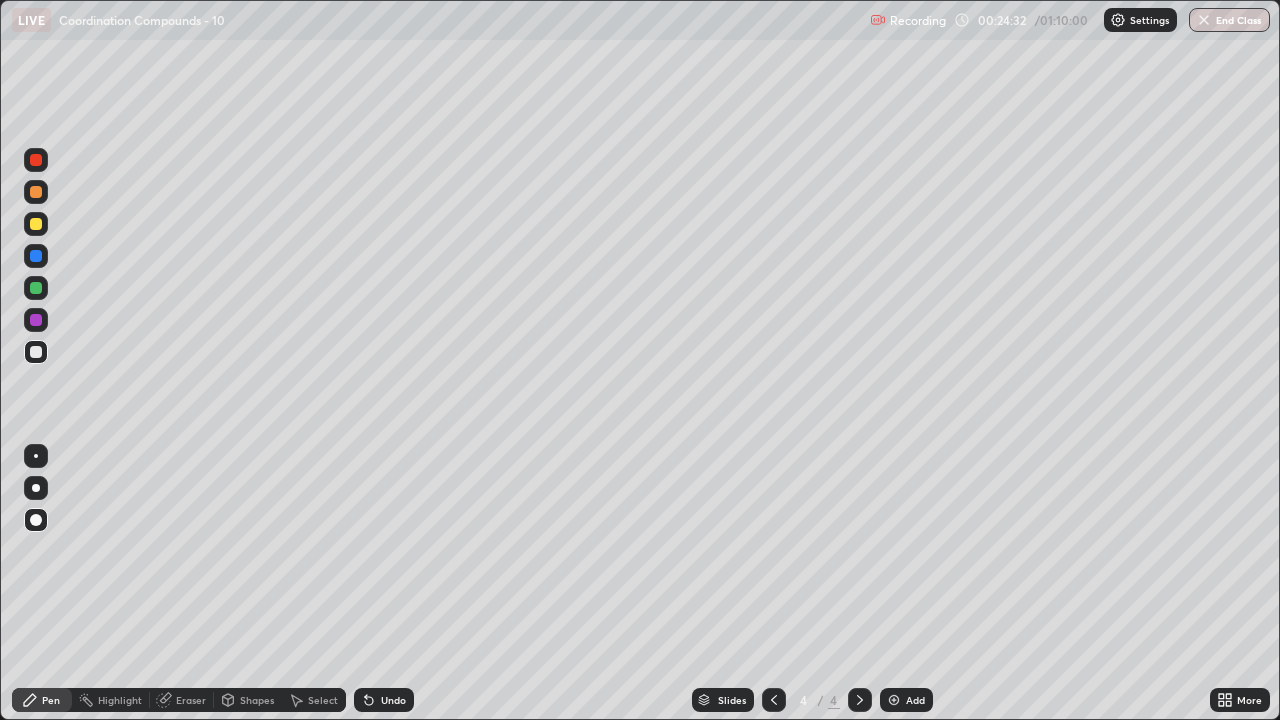 click at bounding box center [36, 288] 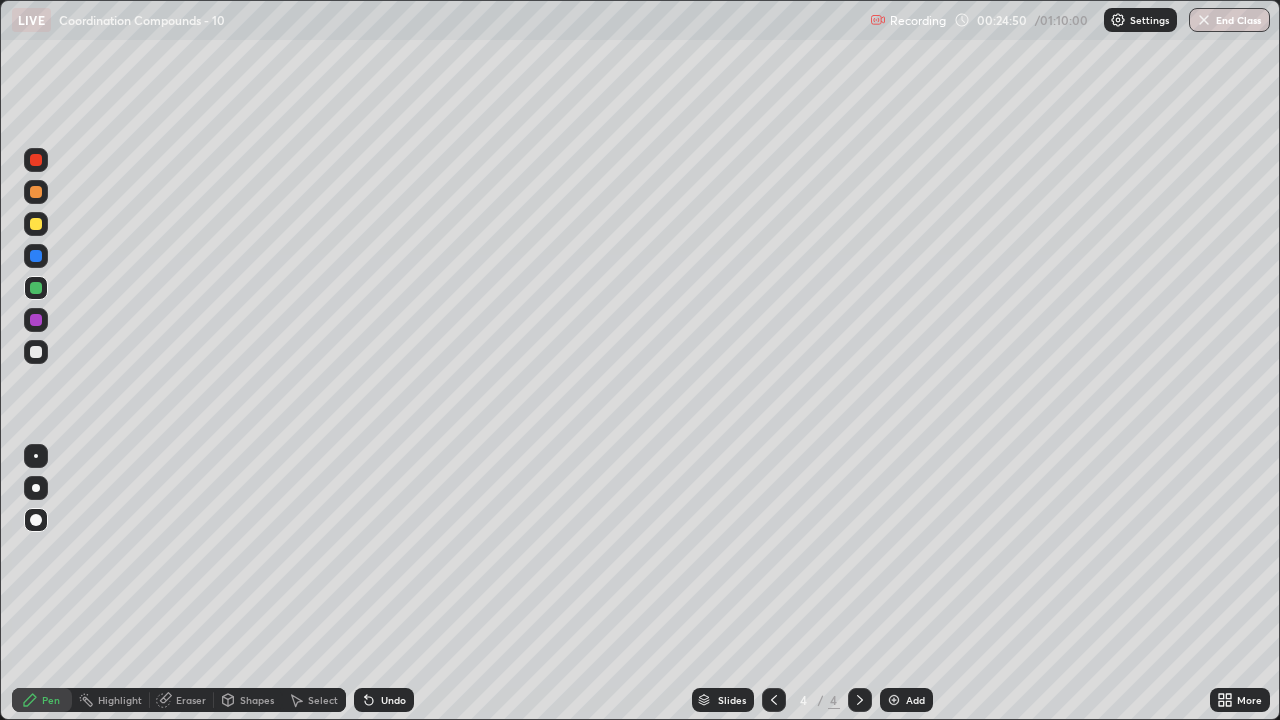 click at bounding box center [36, 224] 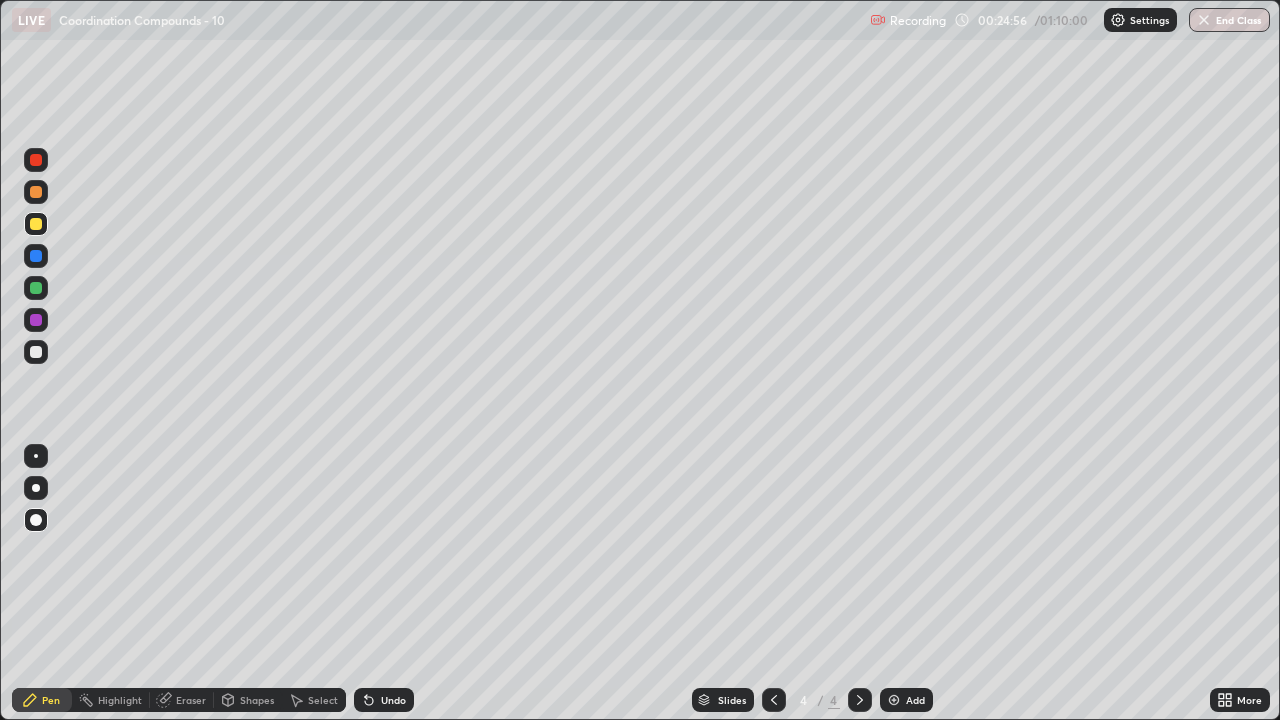 click at bounding box center [36, 352] 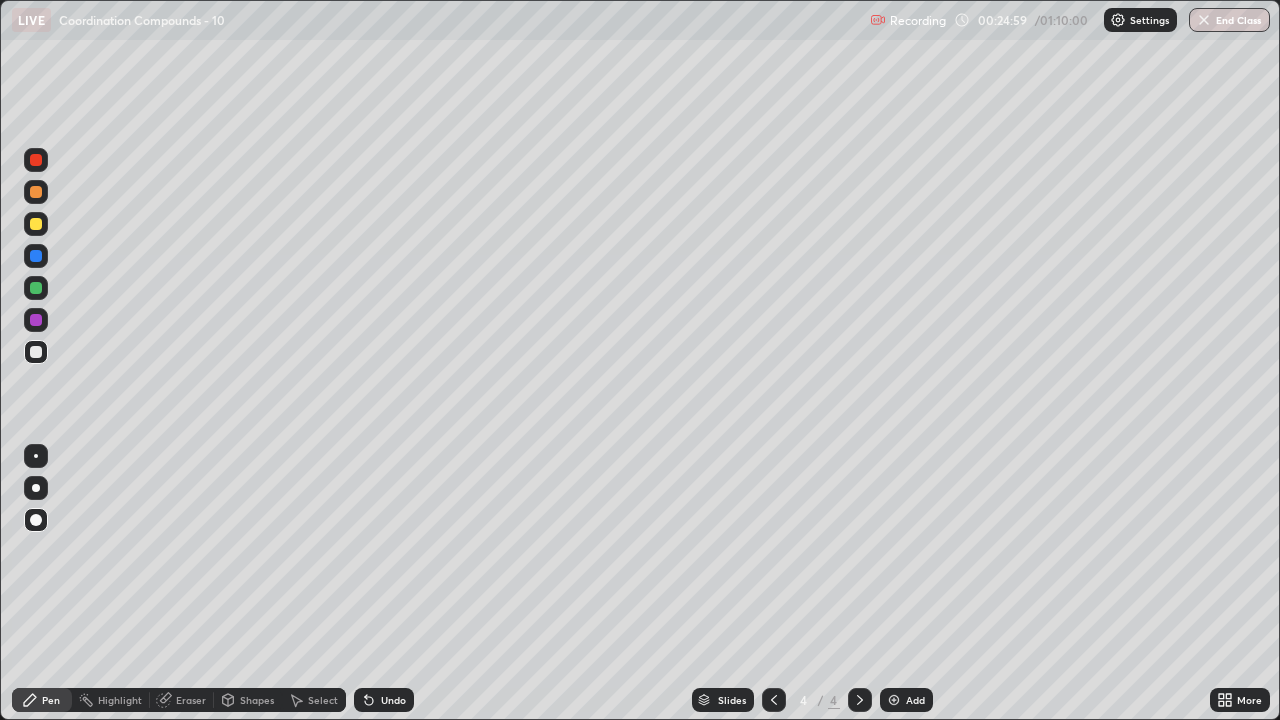 click at bounding box center [36, 352] 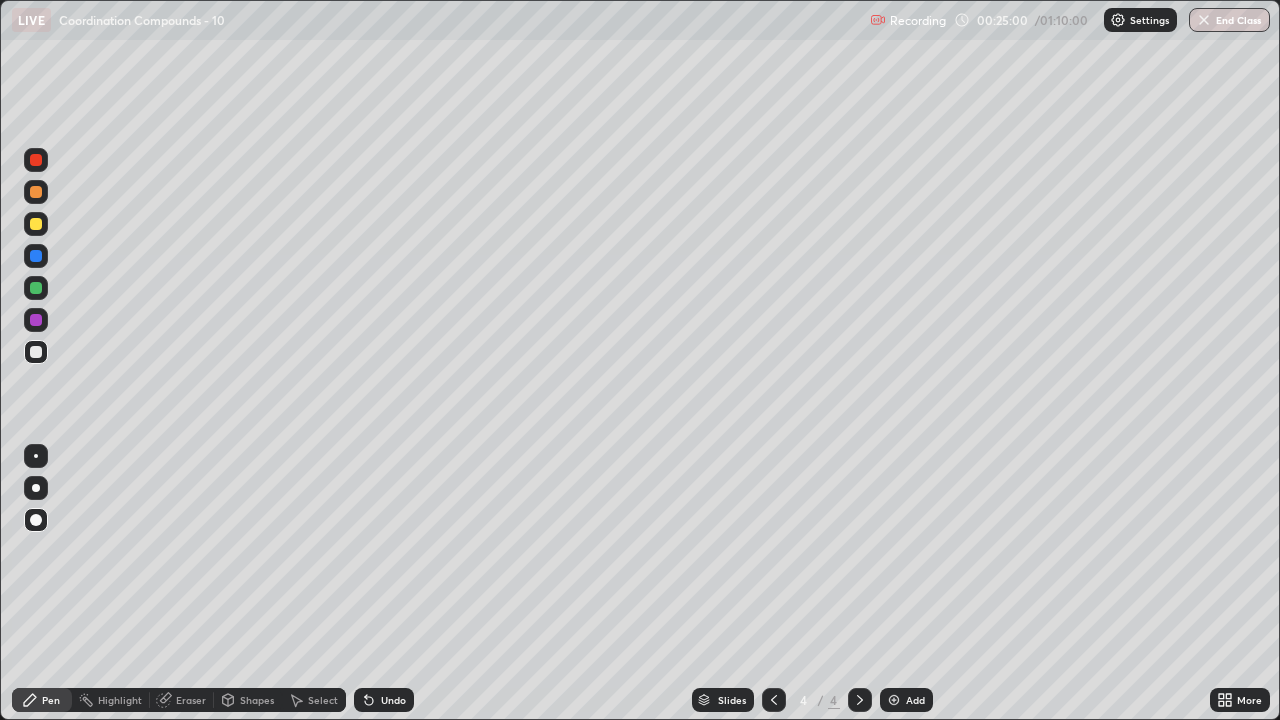 click at bounding box center (36, 224) 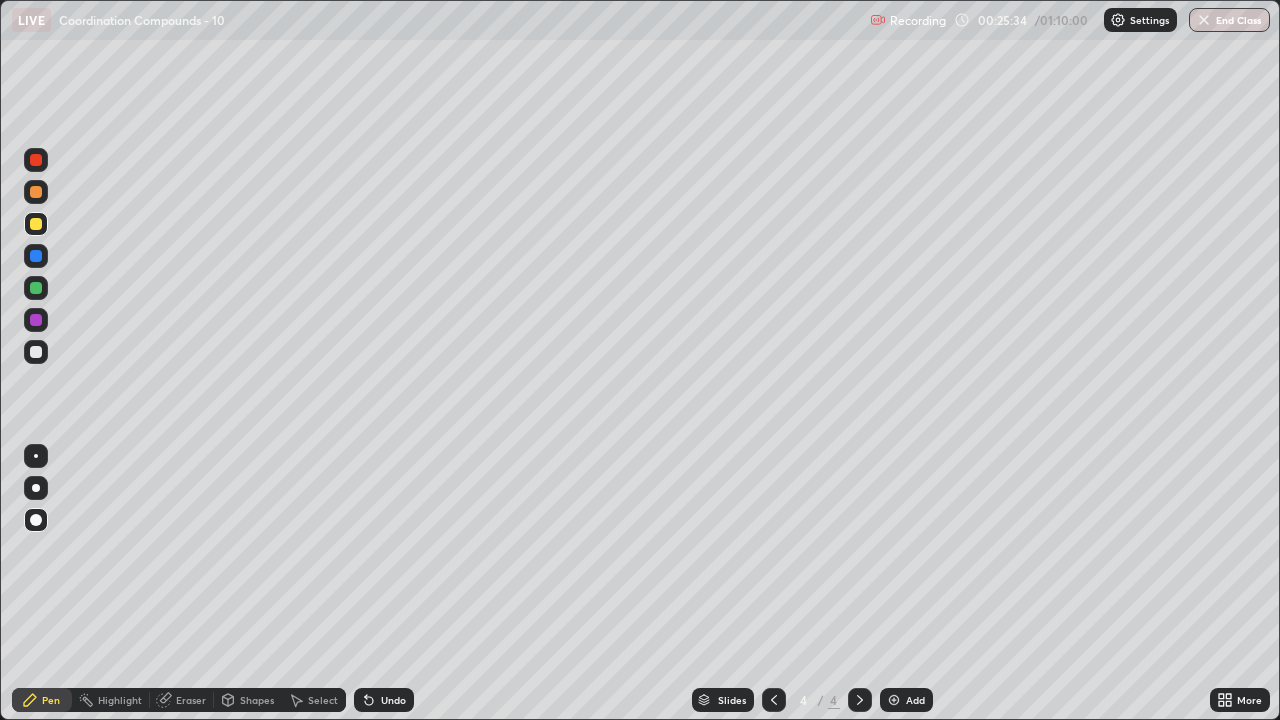 click at bounding box center [36, 352] 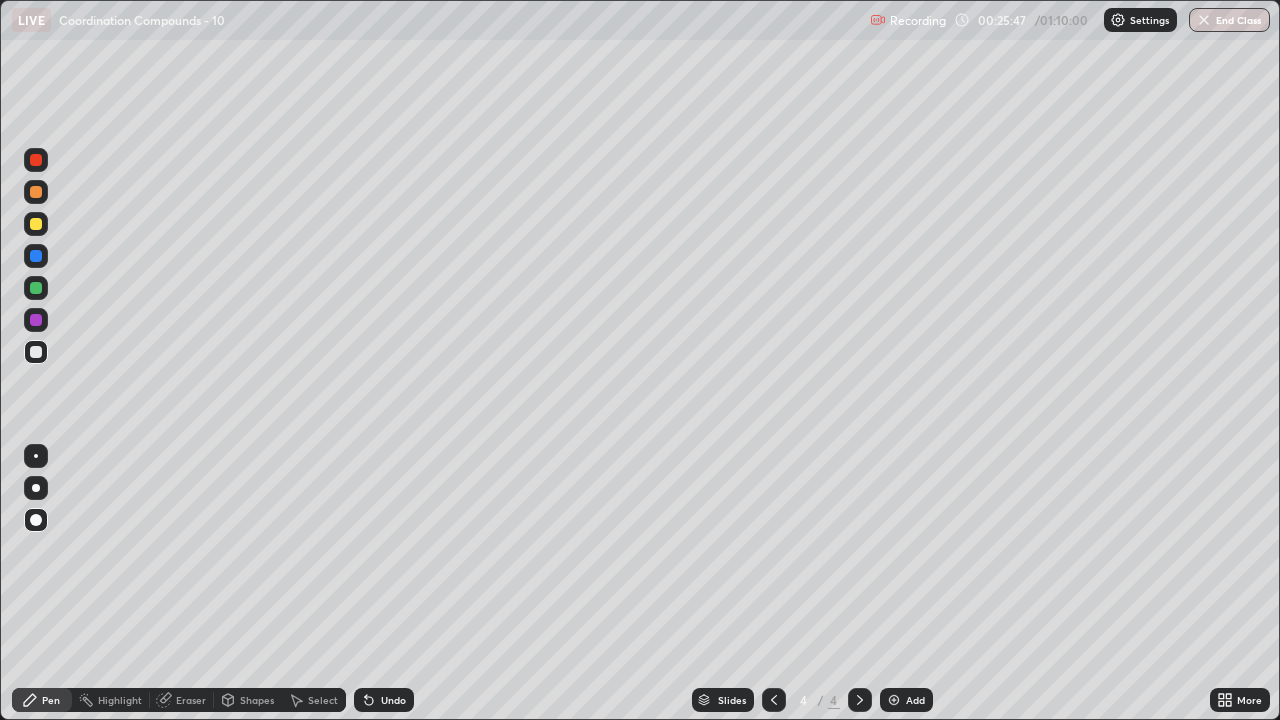 click on "Undo" at bounding box center [393, 700] 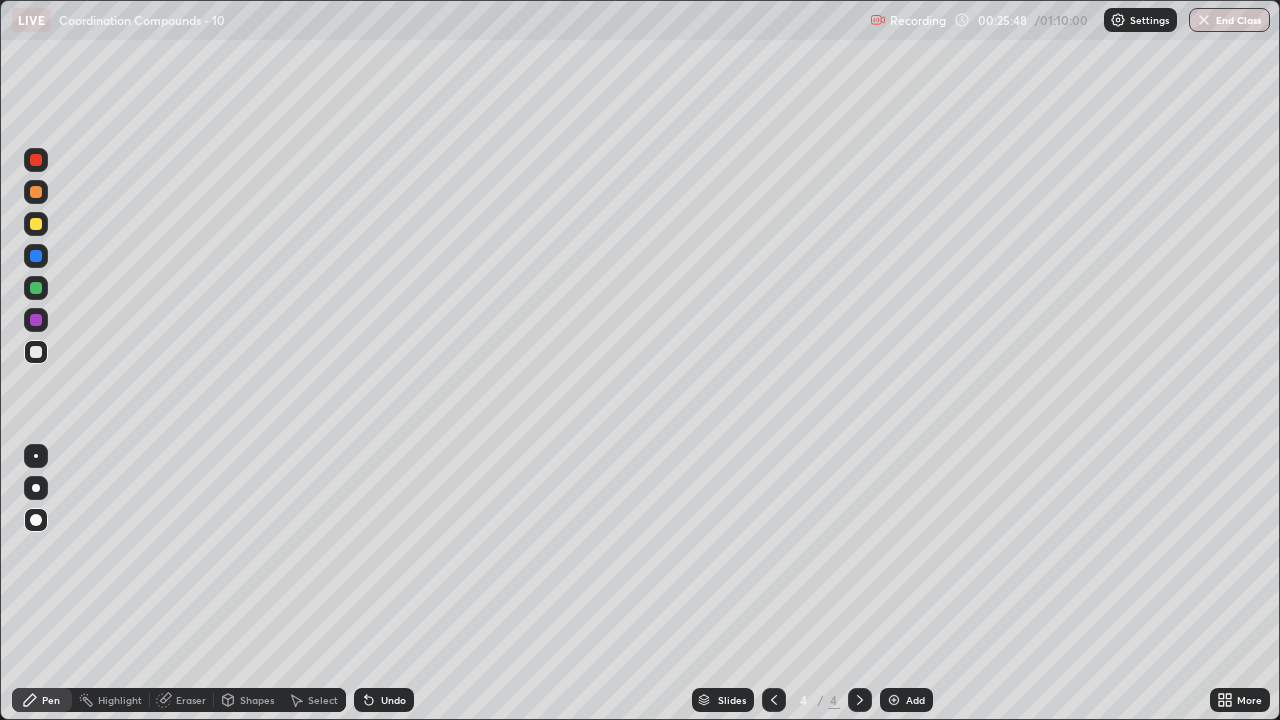 click at bounding box center [36, 288] 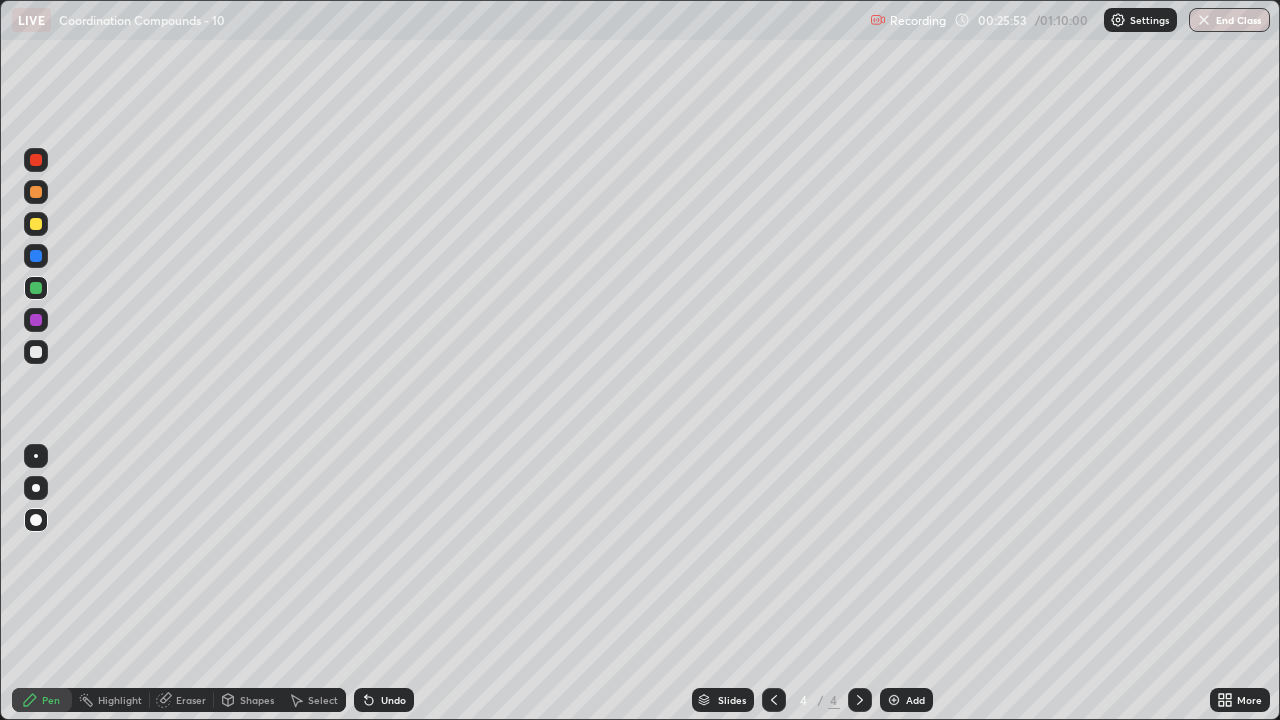 click at bounding box center (36, 352) 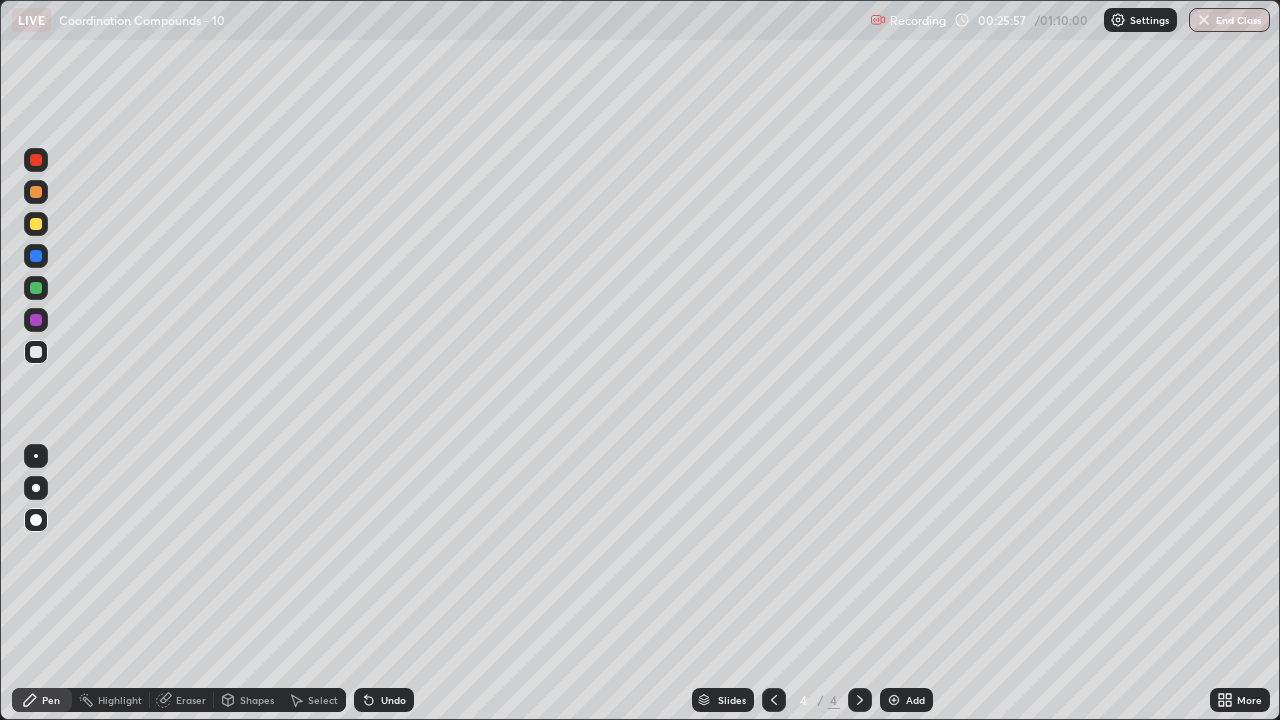 click at bounding box center (36, 288) 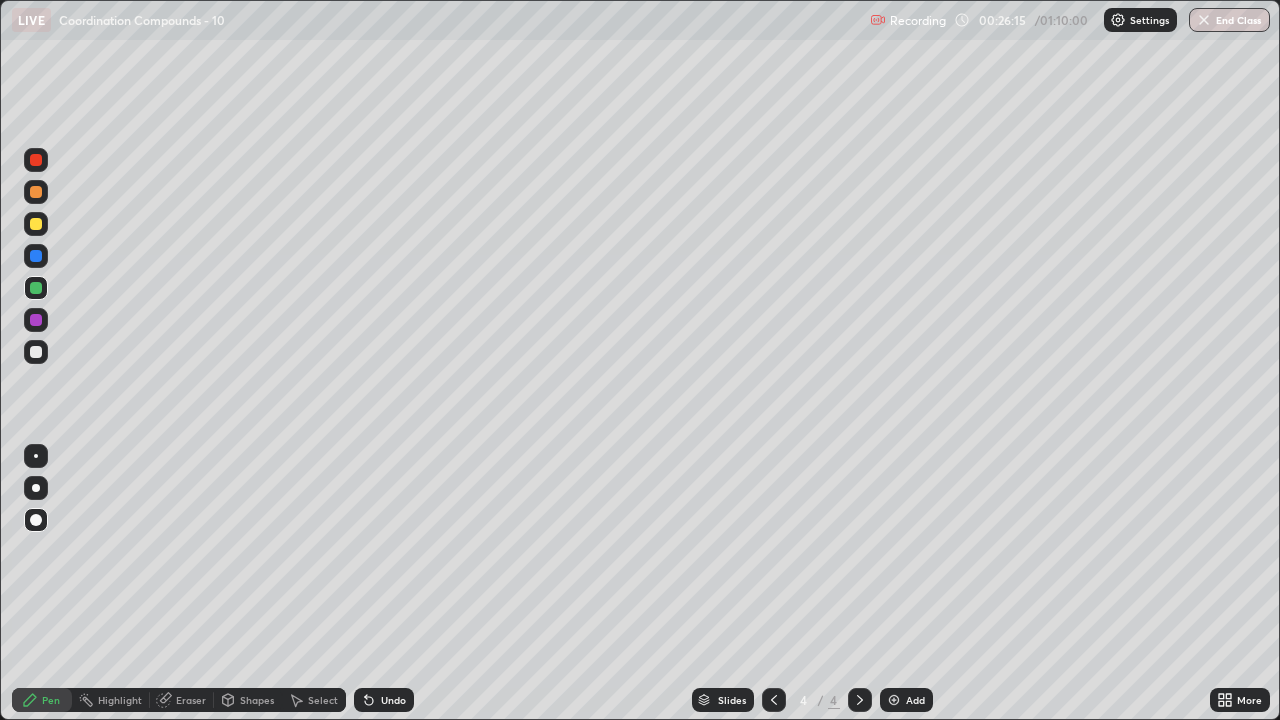 click at bounding box center (36, 352) 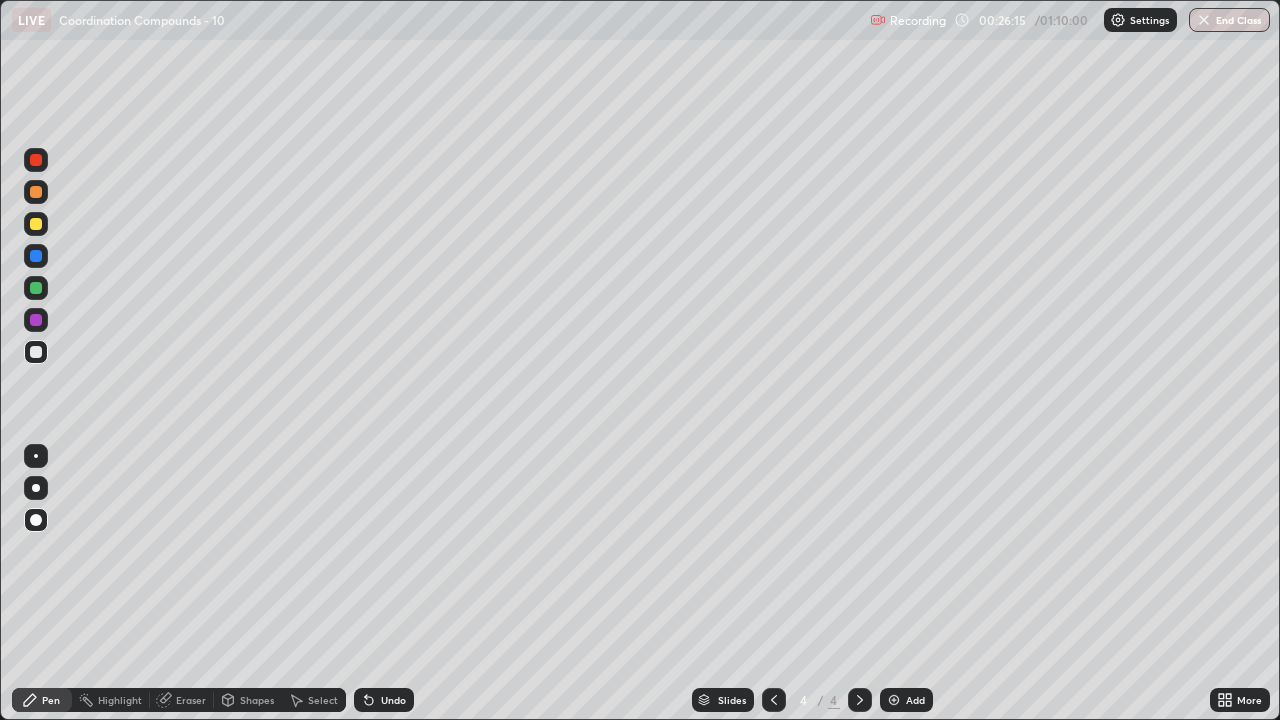 click at bounding box center (36, 352) 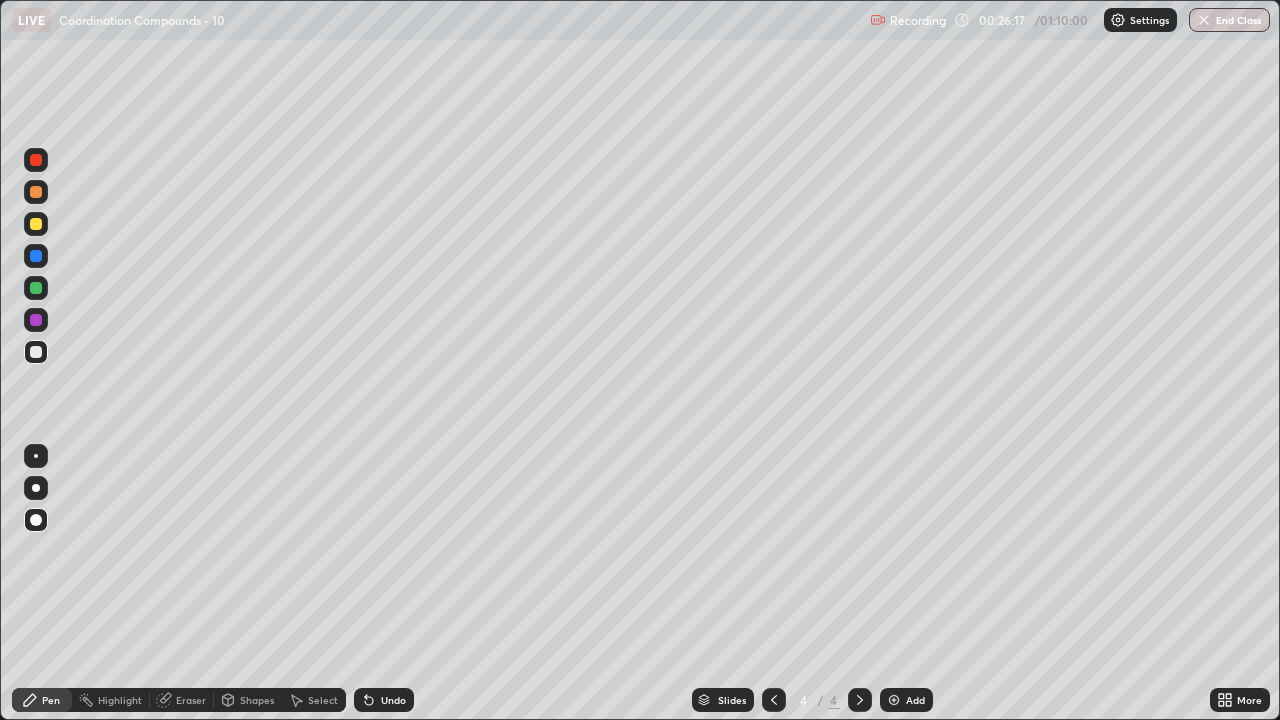 click at bounding box center [36, 352] 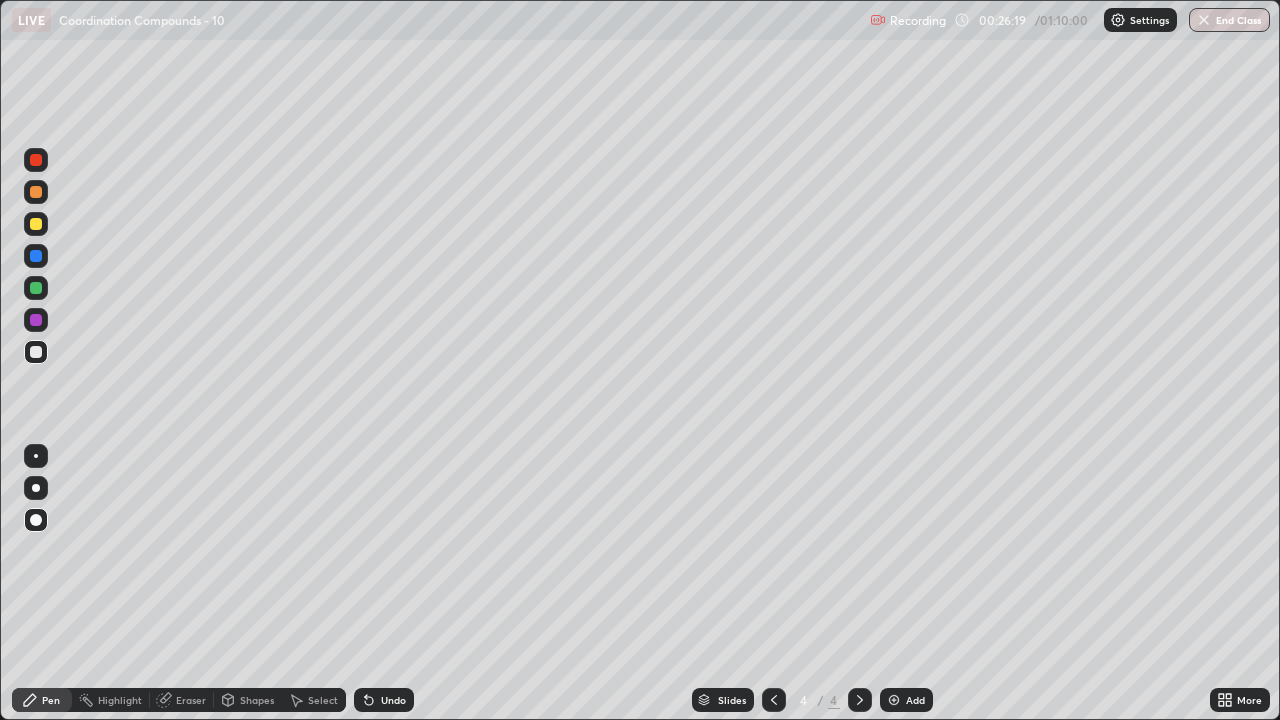 click at bounding box center [36, 224] 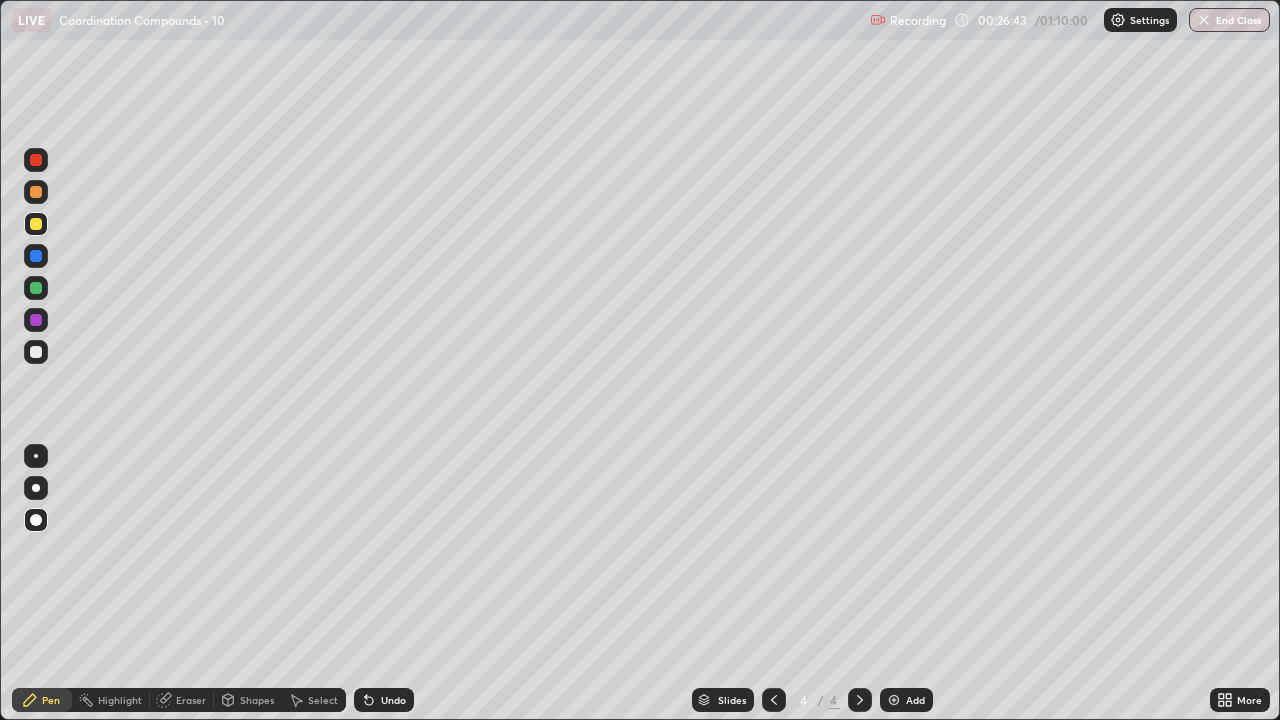 click at bounding box center (36, 352) 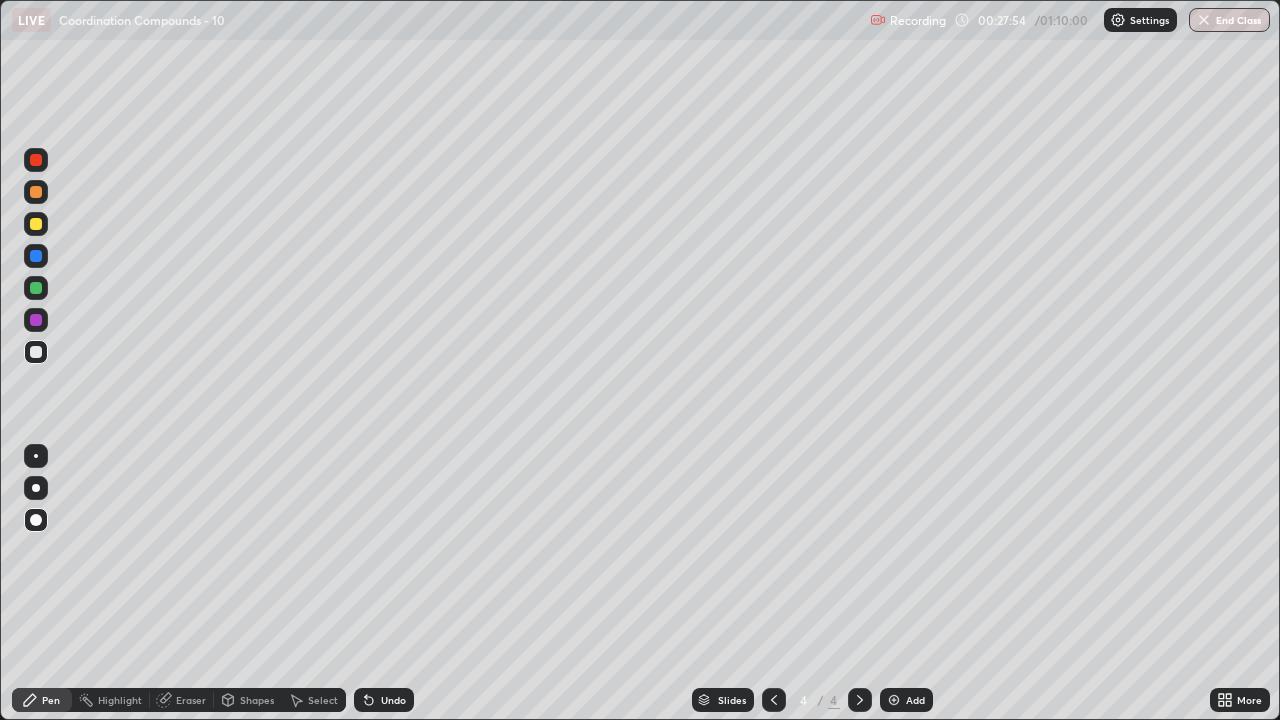 click at bounding box center (894, 700) 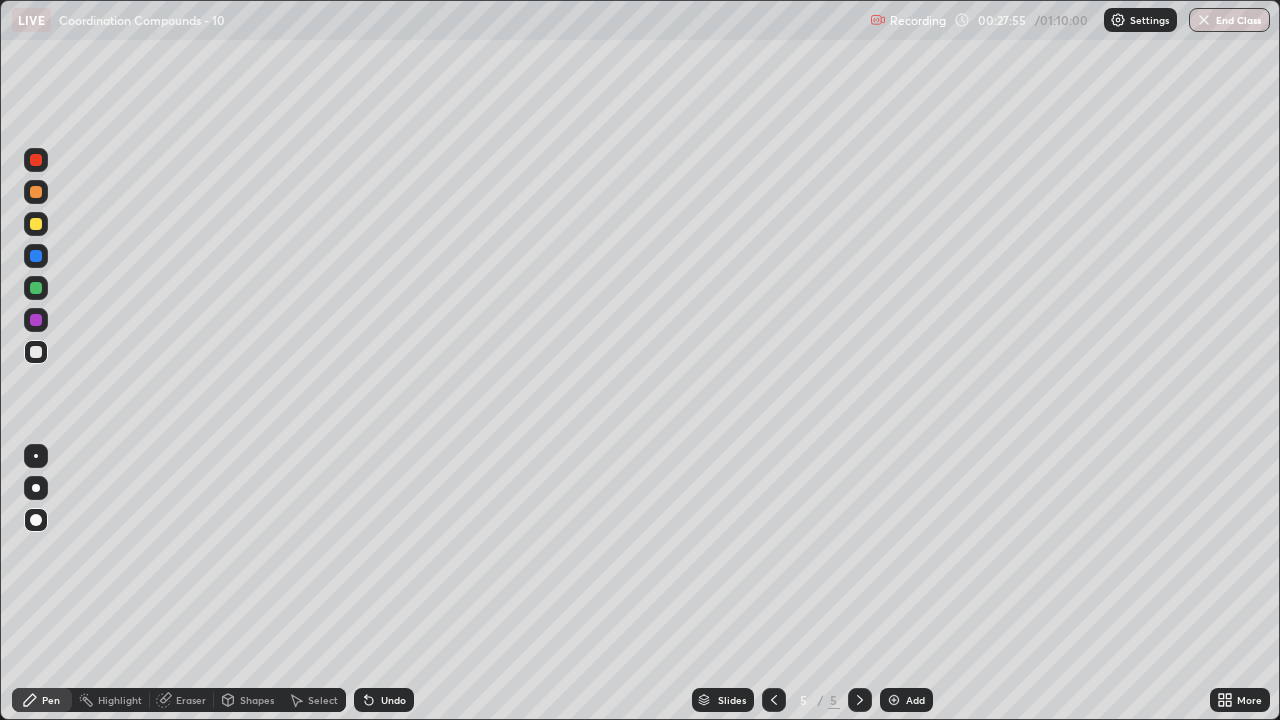 click at bounding box center (36, 352) 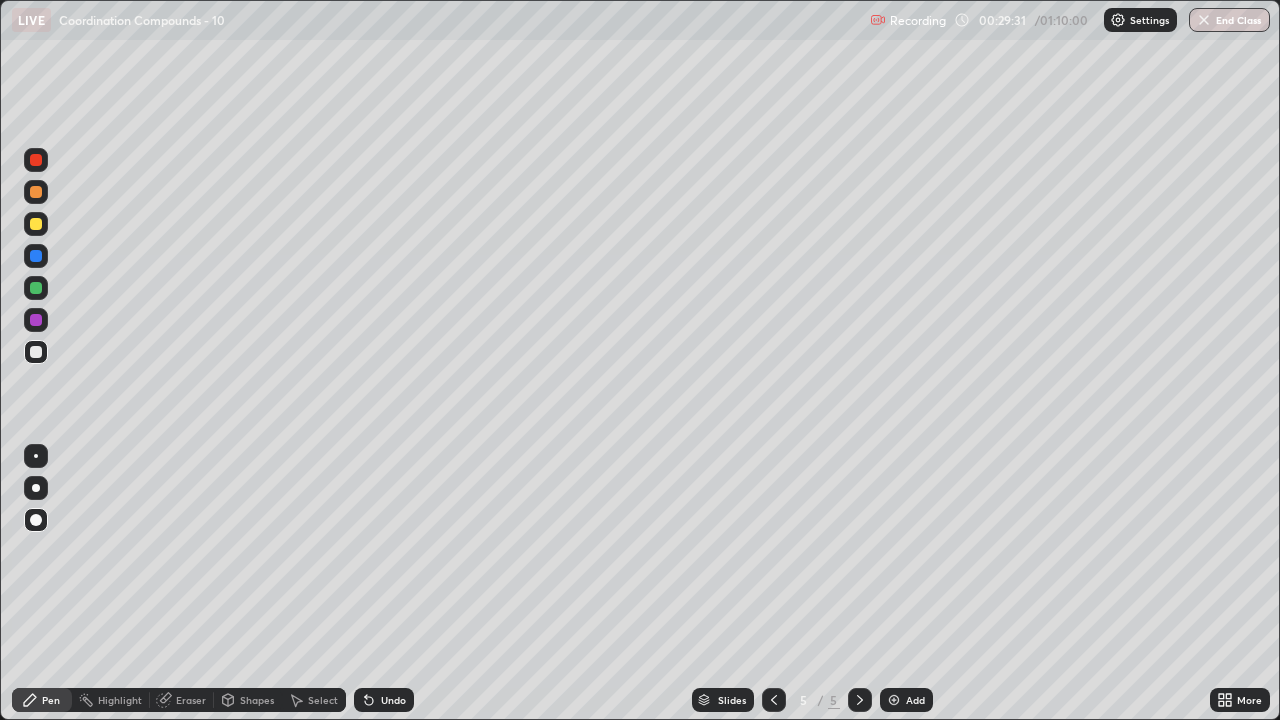 click on "Add" at bounding box center [915, 700] 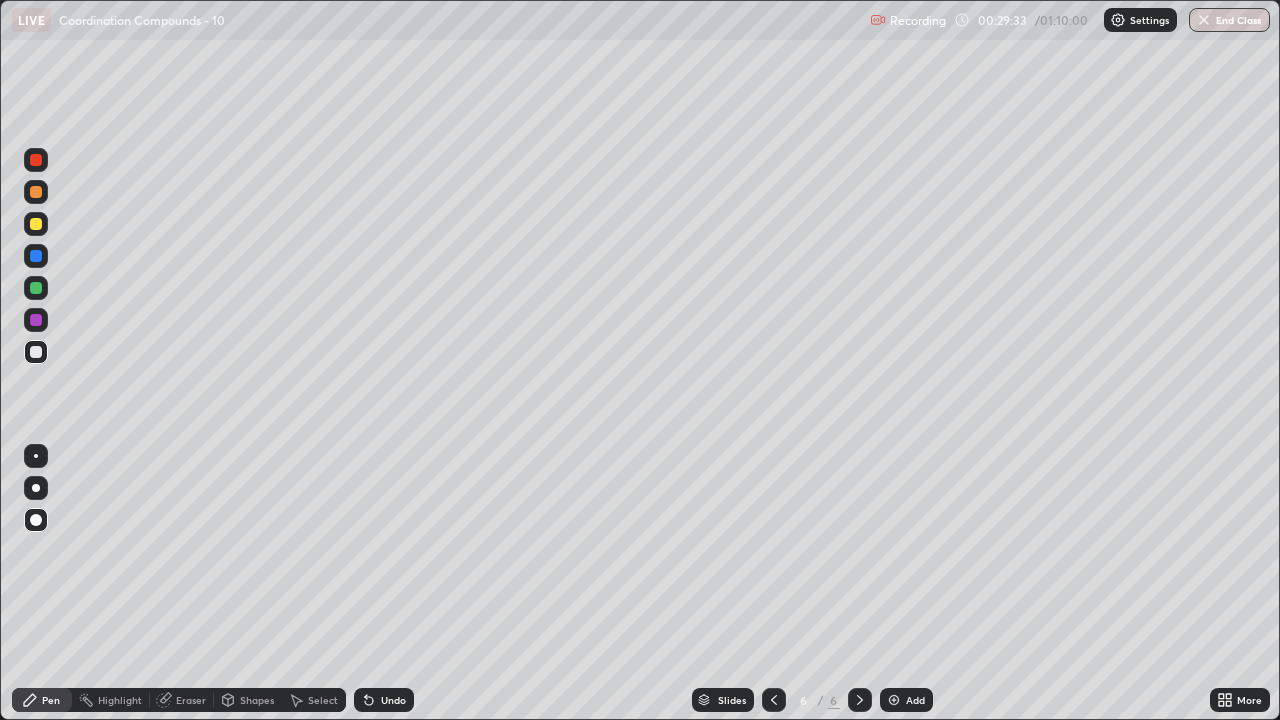 click at bounding box center [36, 352] 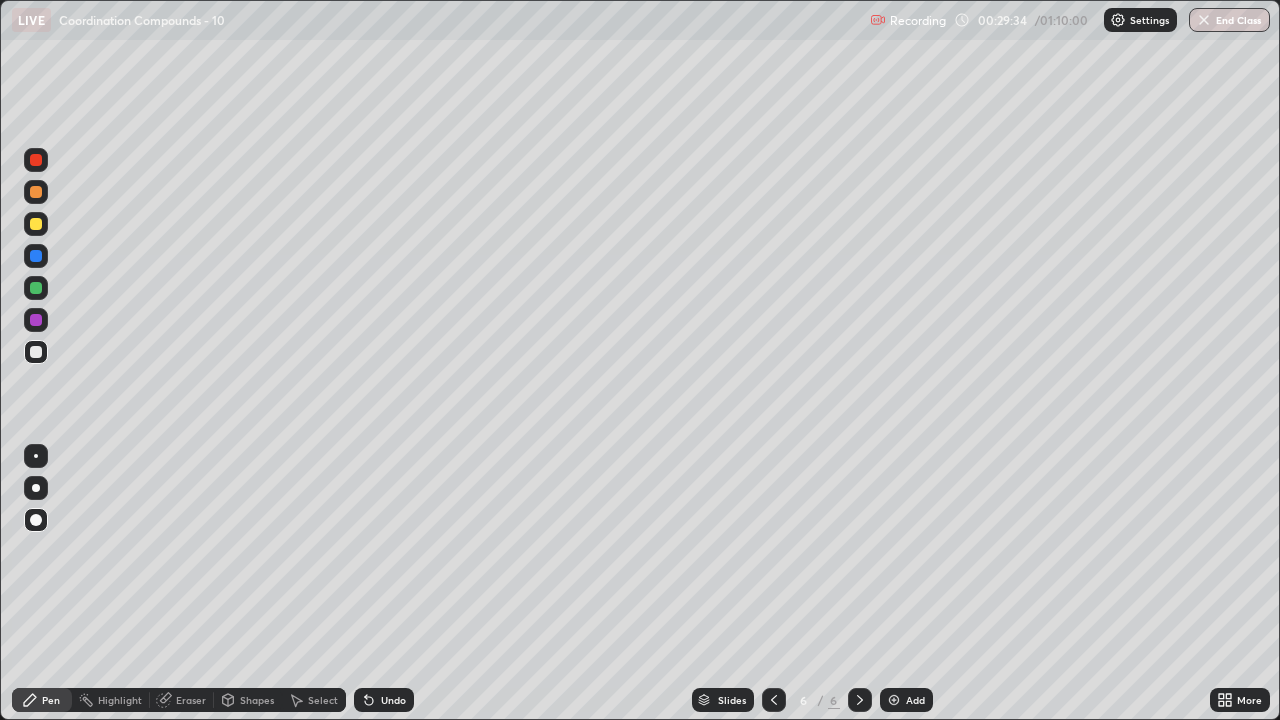 click at bounding box center [36, 224] 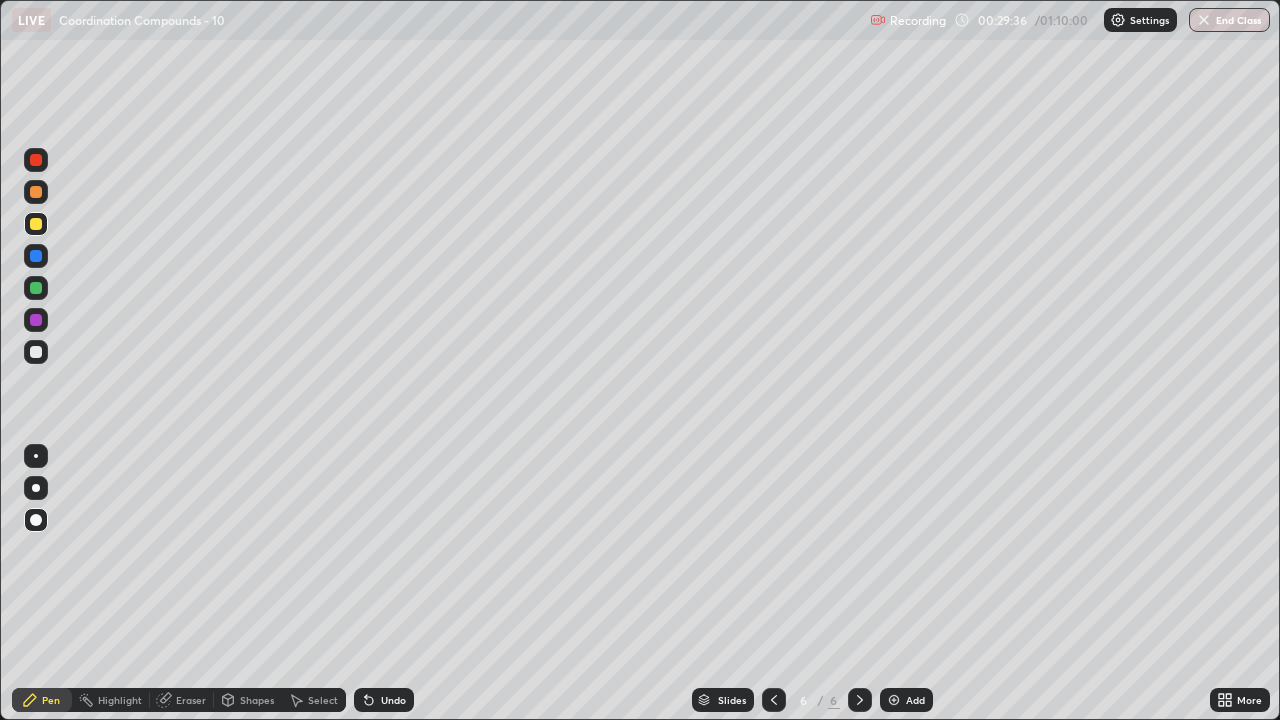 click 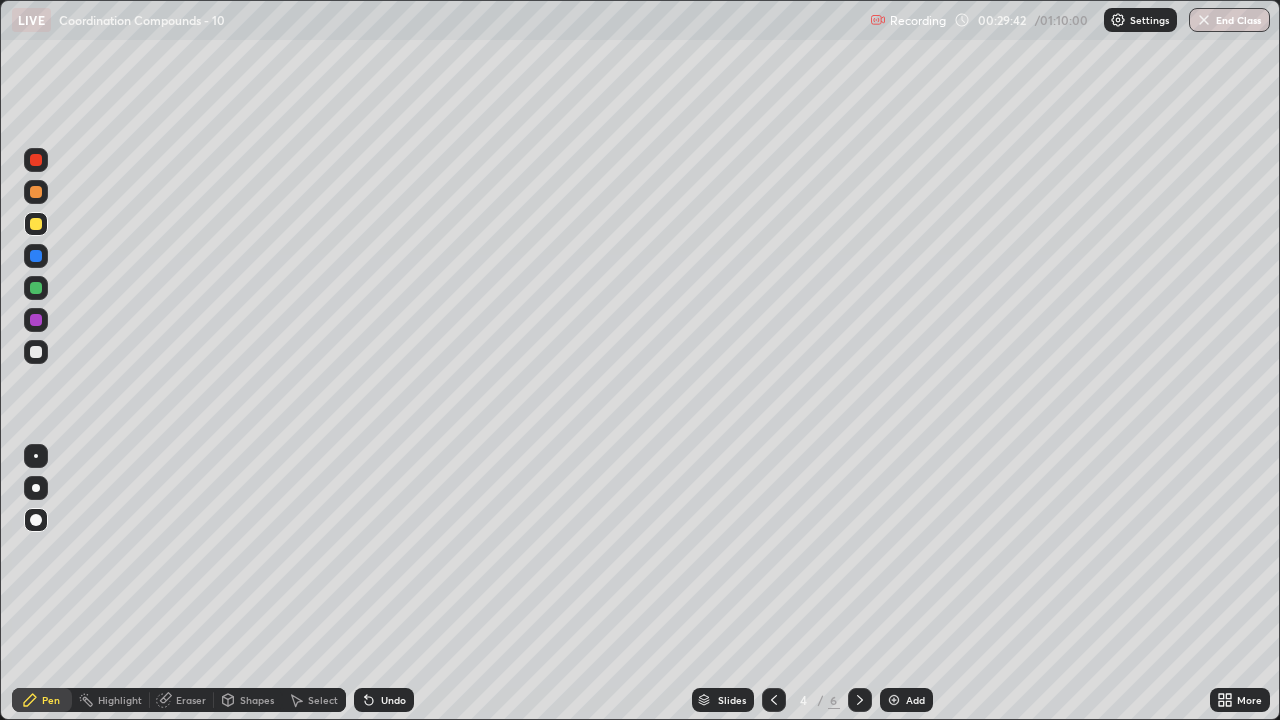 click at bounding box center [860, 700] 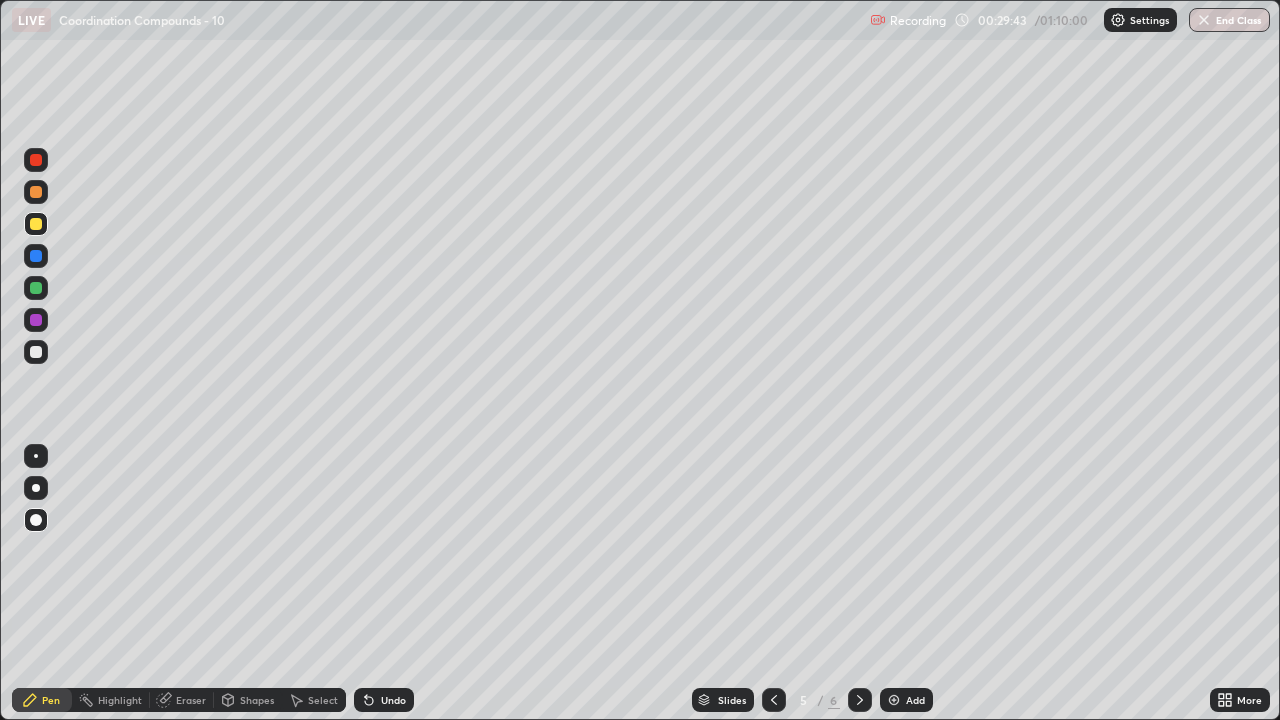 click 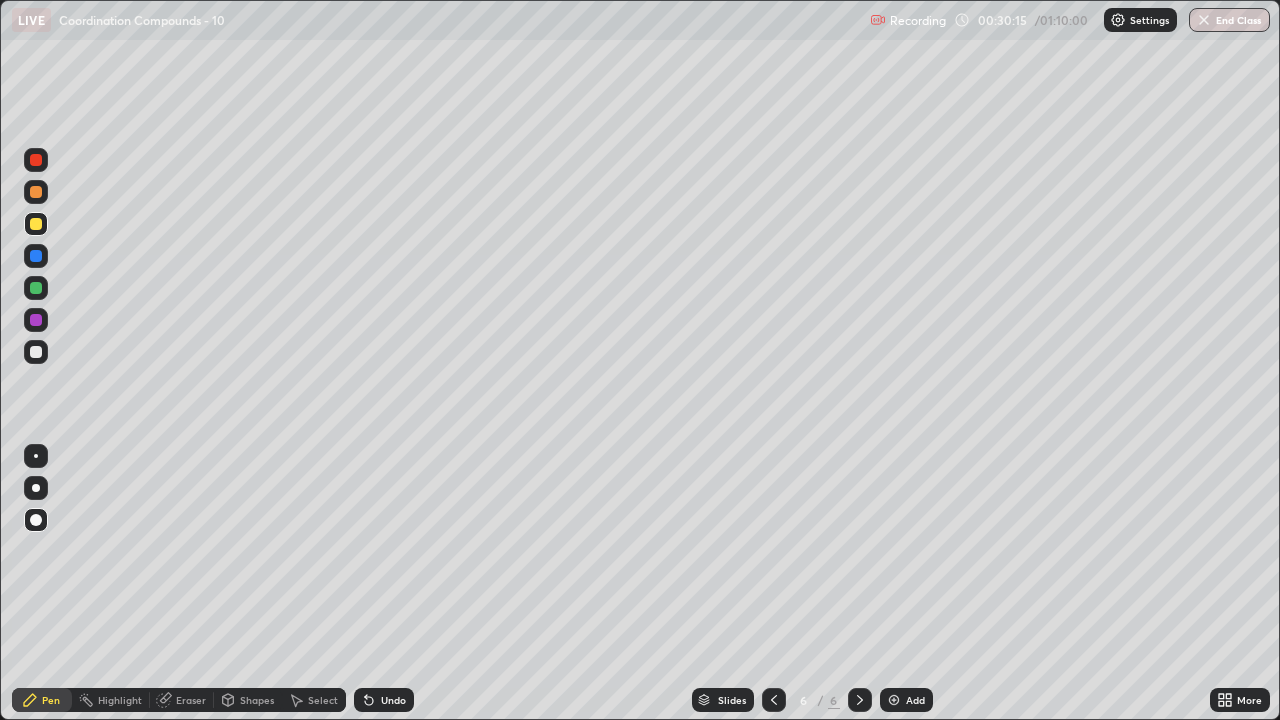 click at bounding box center (36, 352) 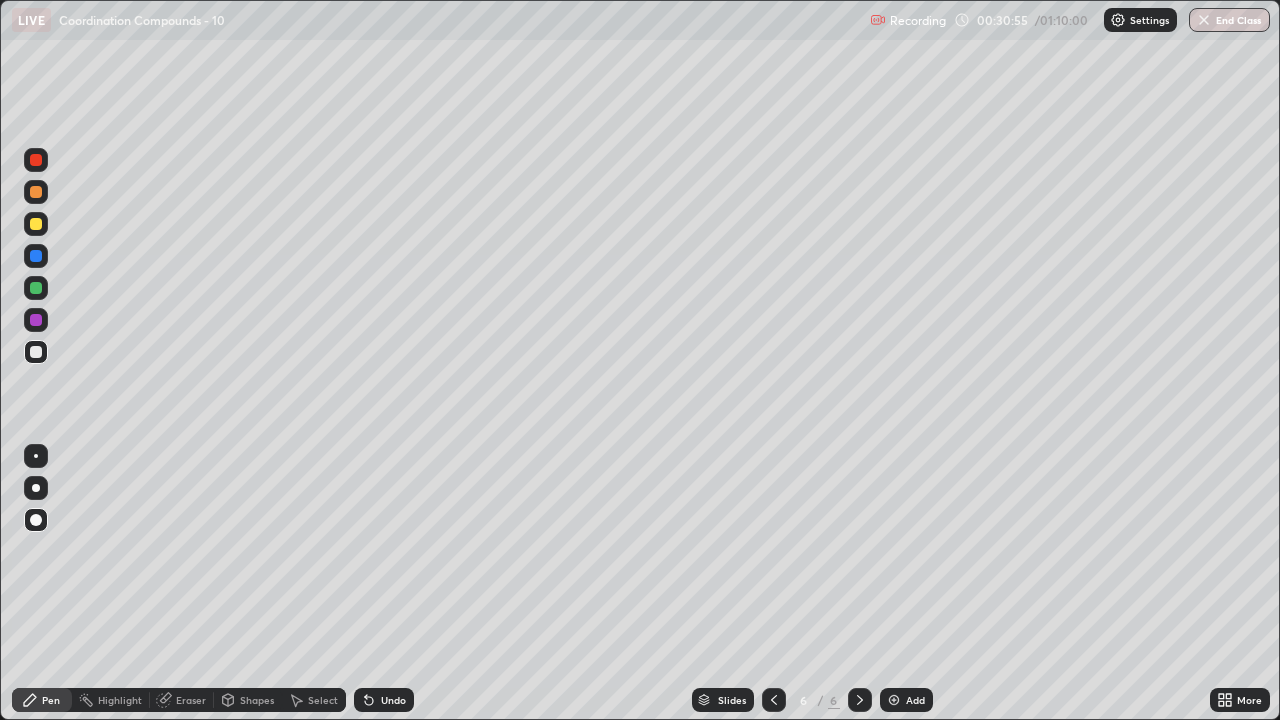 click 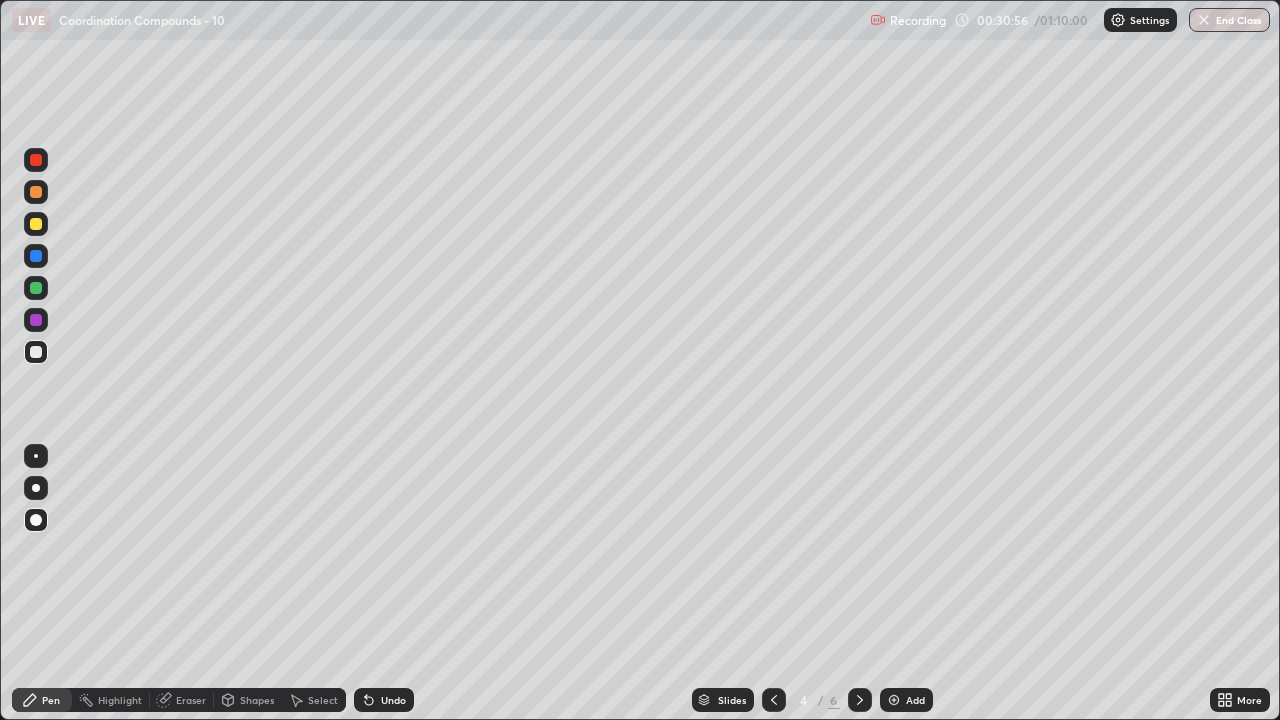 click 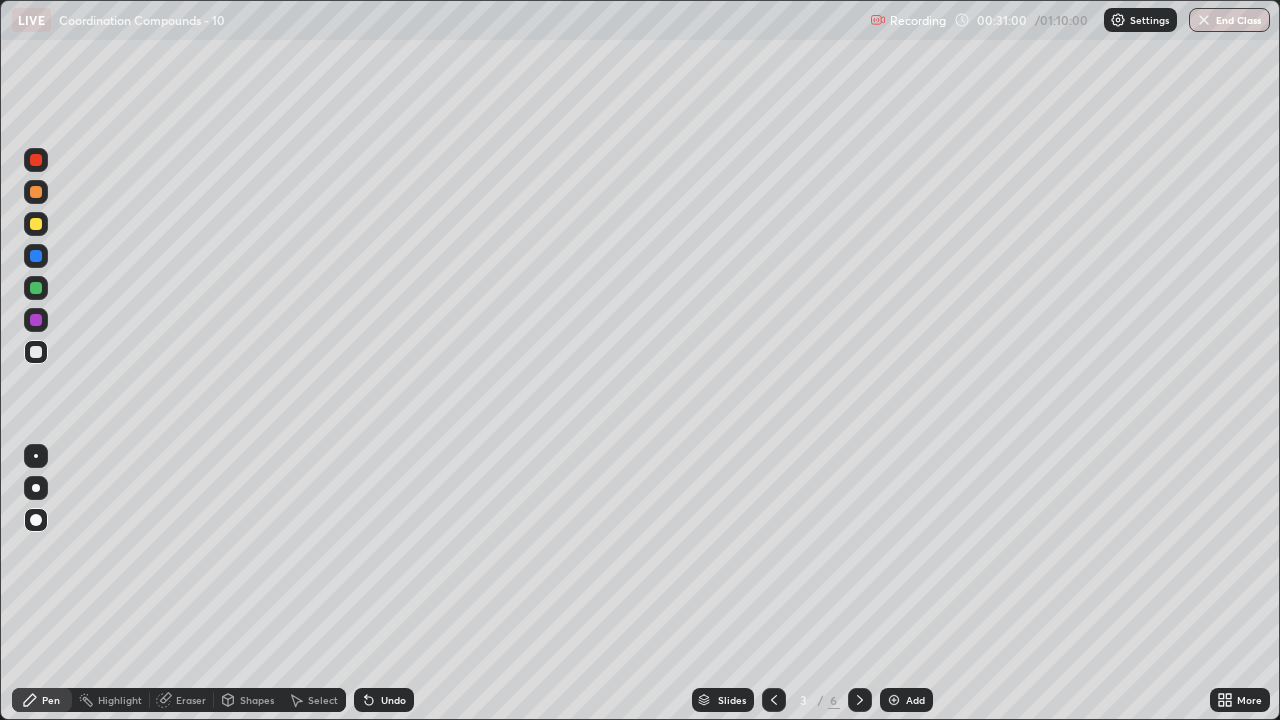 click at bounding box center [36, 224] 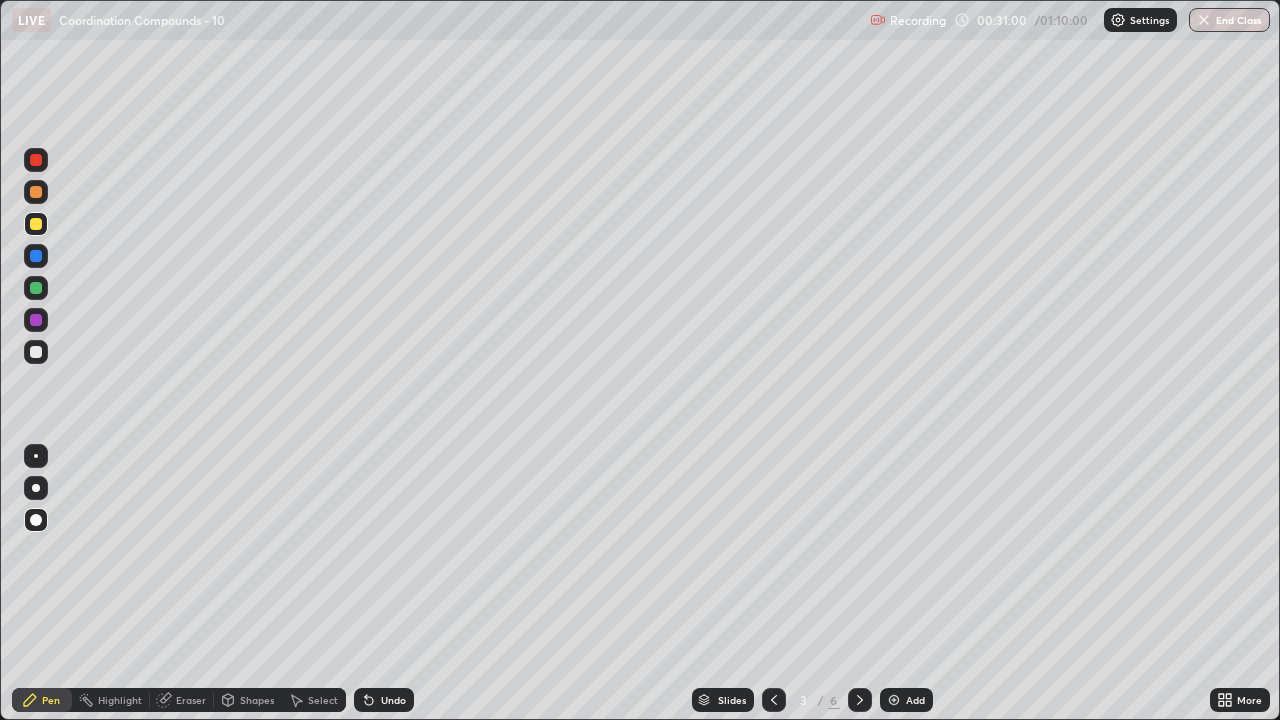 click at bounding box center (36, 224) 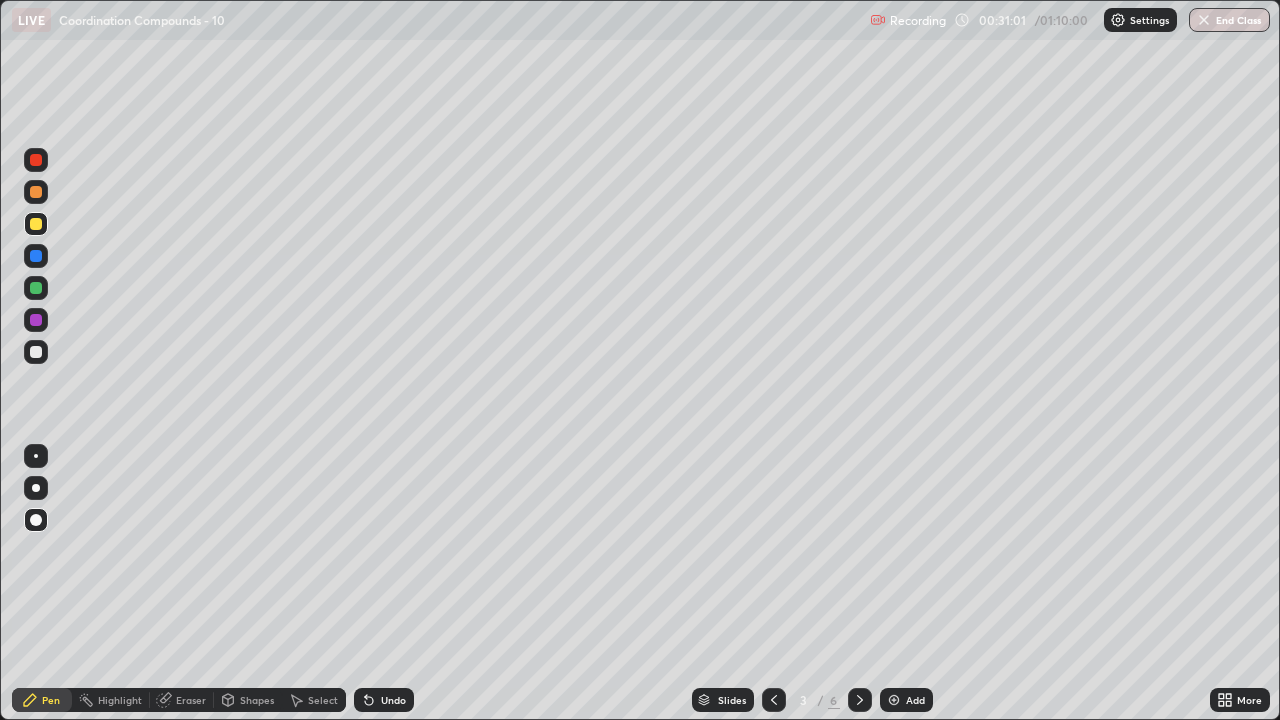 click at bounding box center (36, 224) 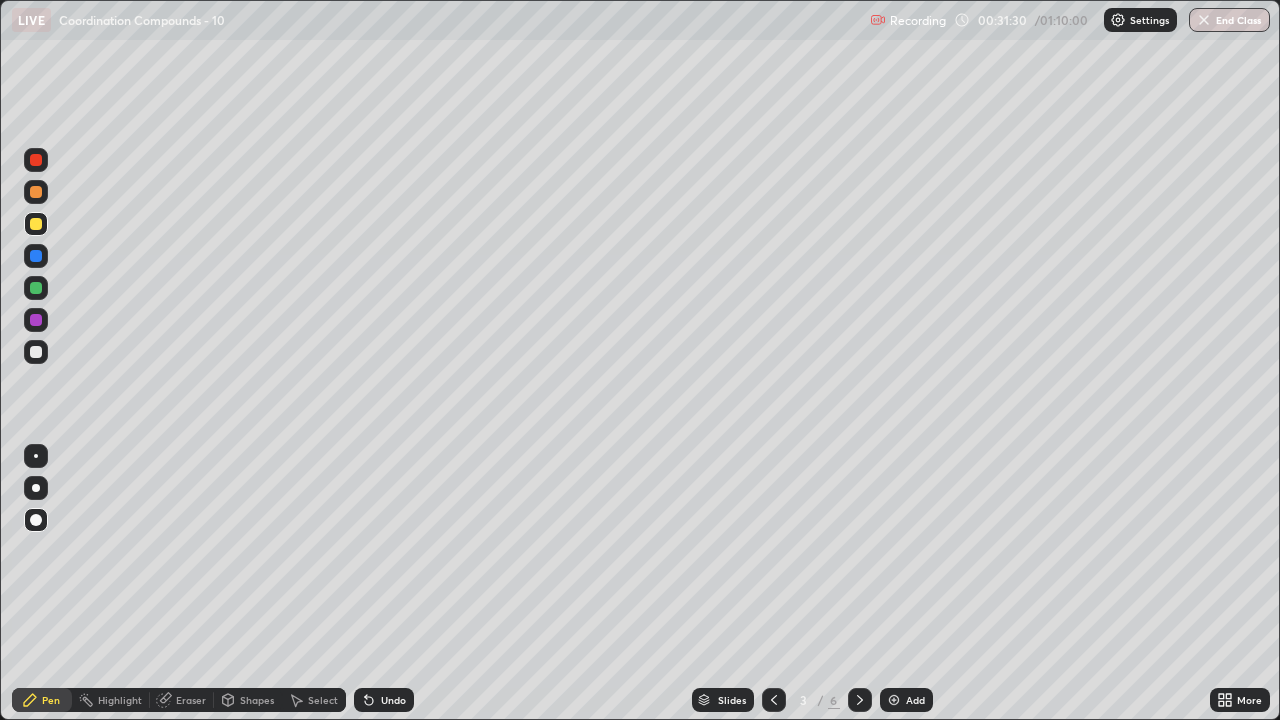 click at bounding box center [860, 700] 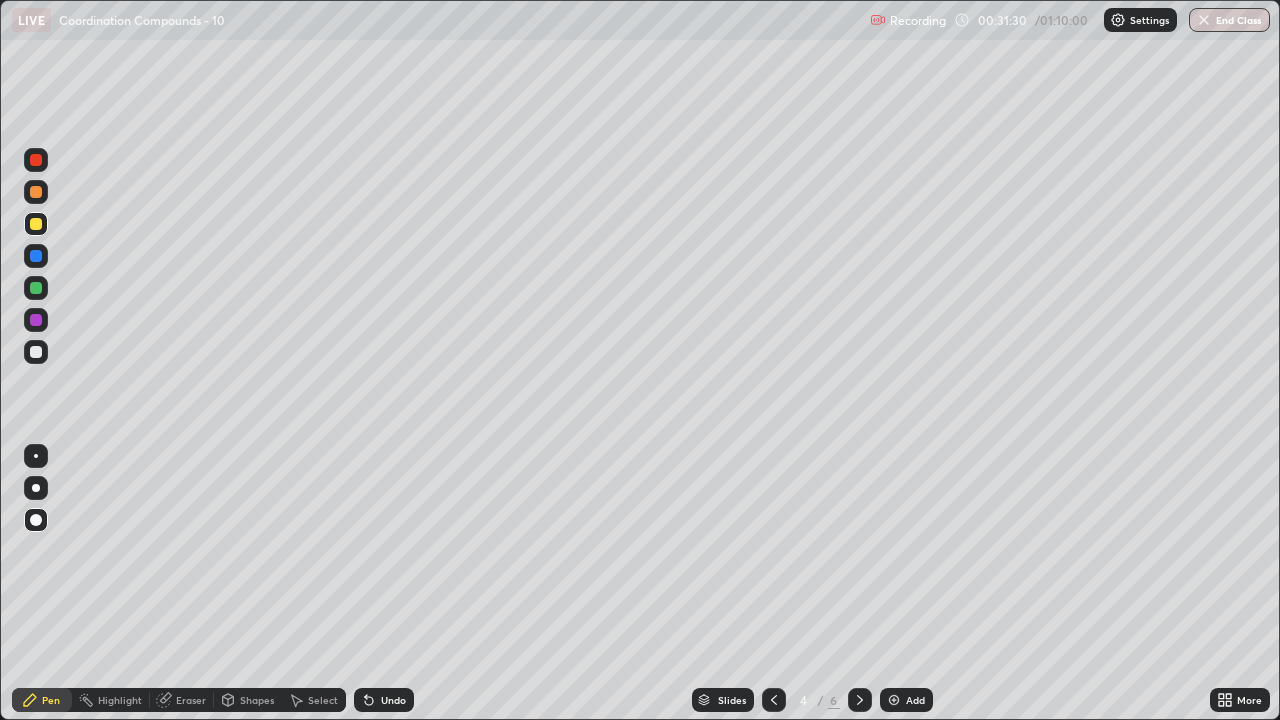 click 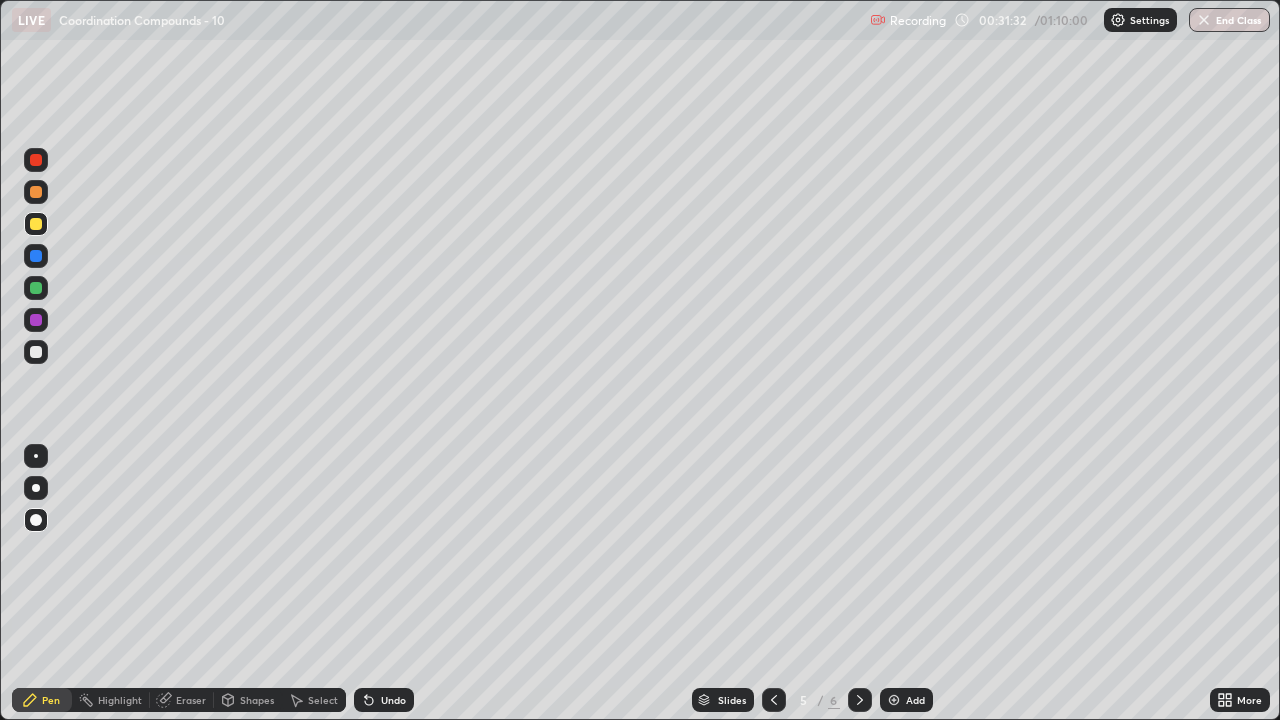 click 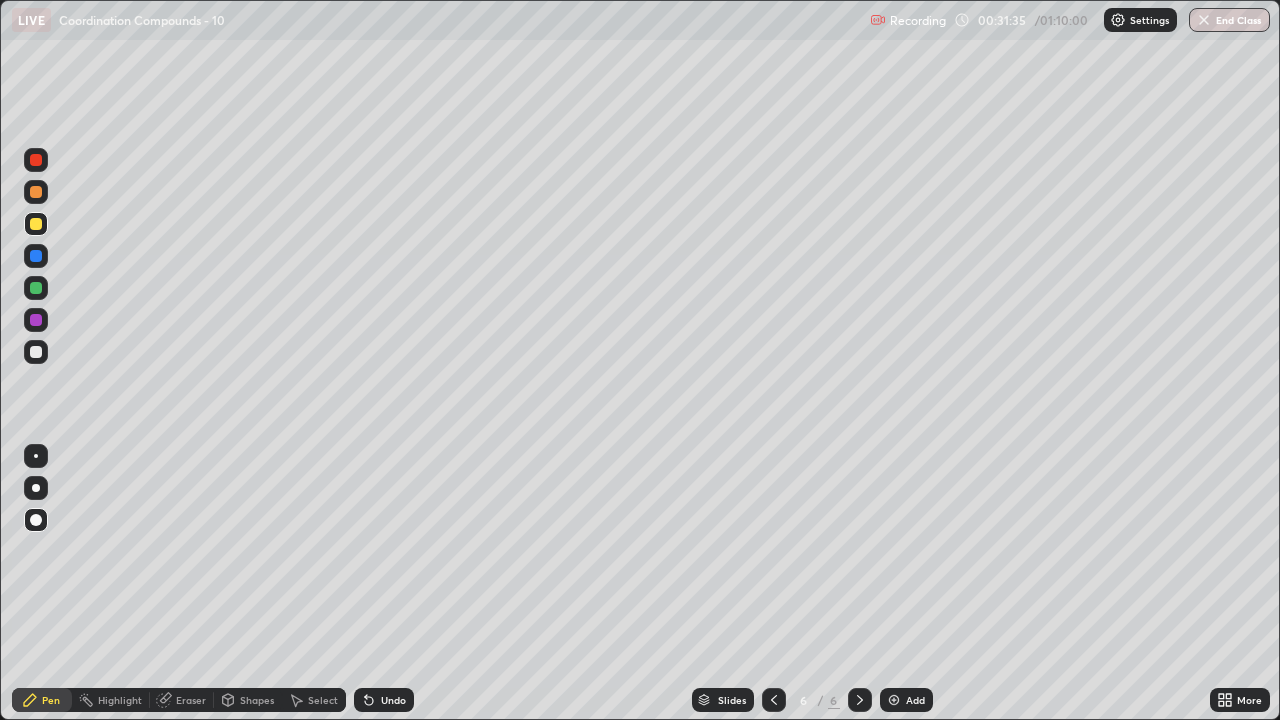 click on "Shapes" at bounding box center [257, 700] 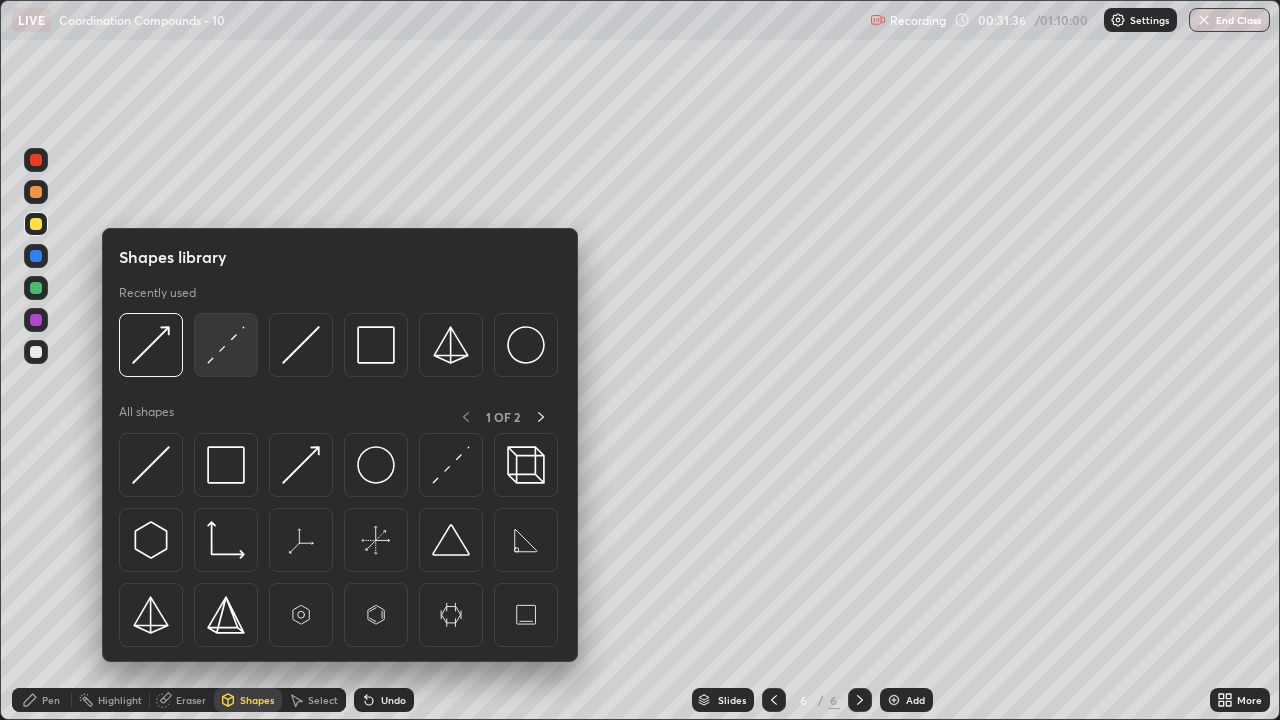 click at bounding box center [226, 345] 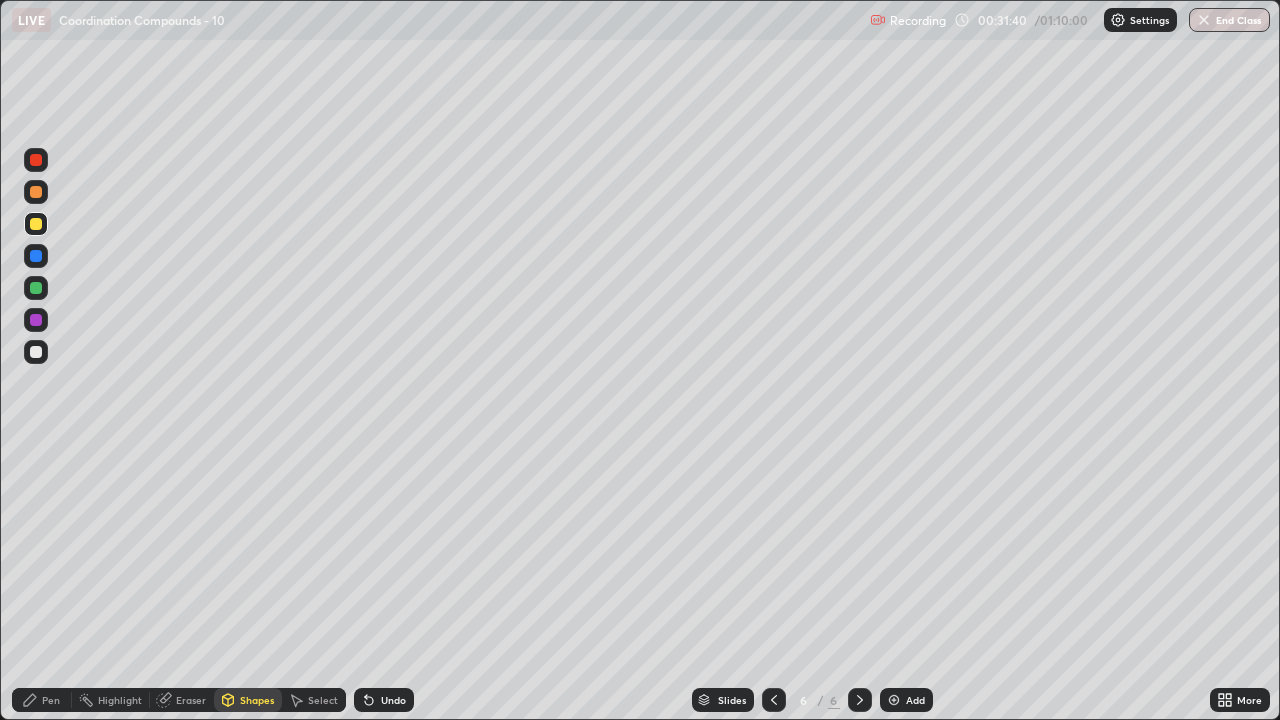 click on "Pen" at bounding box center (51, 700) 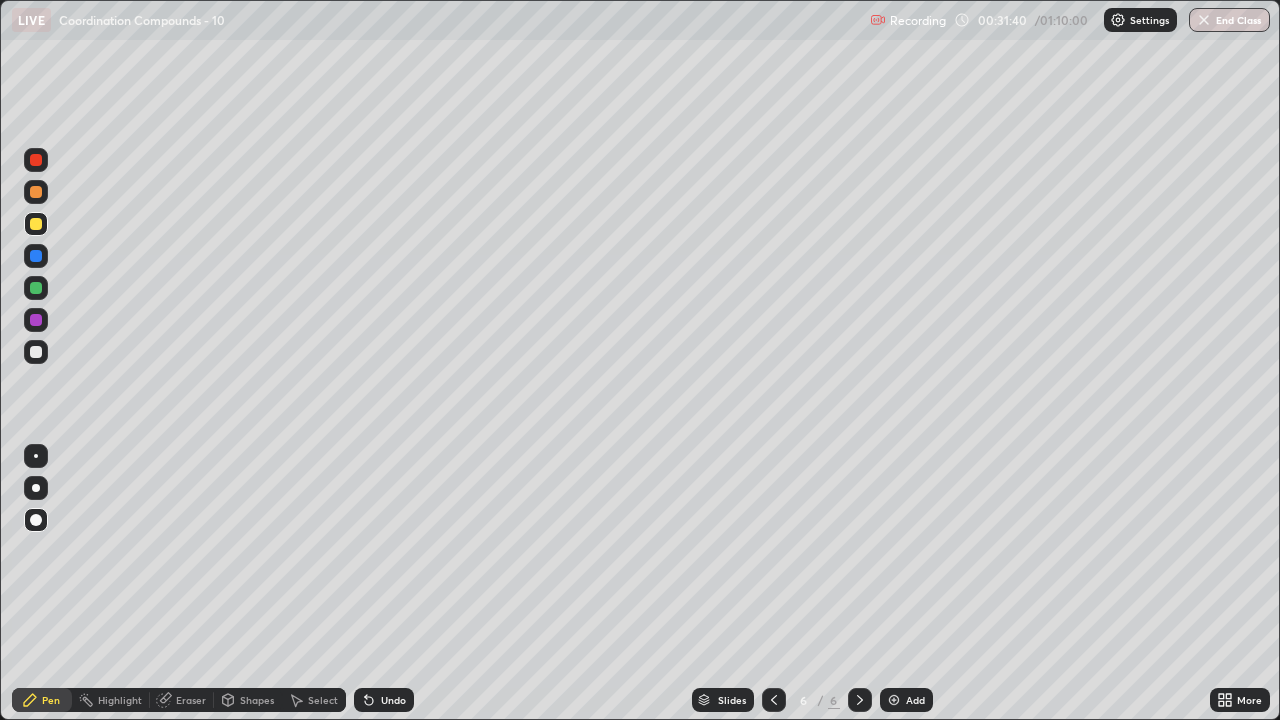 click at bounding box center [36, 352] 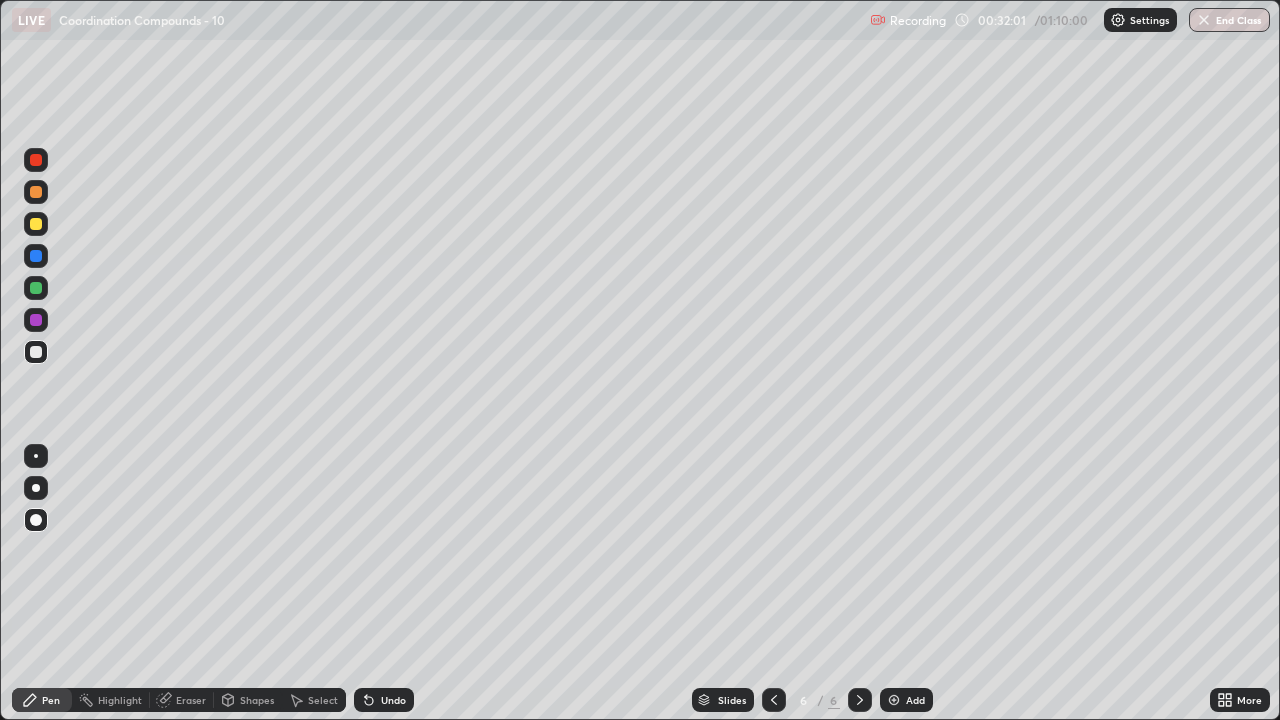 click at bounding box center (36, 288) 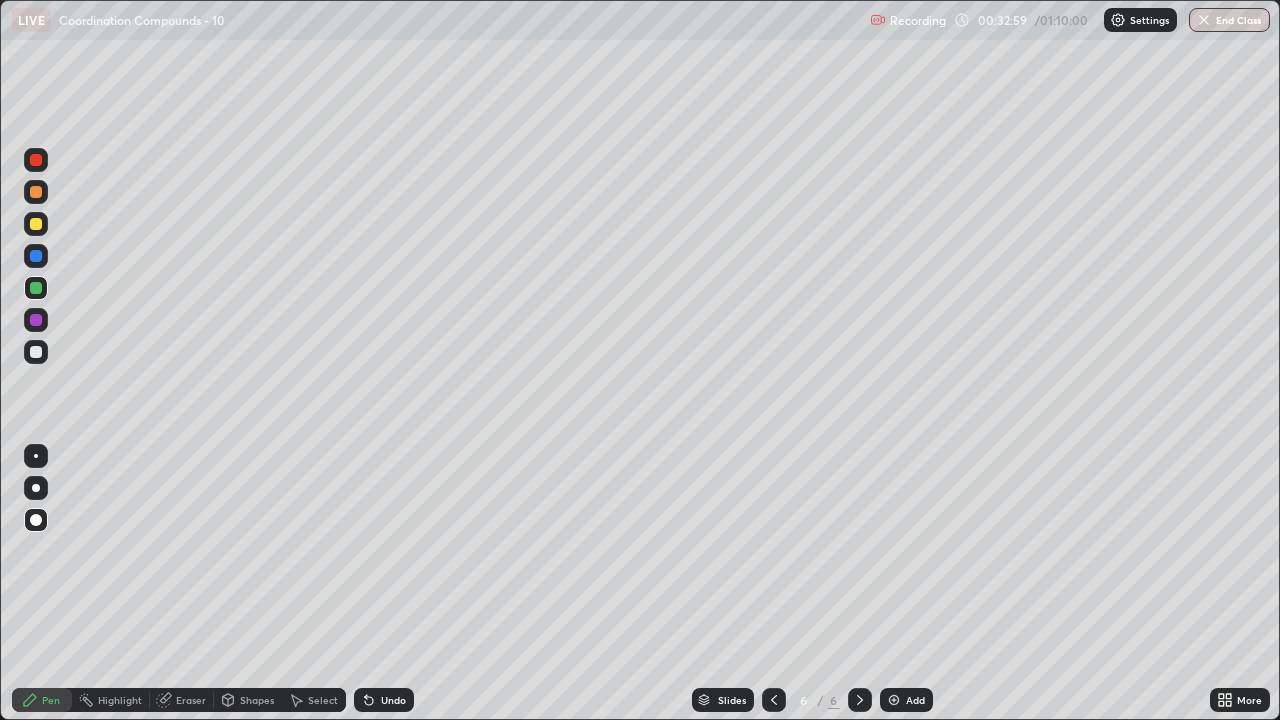 click at bounding box center [36, 320] 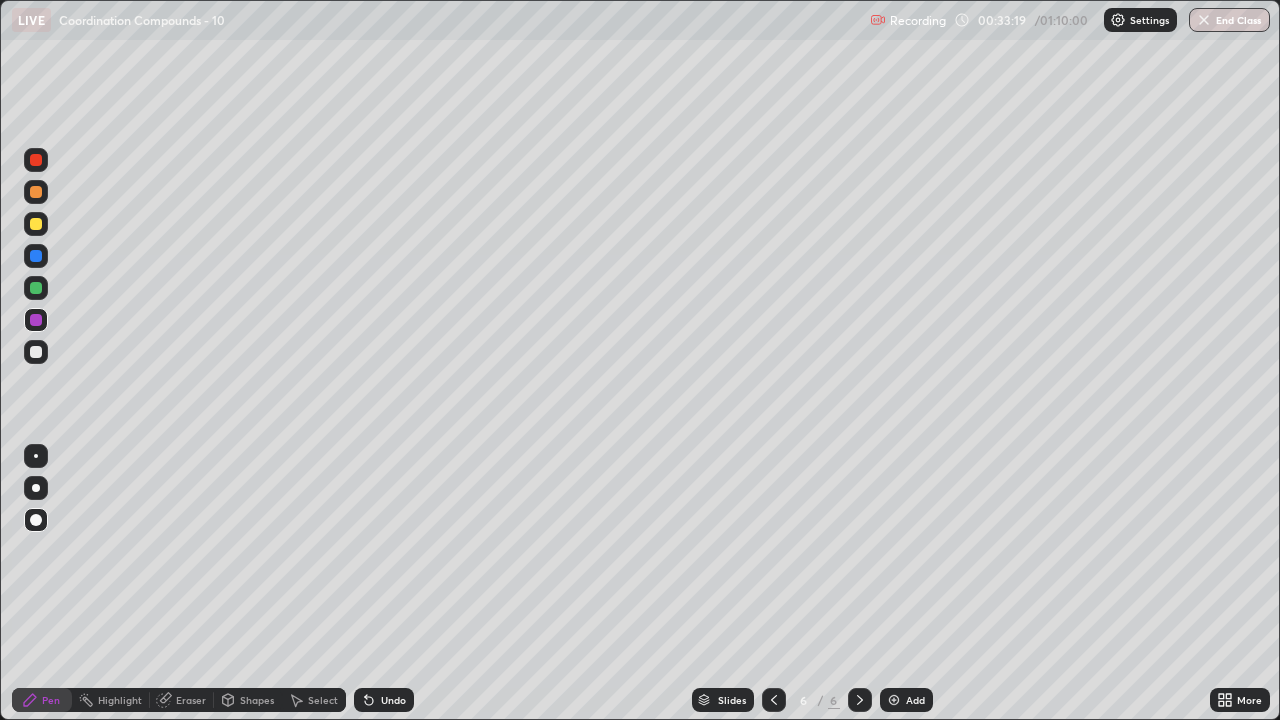 click at bounding box center [36, 352] 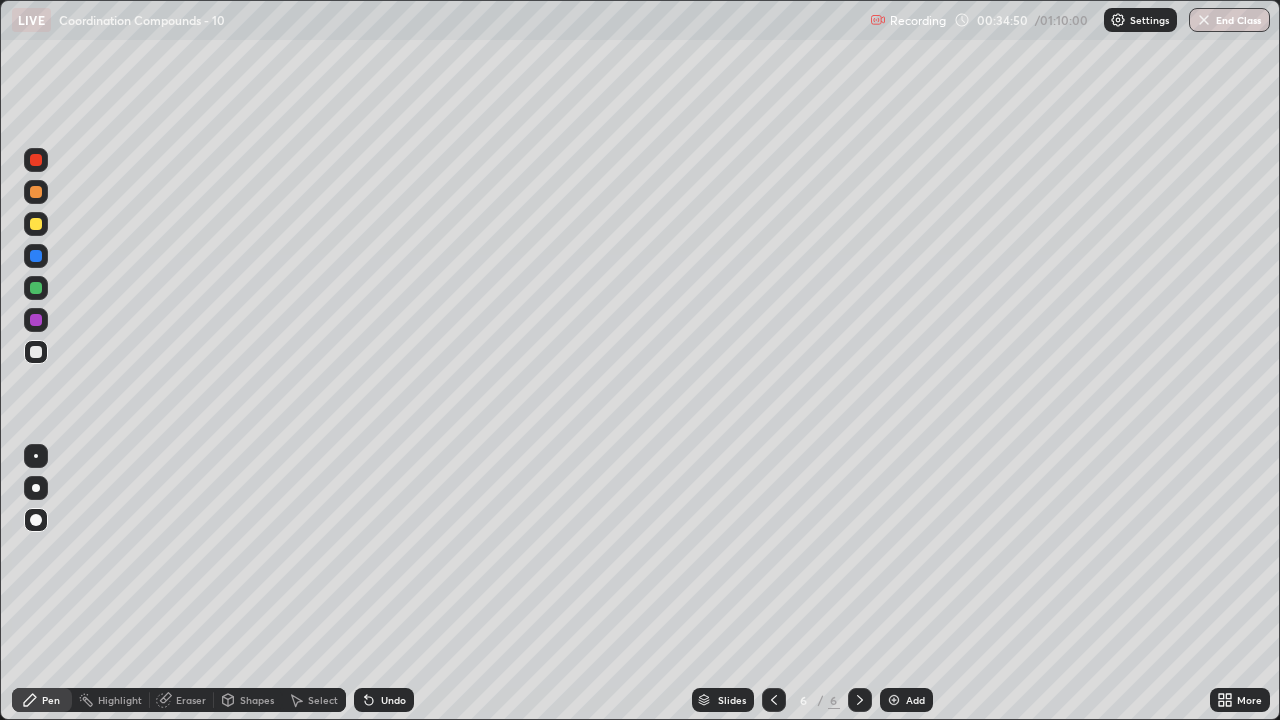 click at bounding box center [36, 352] 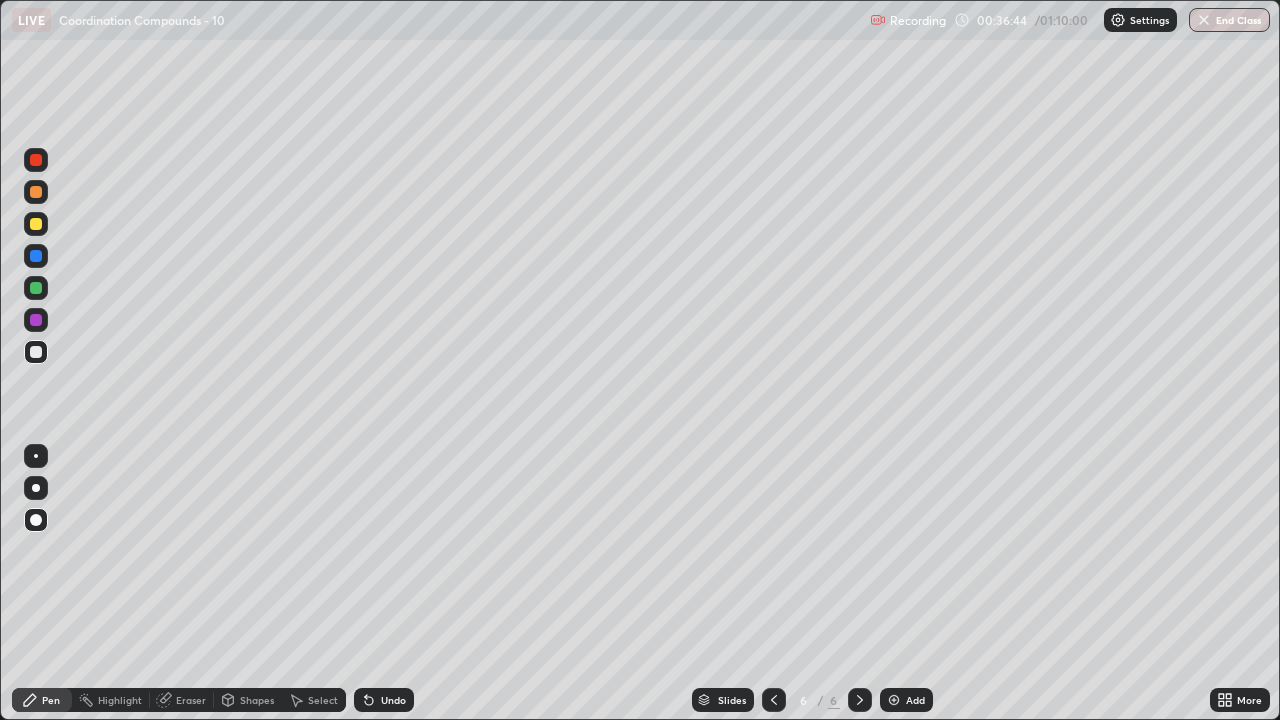 click on "Undo" at bounding box center (384, 700) 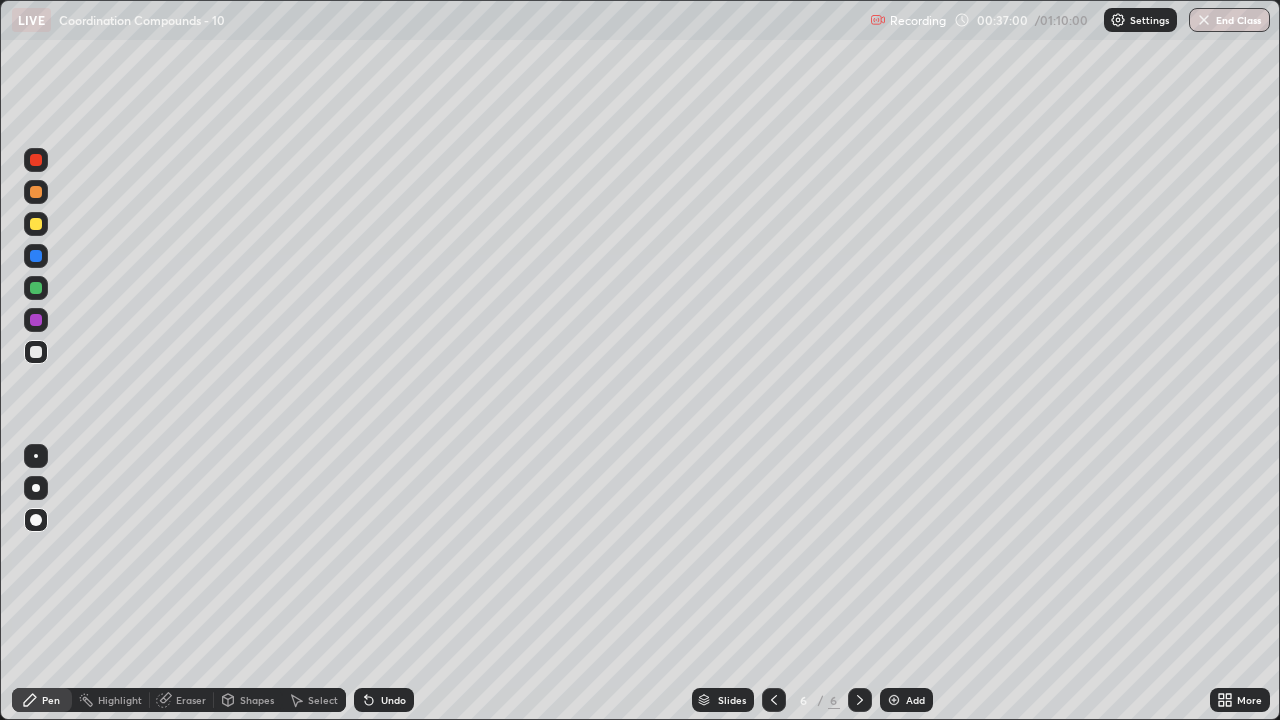 click at bounding box center (36, 288) 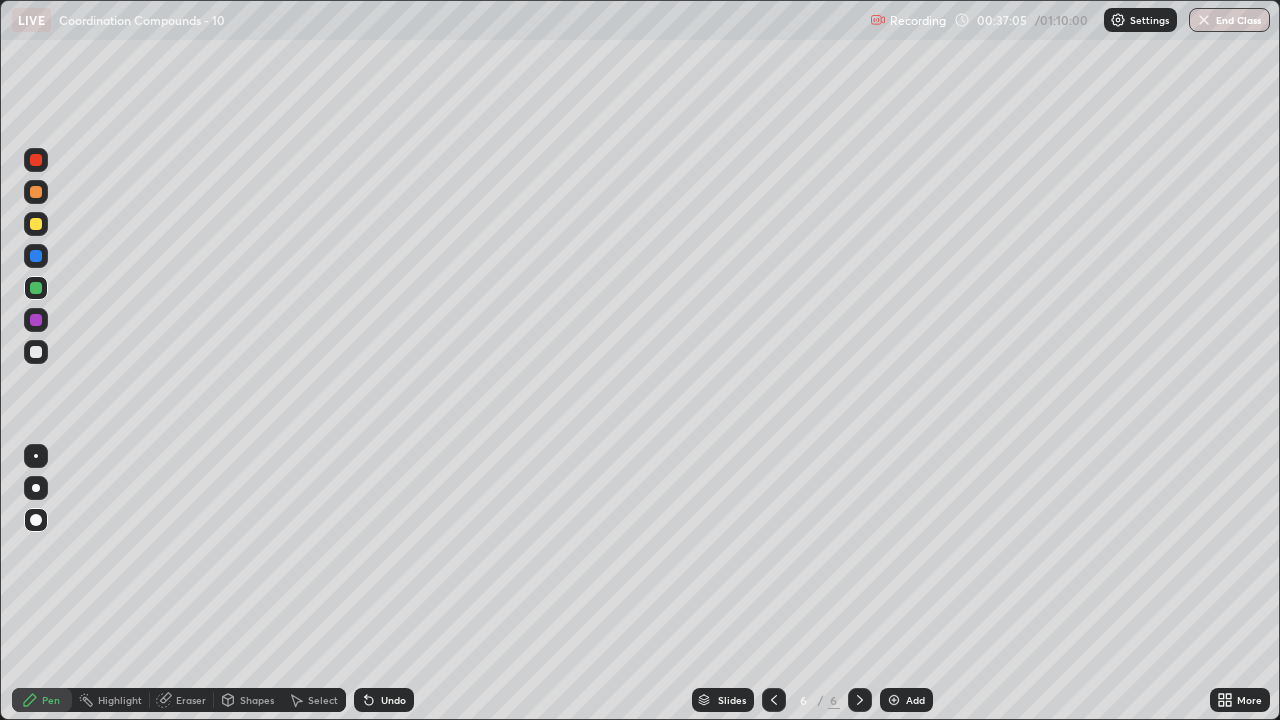click on "Undo" at bounding box center (393, 700) 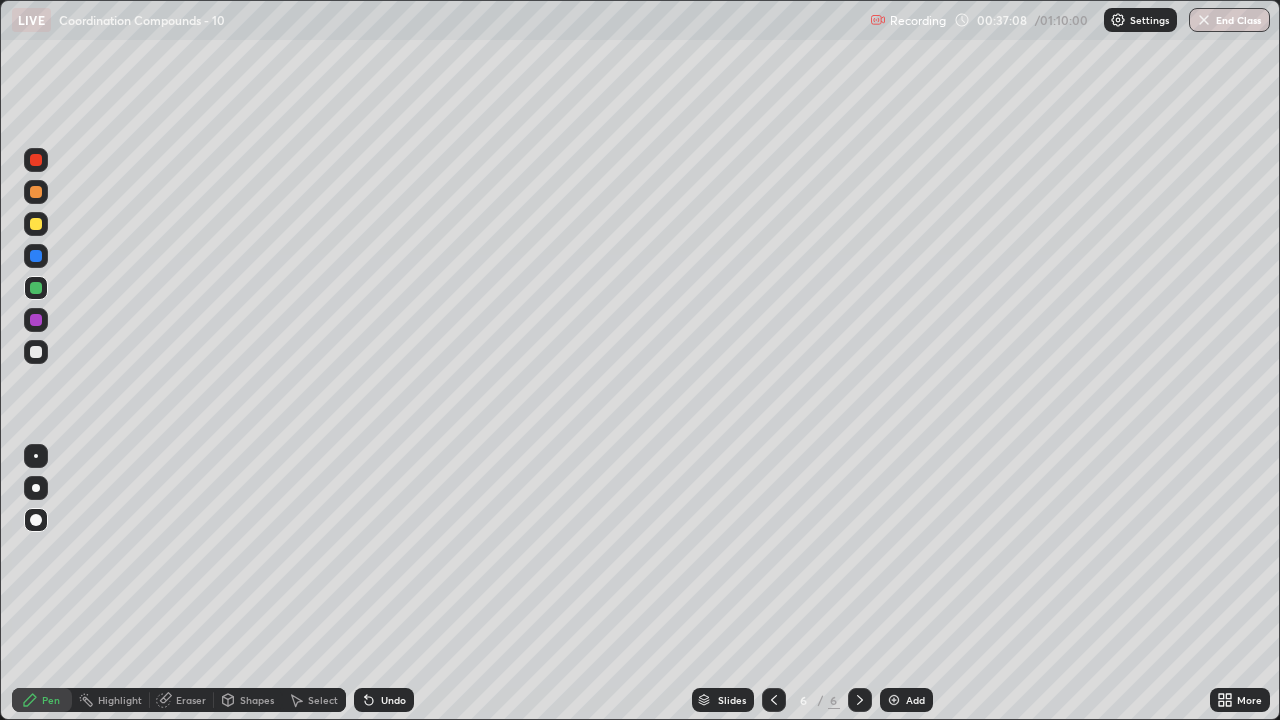 click at bounding box center (36, 352) 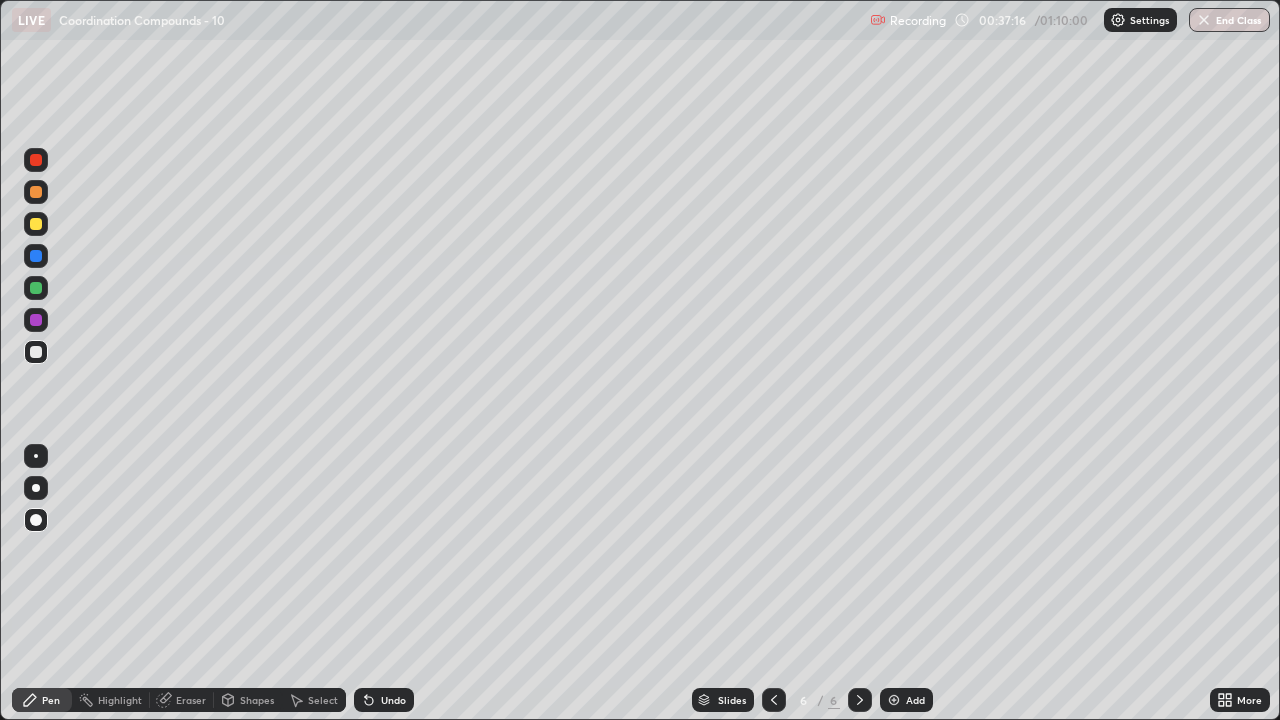click at bounding box center (36, 288) 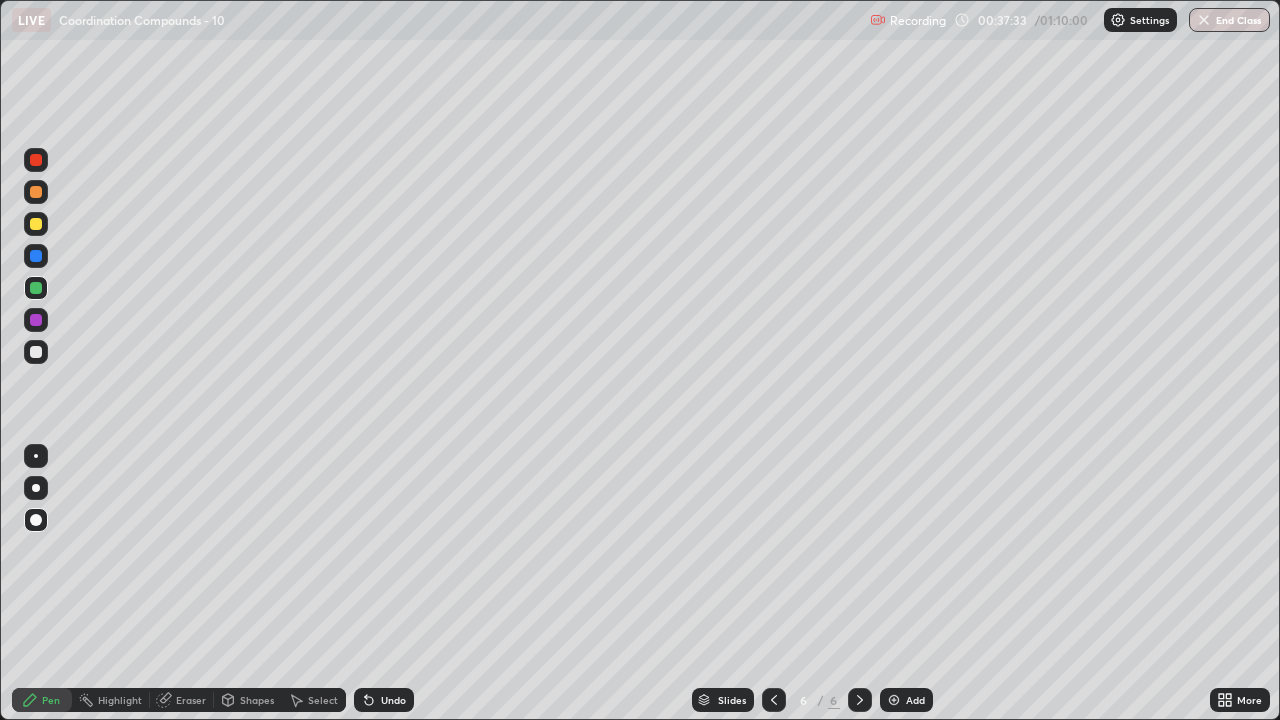 click at bounding box center (36, 224) 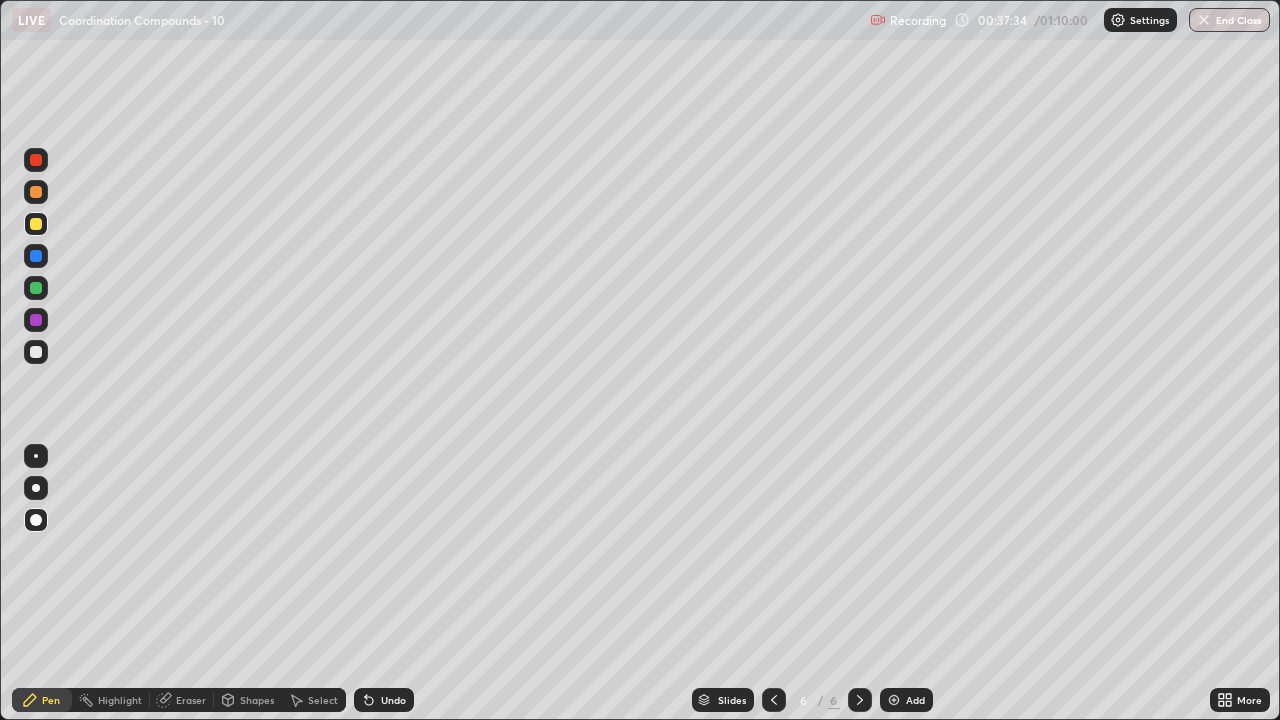click at bounding box center (36, 192) 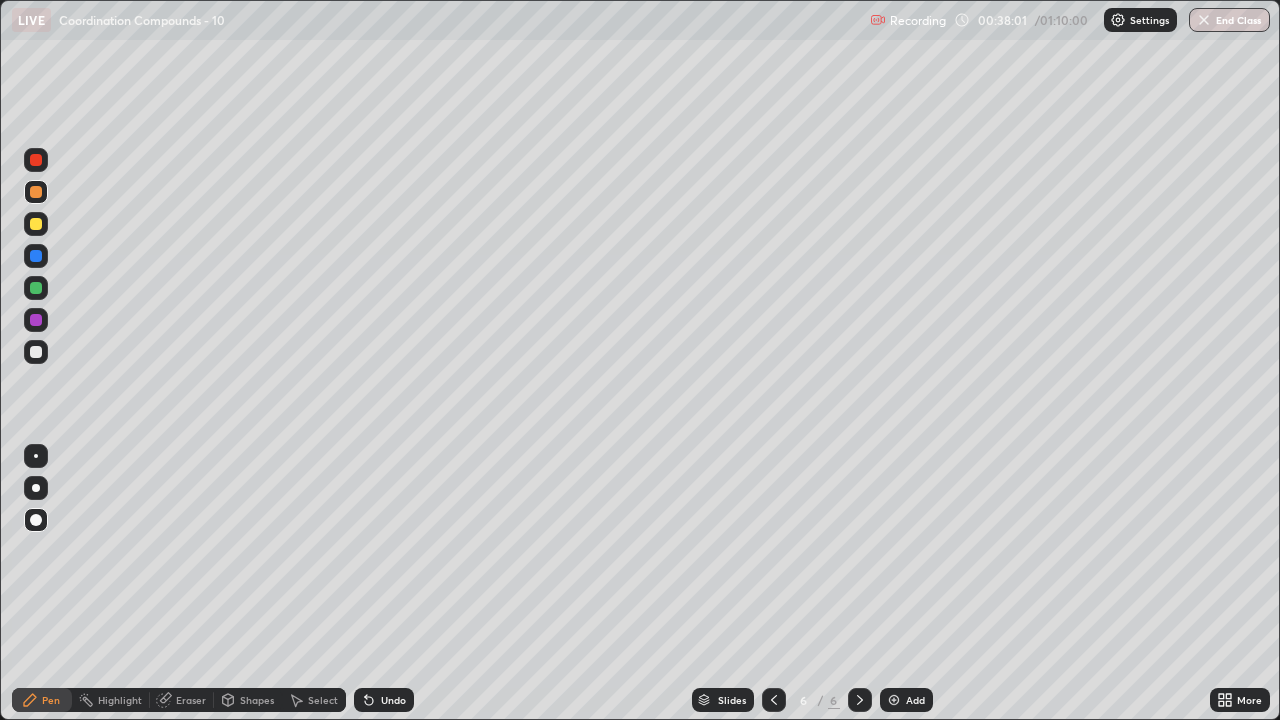 click at bounding box center (36, 320) 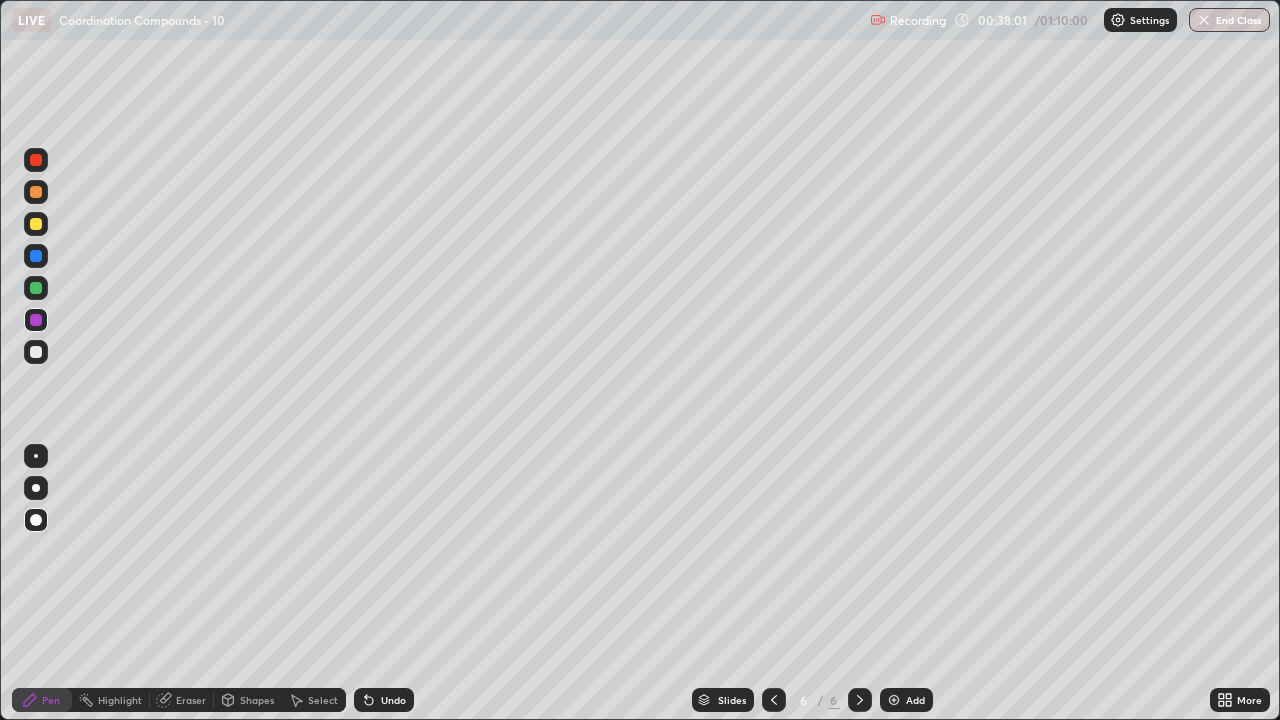 click at bounding box center [36, 192] 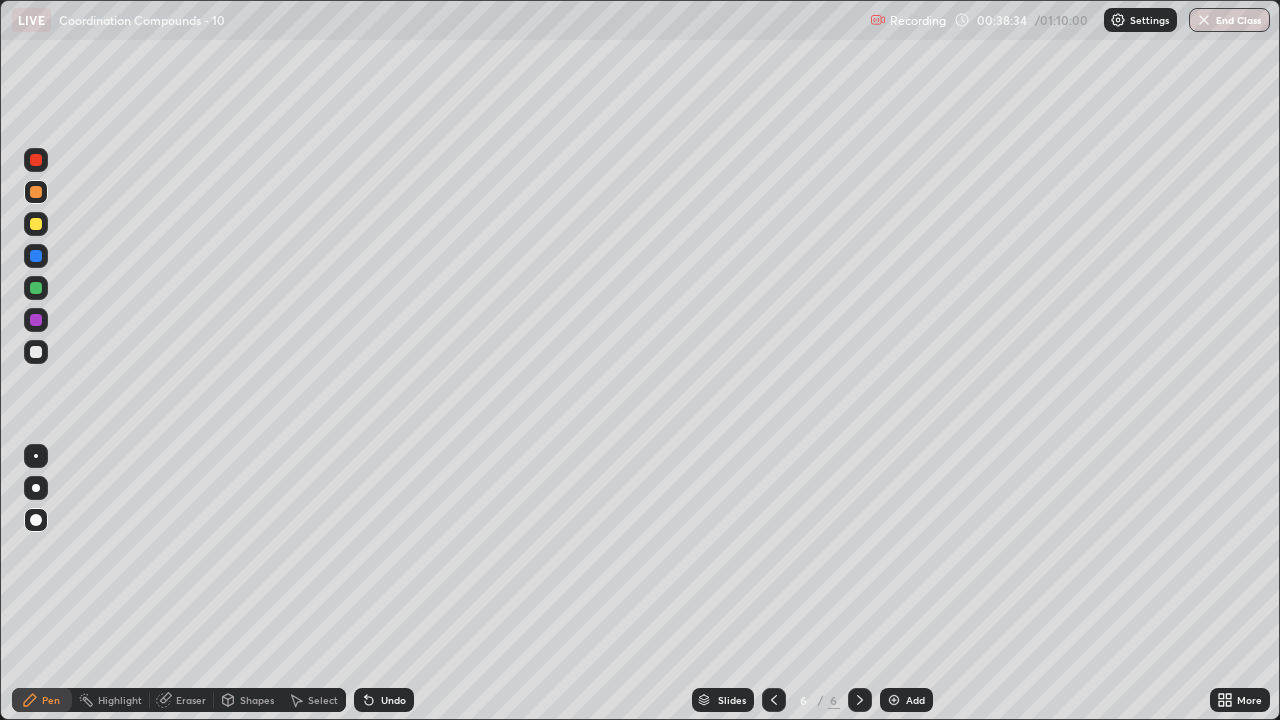 click at bounding box center [36, 288] 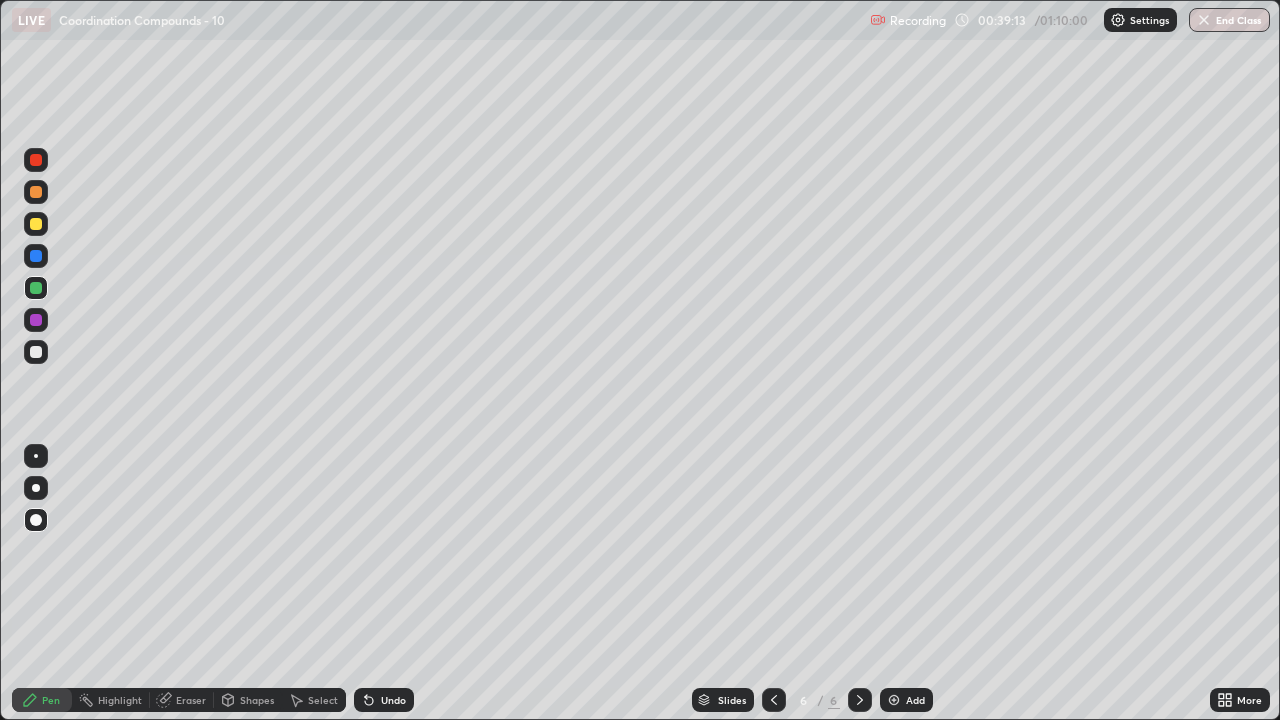 click at bounding box center (36, 160) 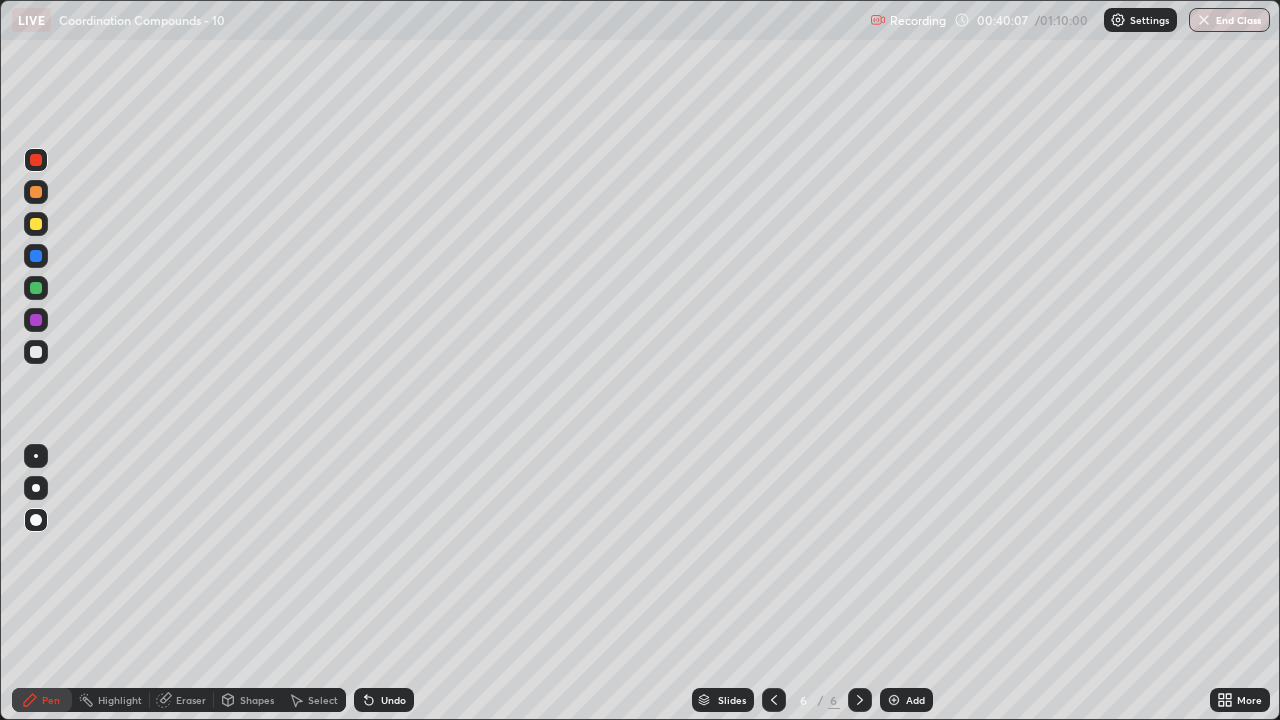 click on "Undo" at bounding box center [393, 700] 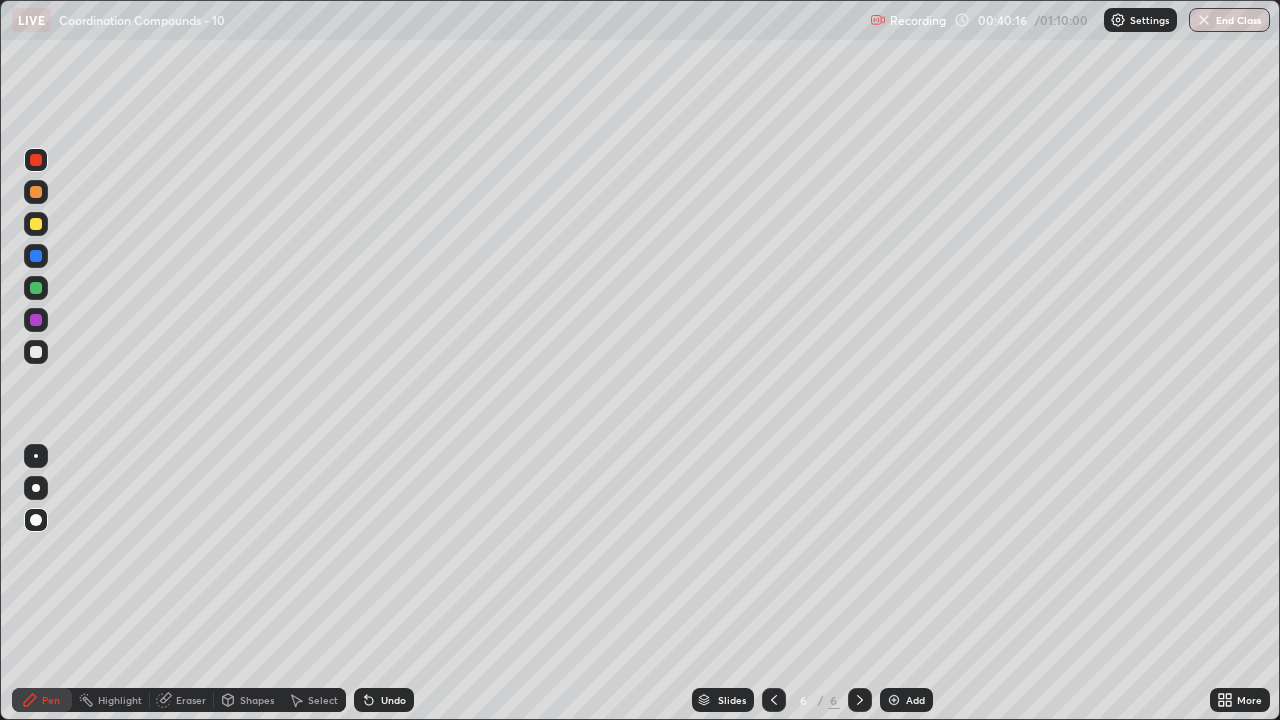 click at bounding box center (36, 256) 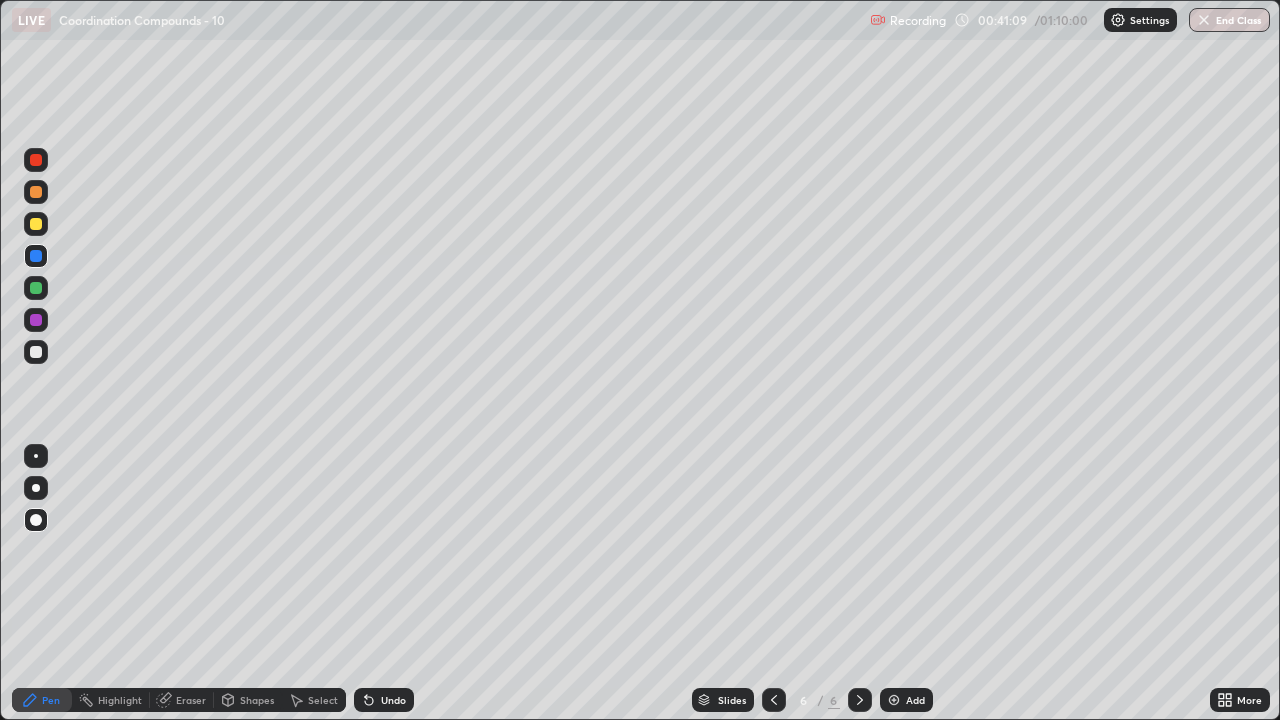 click at bounding box center (774, 700) 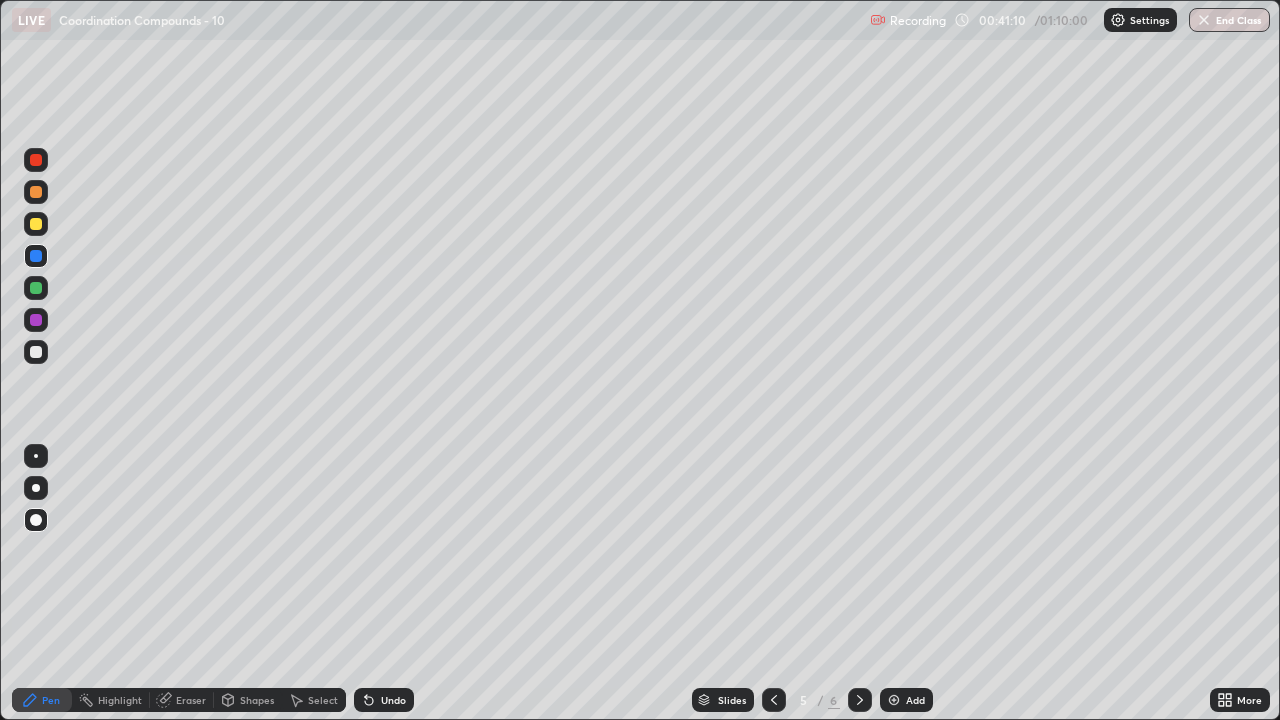 click 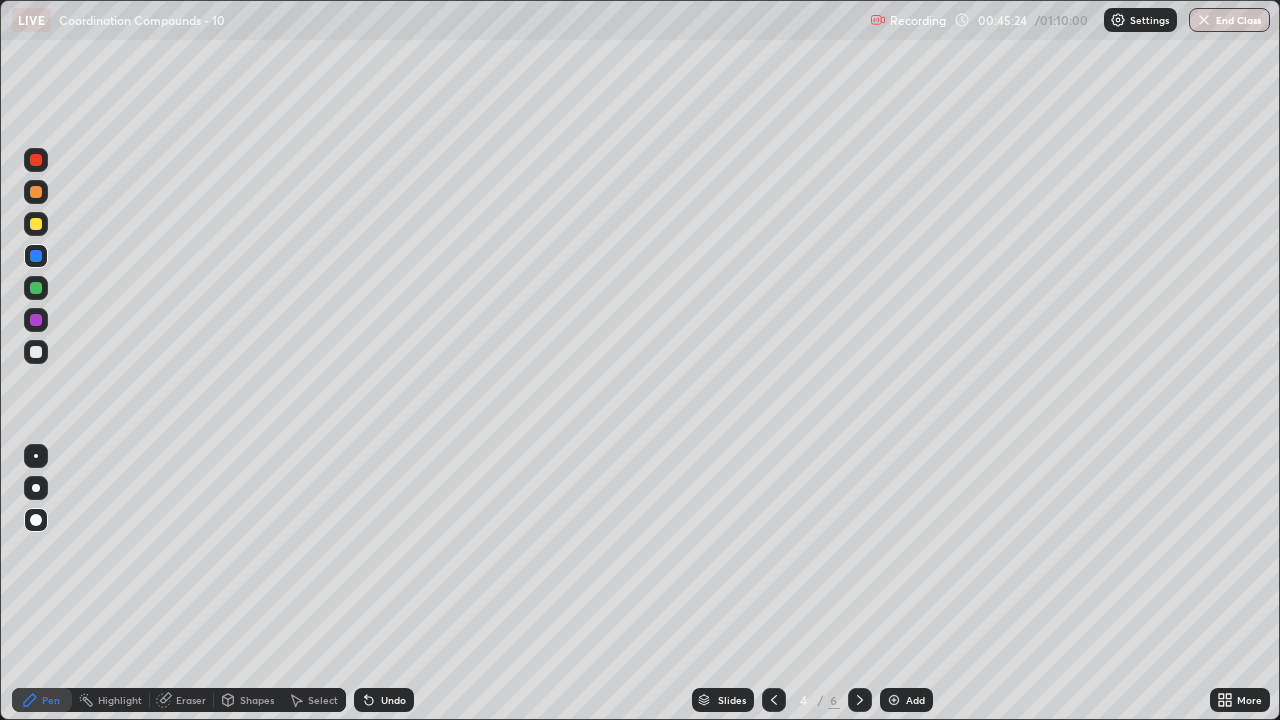 click 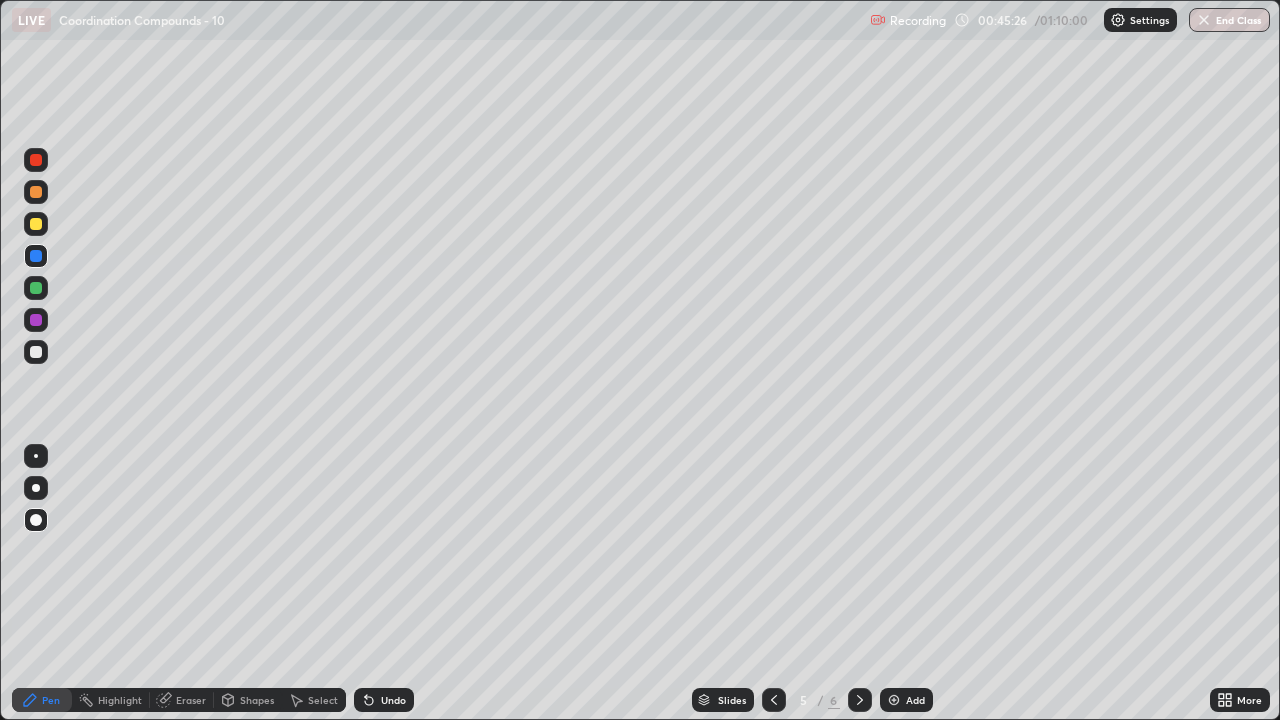 click 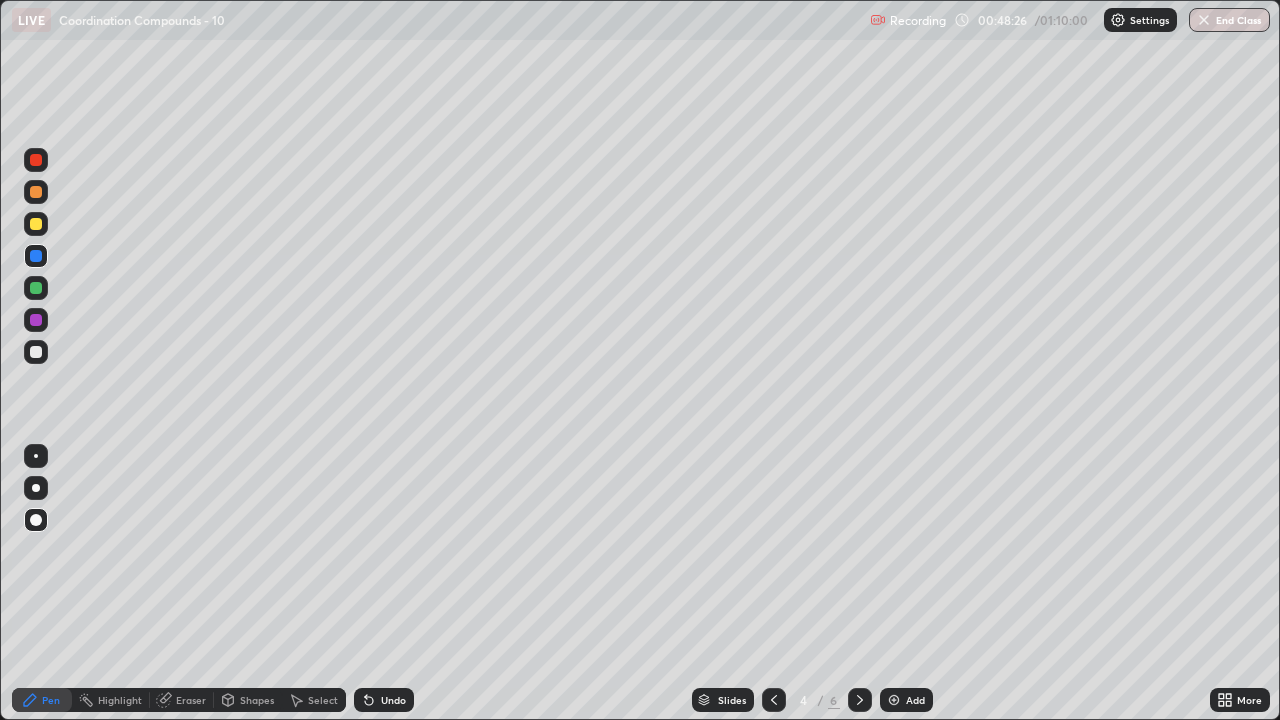 click 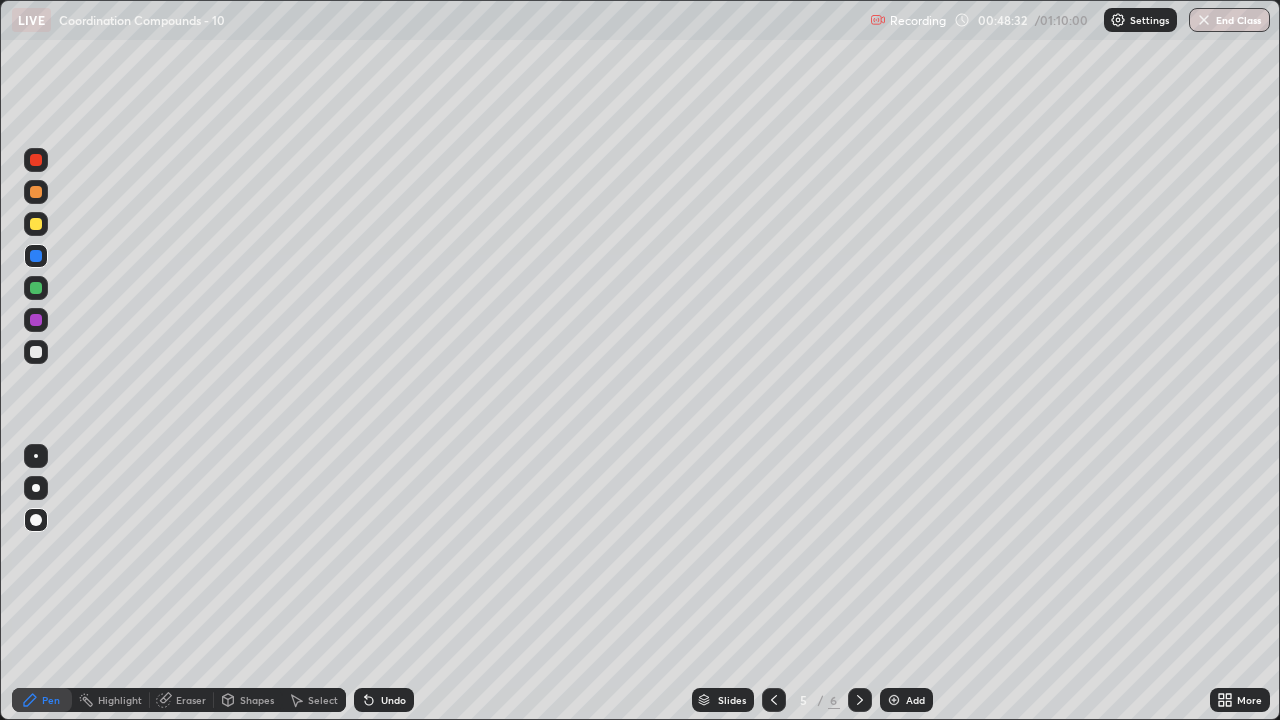 click 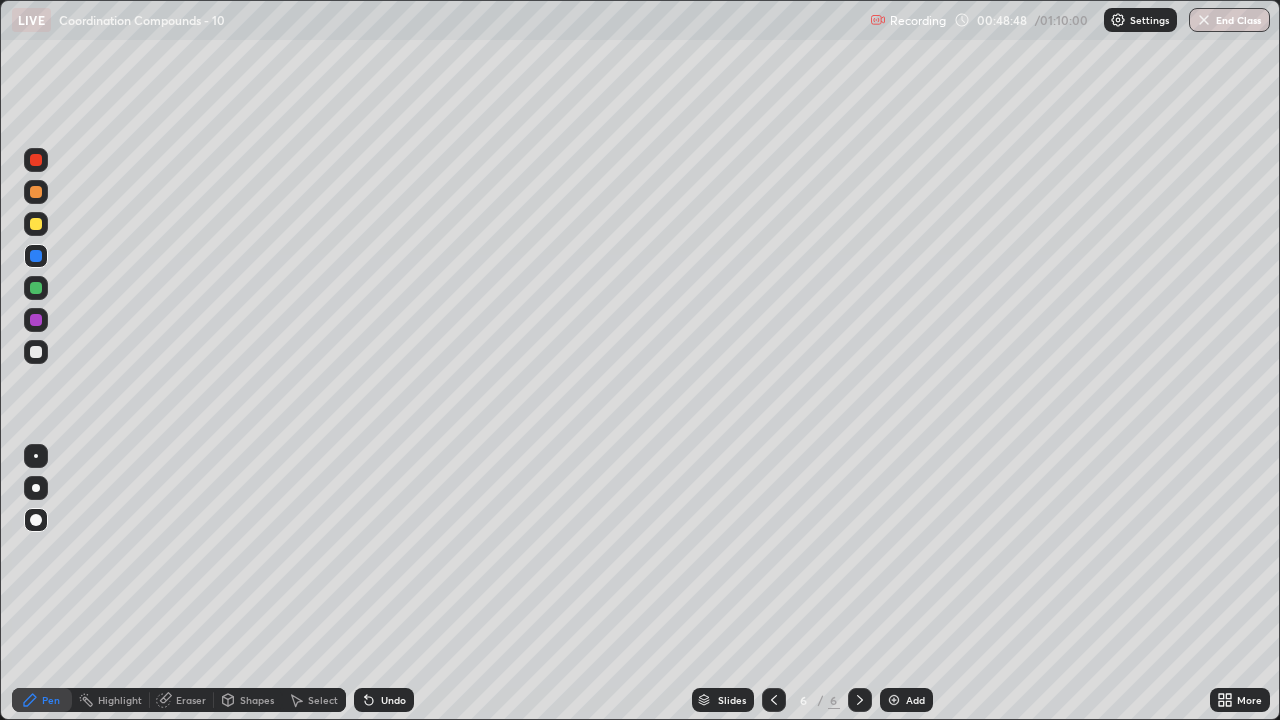 click 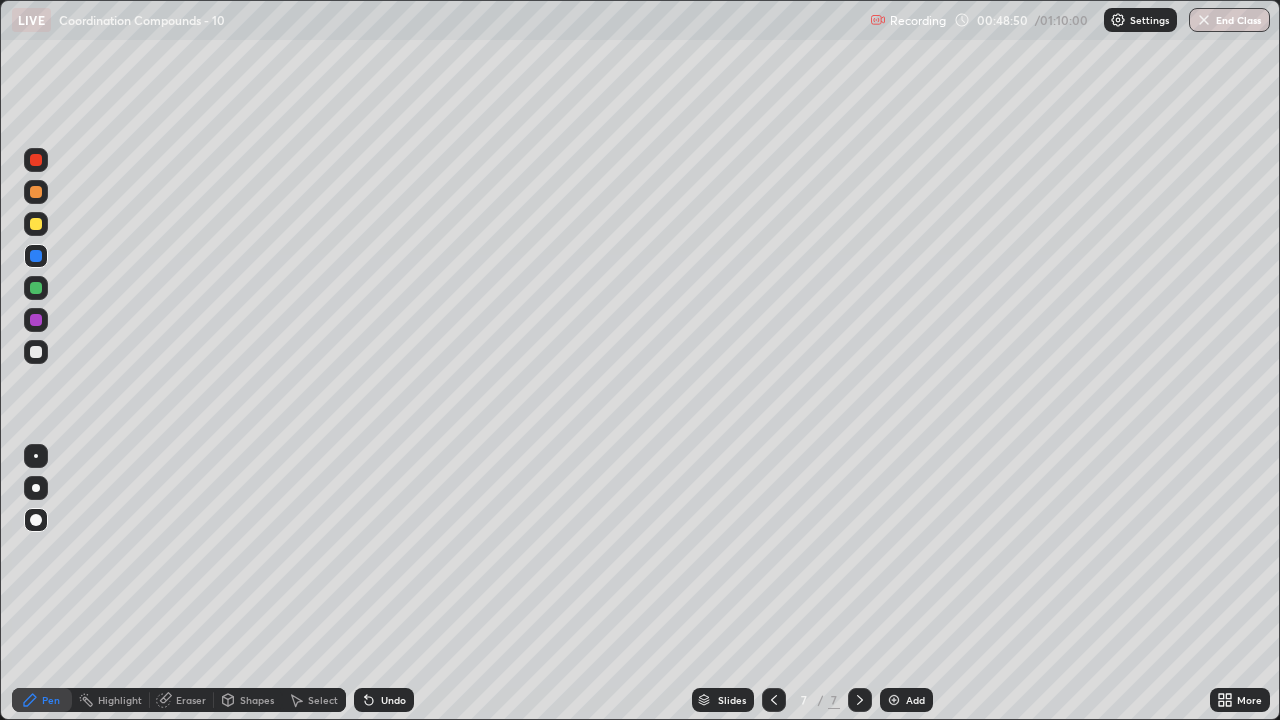 click at bounding box center [36, 352] 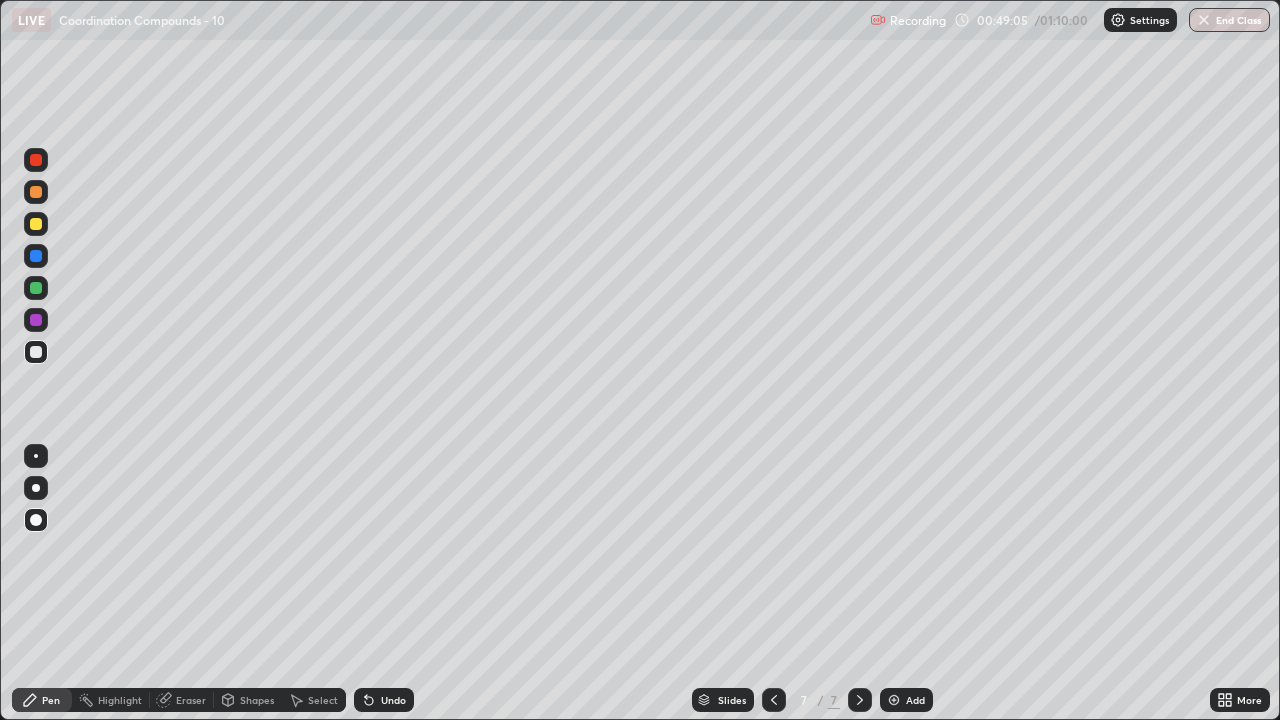 click on "Undo" at bounding box center (384, 700) 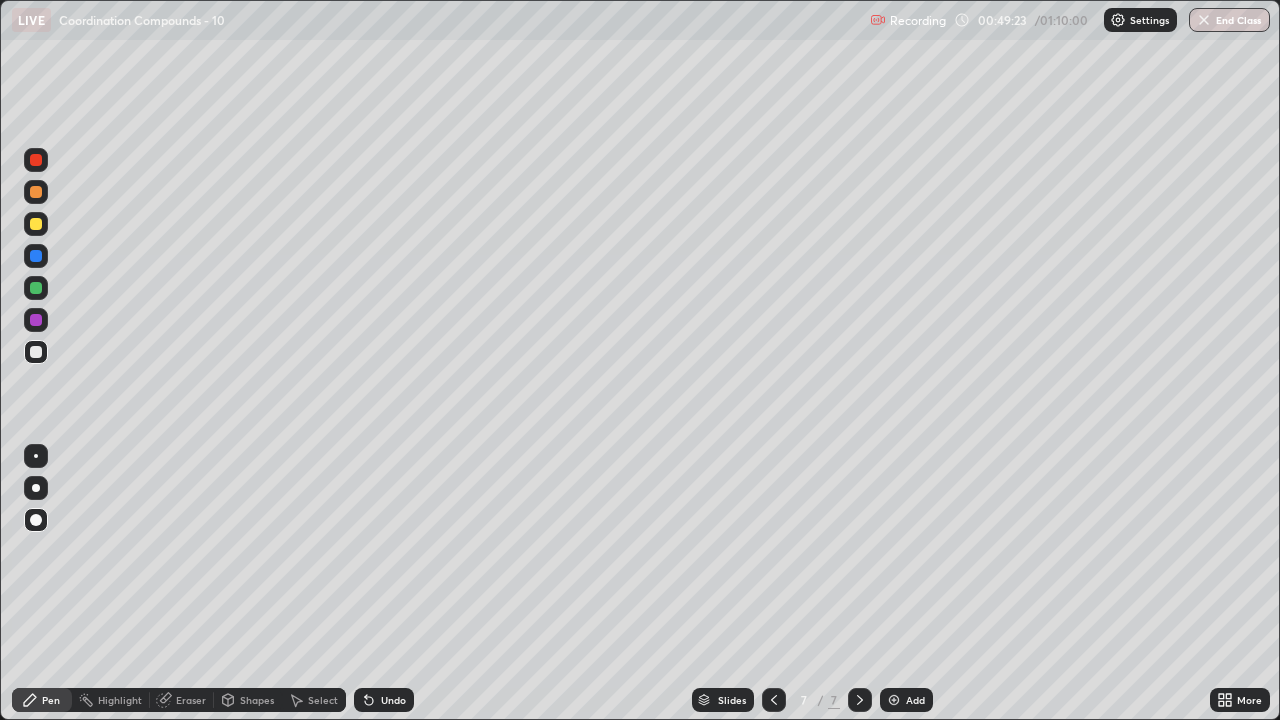 click at bounding box center (36, 288) 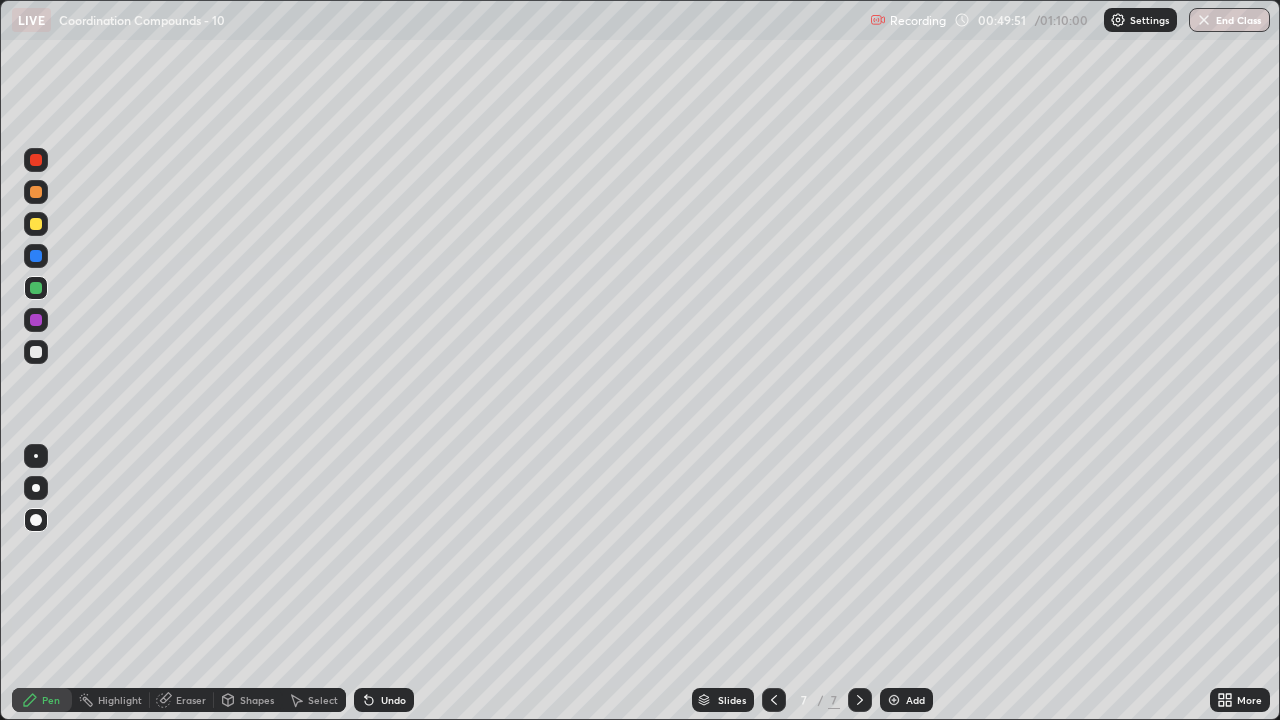 click on "Undo" at bounding box center [393, 700] 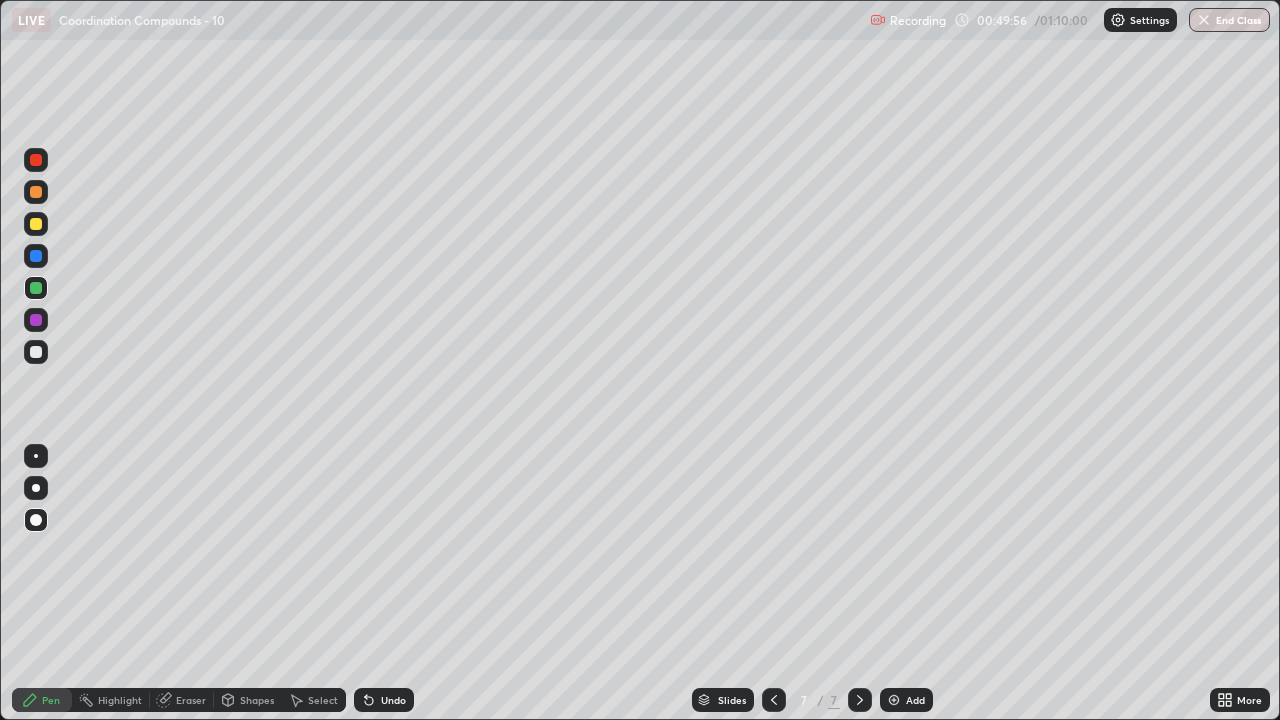 click at bounding box center (36, 320) 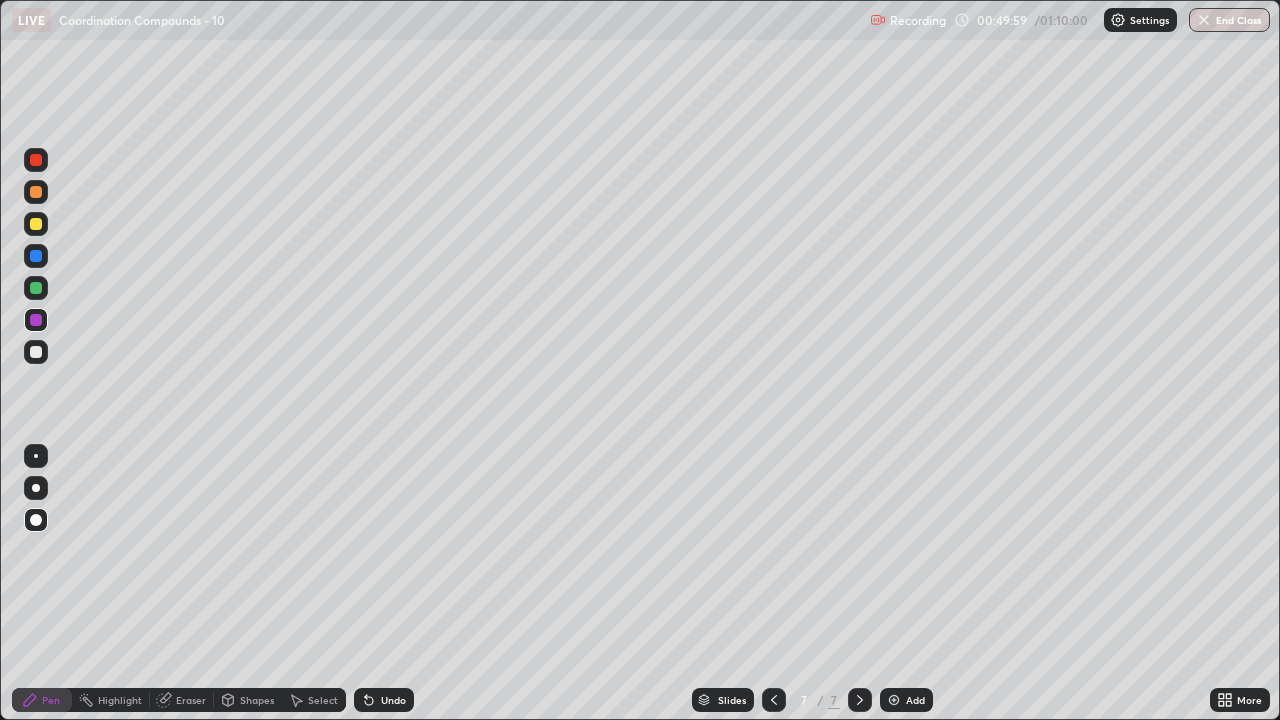 click at bounding box center [36, 224] 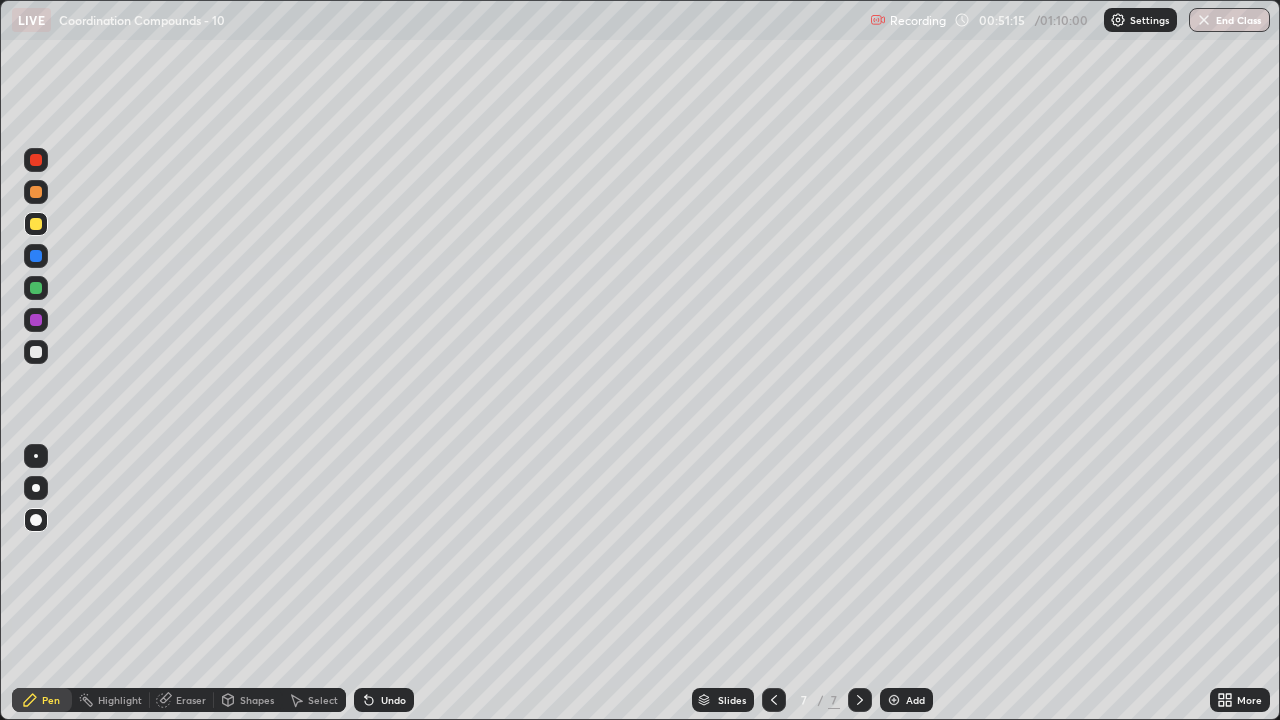 click at bounding box center (36, 352) 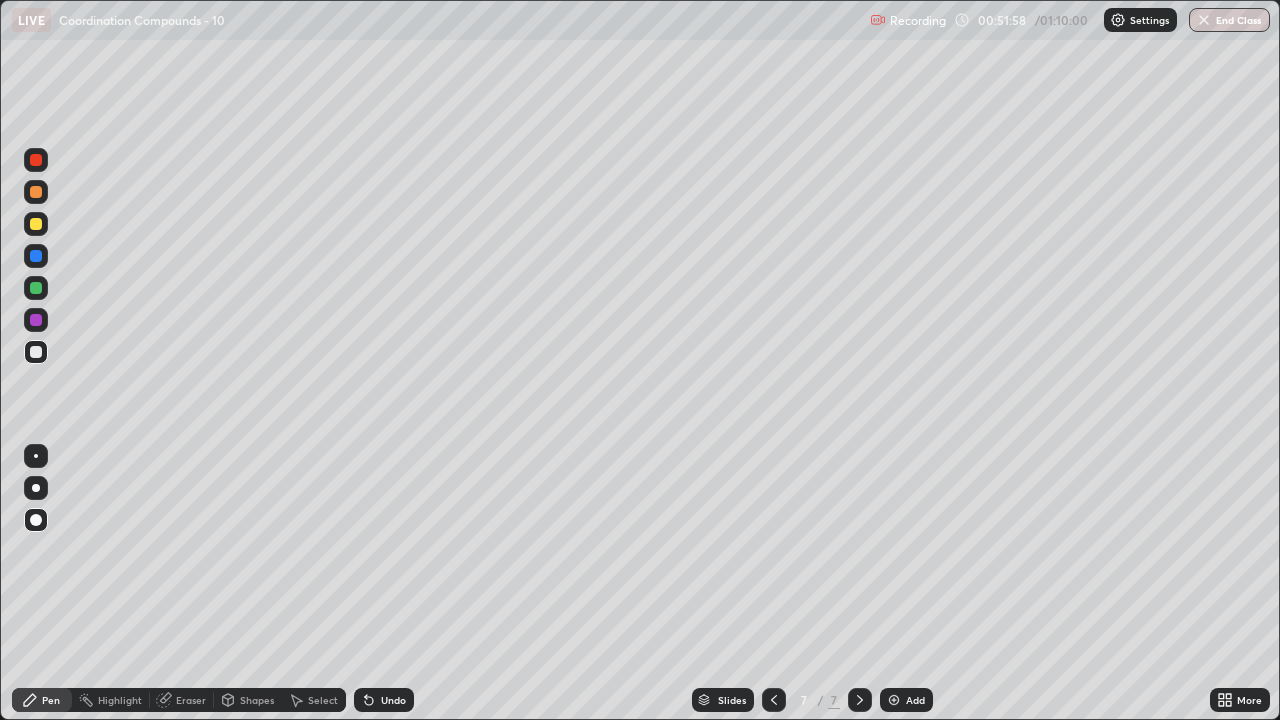 click at bounding box center (36, 352) 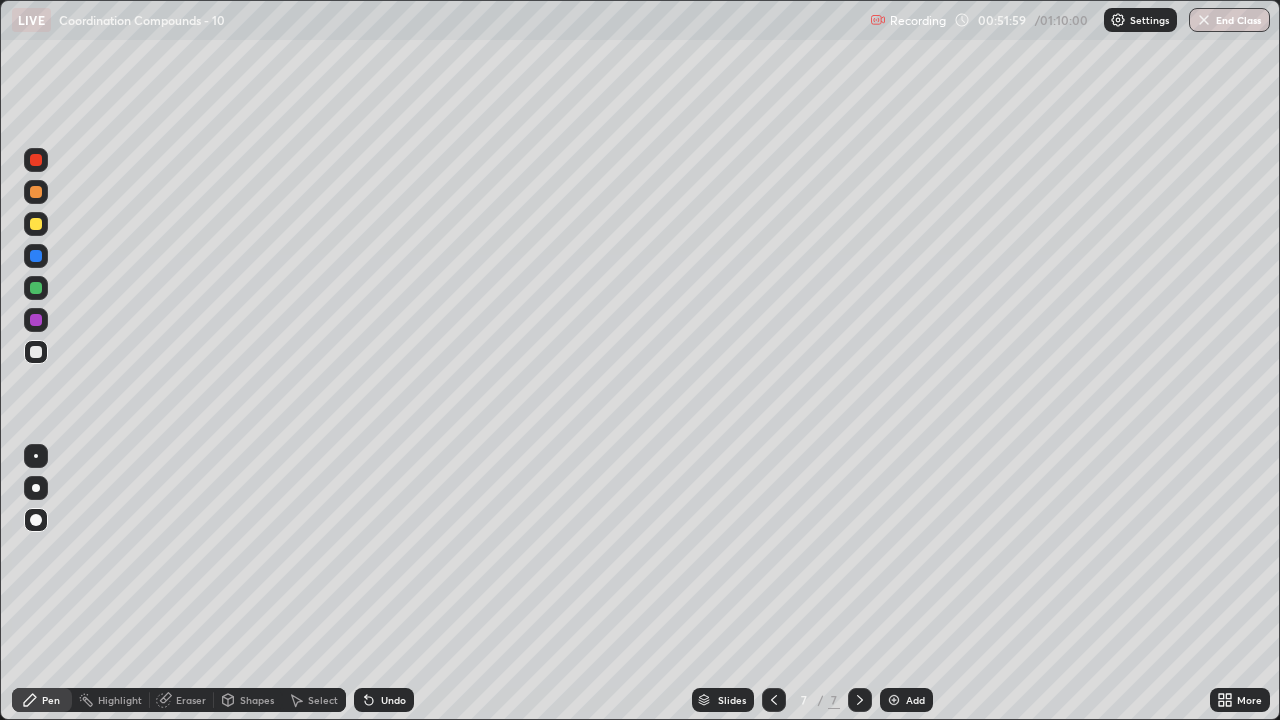 click on "Add" at bounding box center (906, 700) 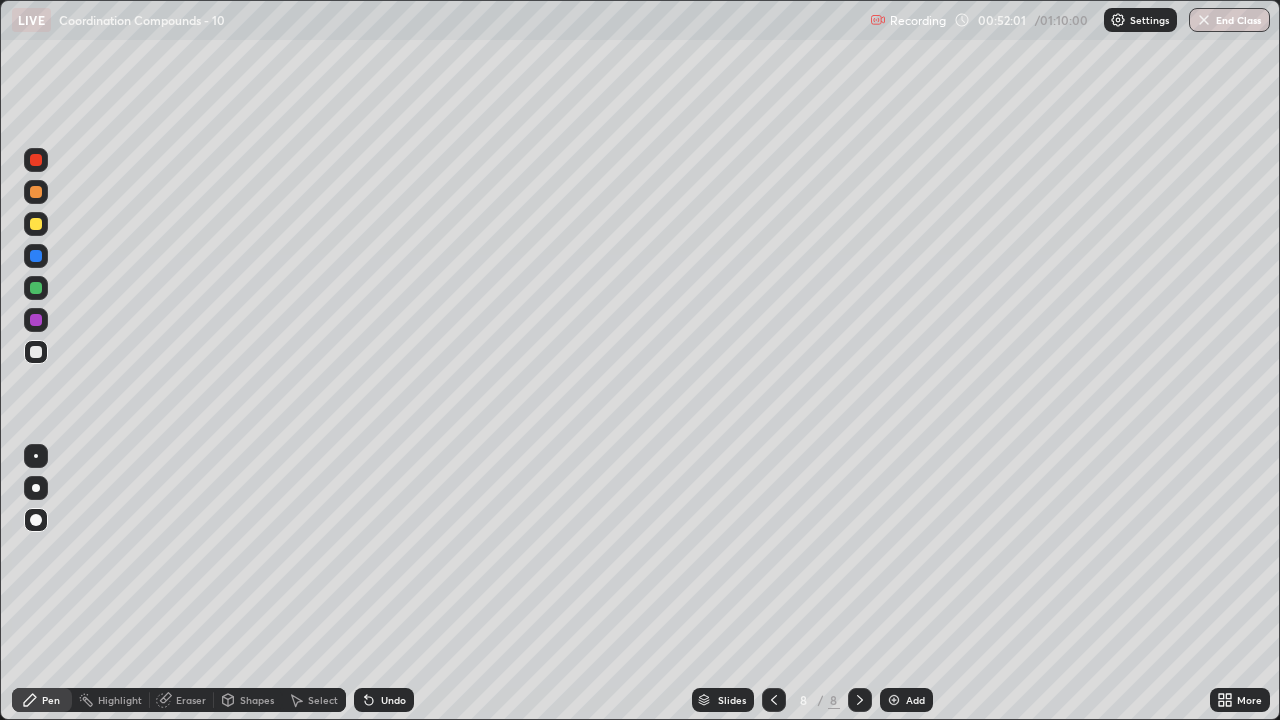 click at bounding box center (36, 352) 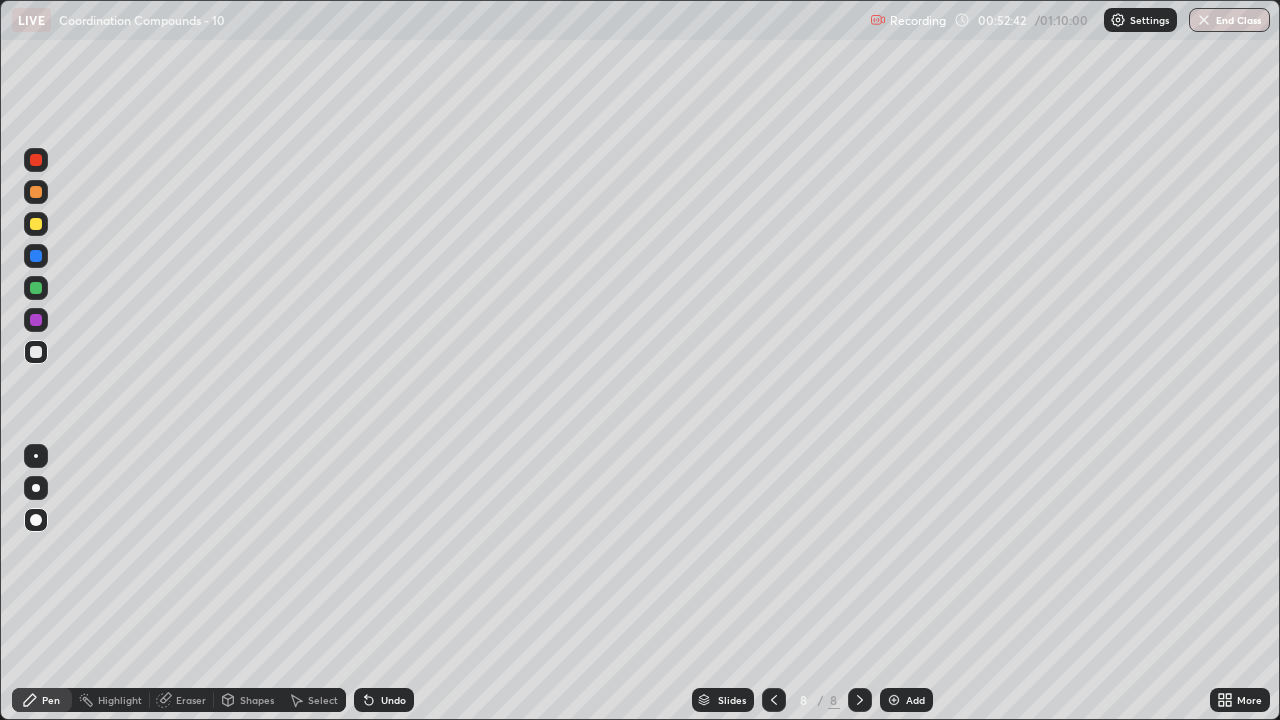 click on "Undo" at bounding box center [393, 700] 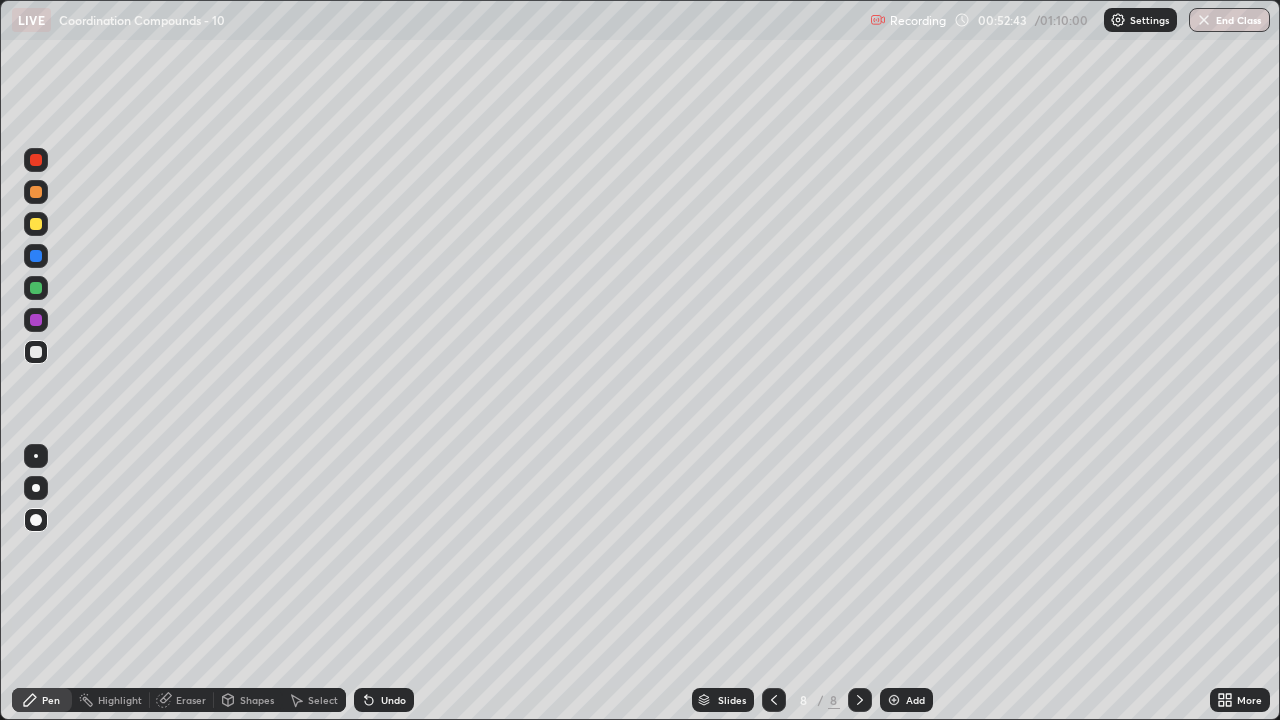 click on "Undo" at bounding box center [384, 700] 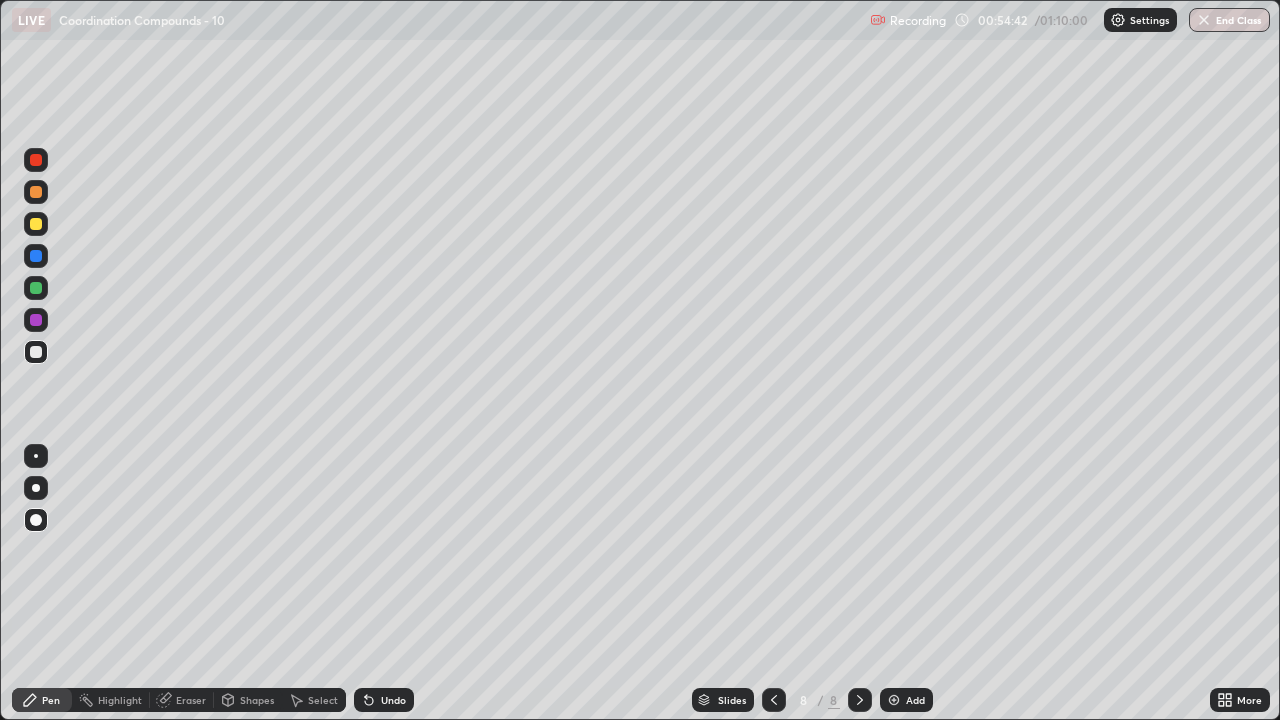 click at bounding box center [36, 352] 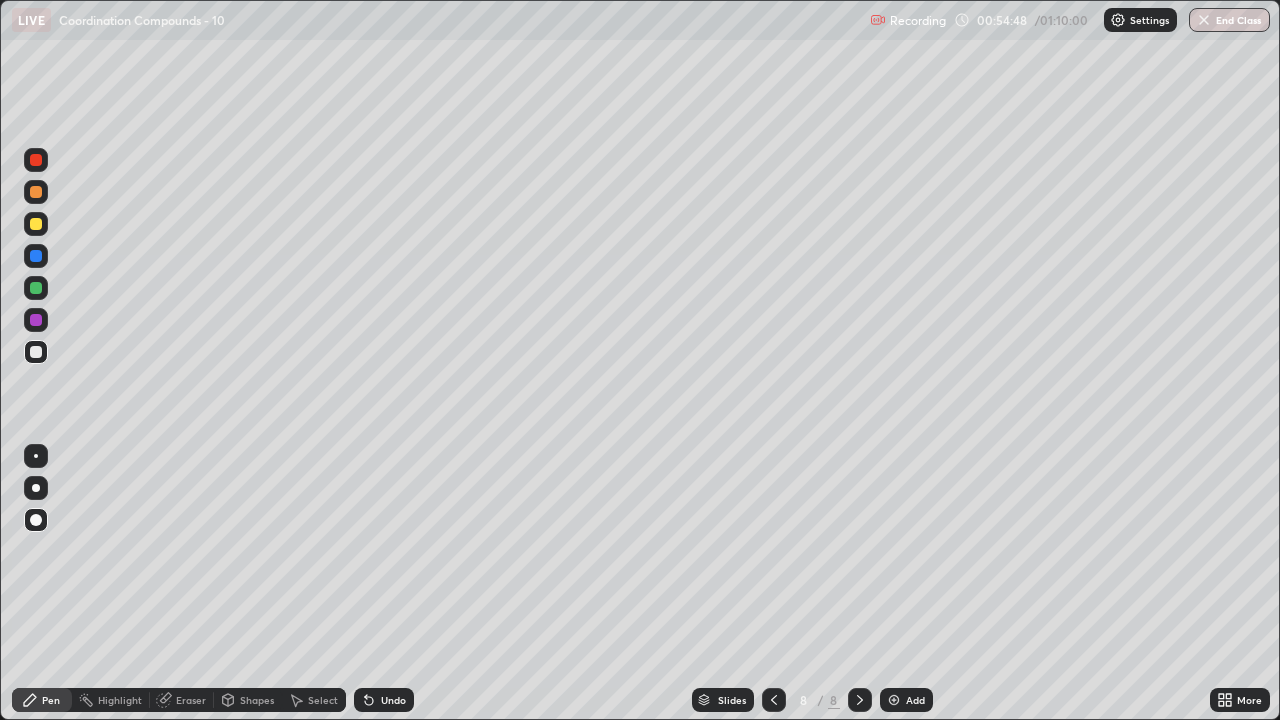 click at bounding box center (36, 288) 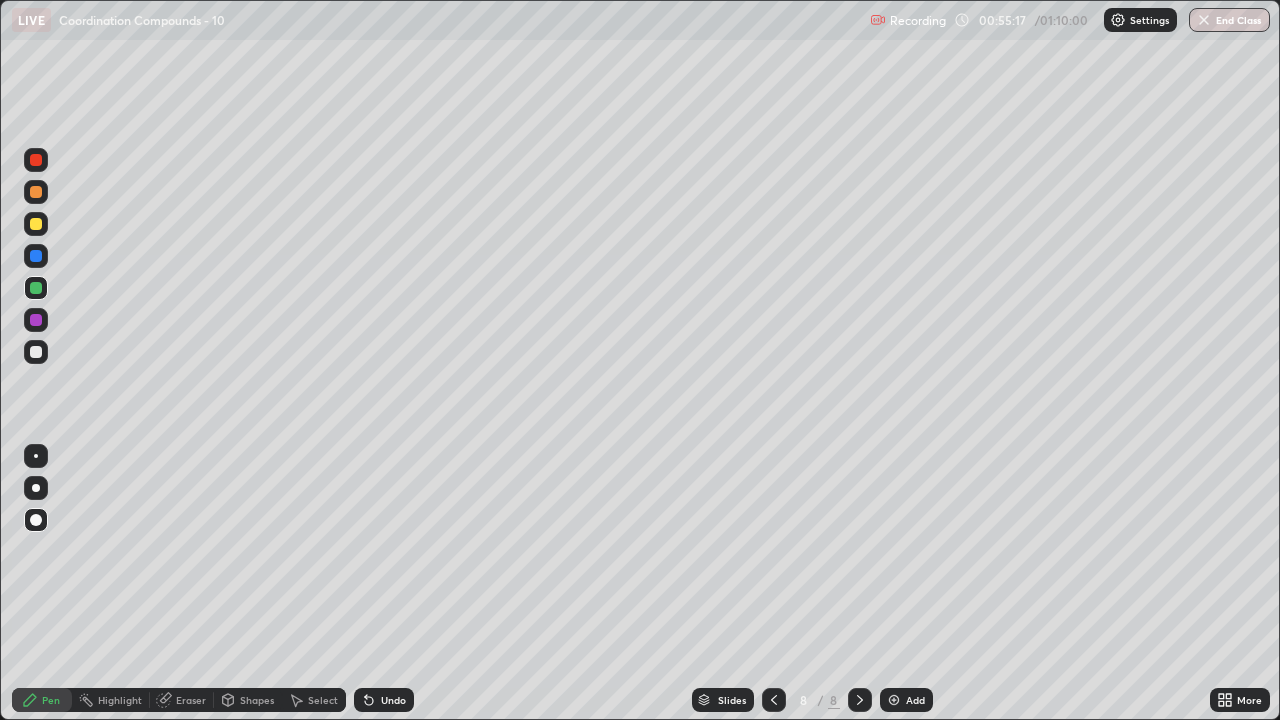 click at bounding box center (36, 192) 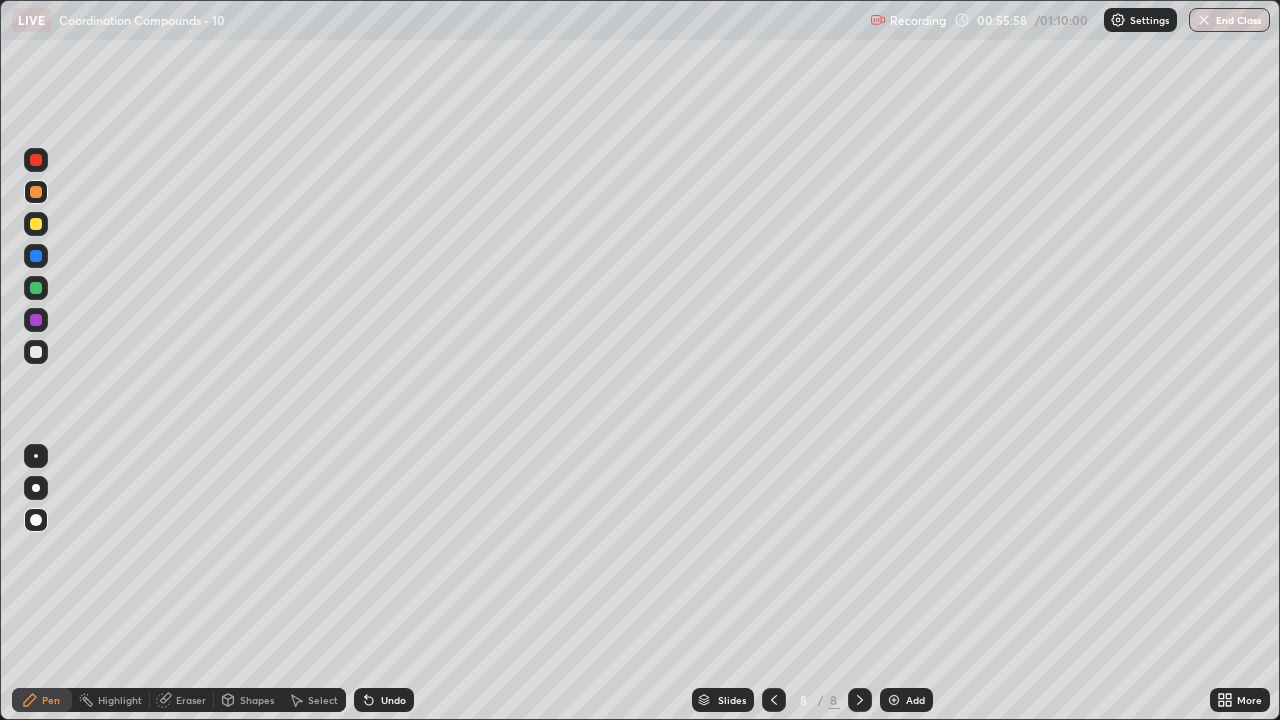 click at bounding box center (36, 352) 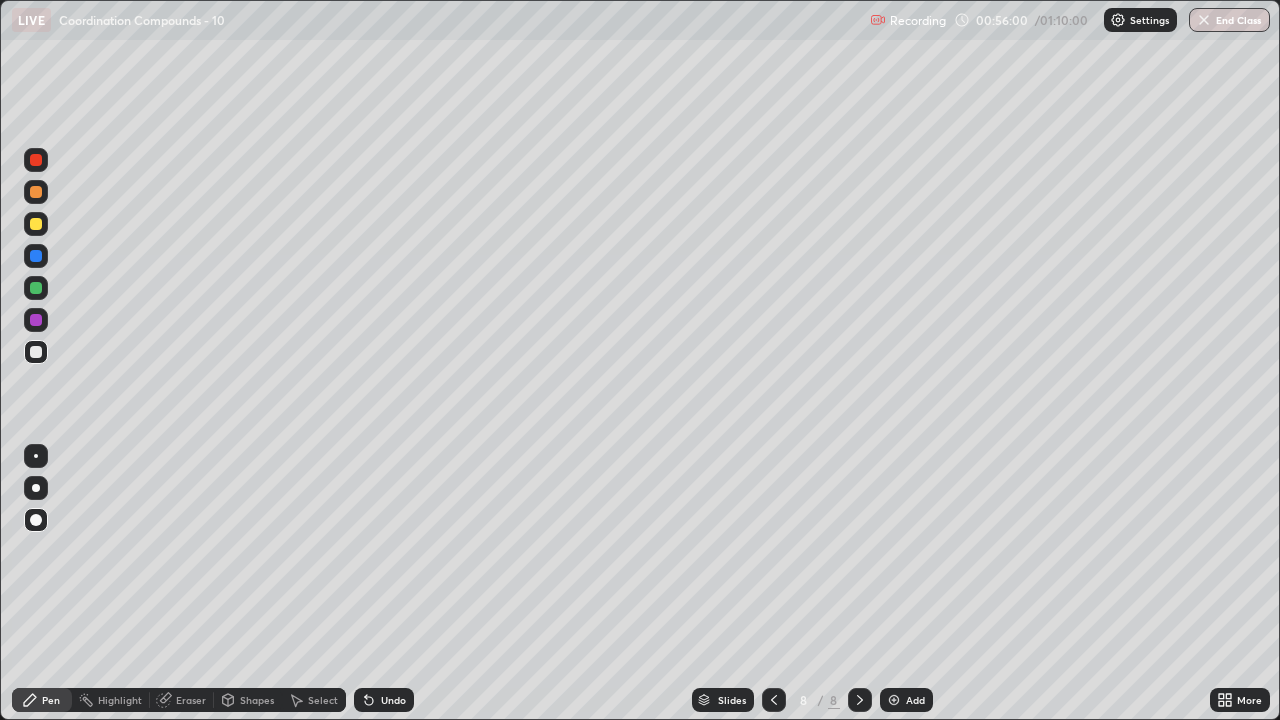 click at bounding box center (36, 224) 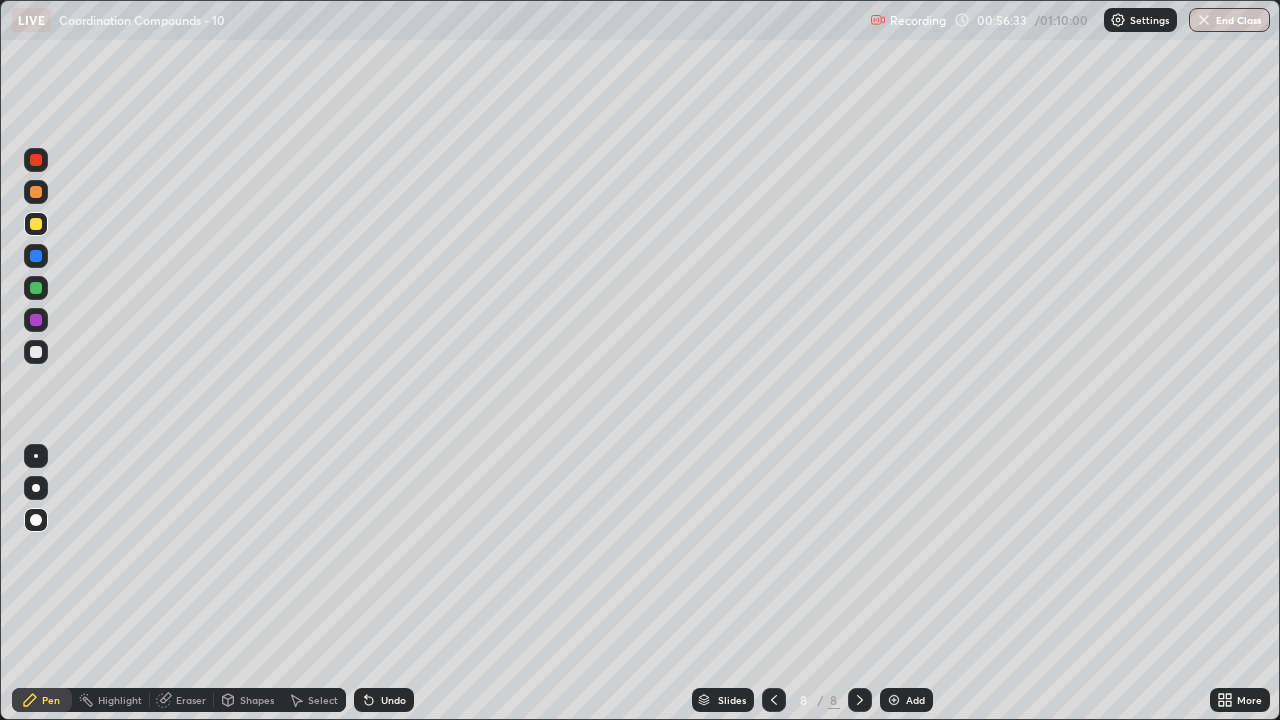 click at bounding box center (894, 700) 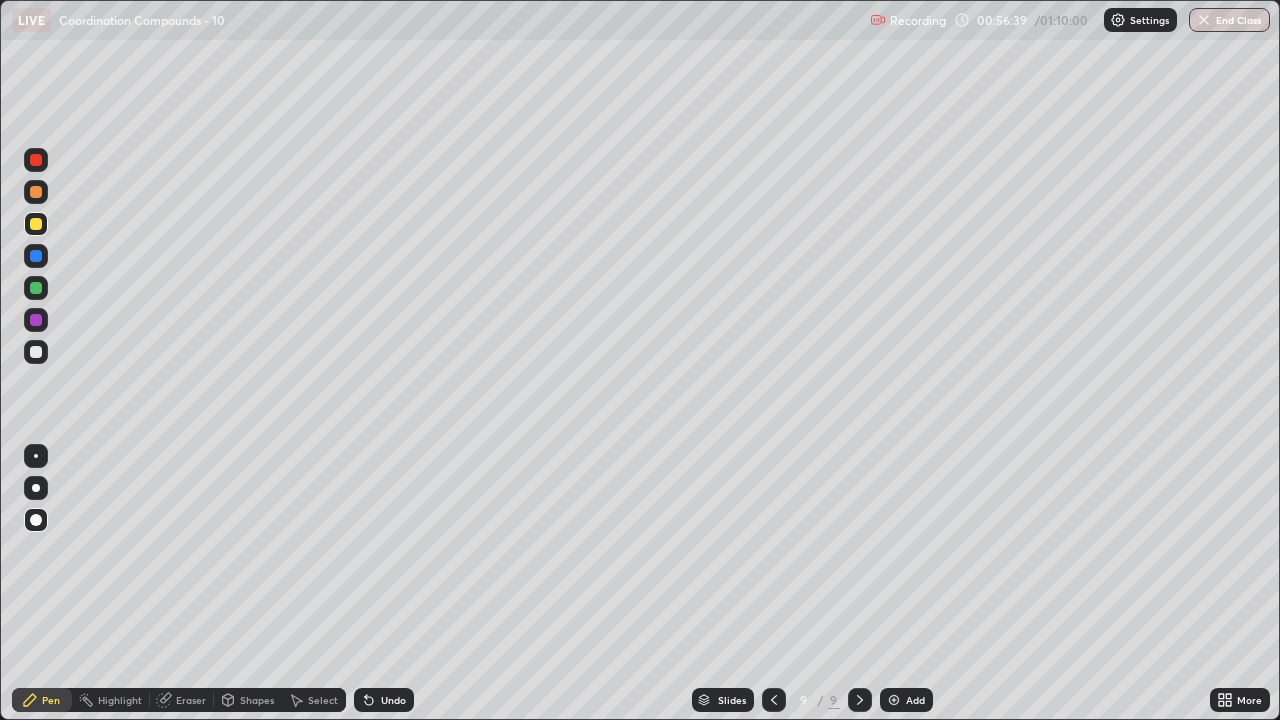 click on "Undo" at bounding box center [393, 700] 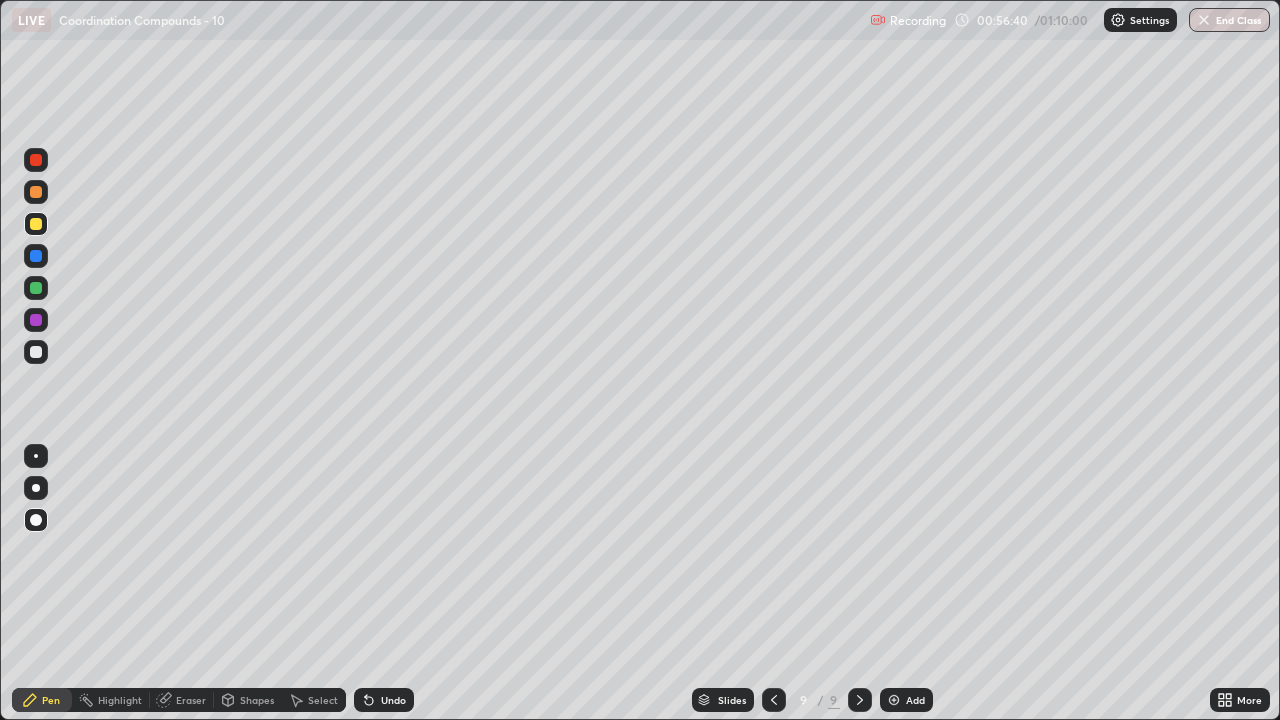 click on "Undo" at bounding box center [393, 700] 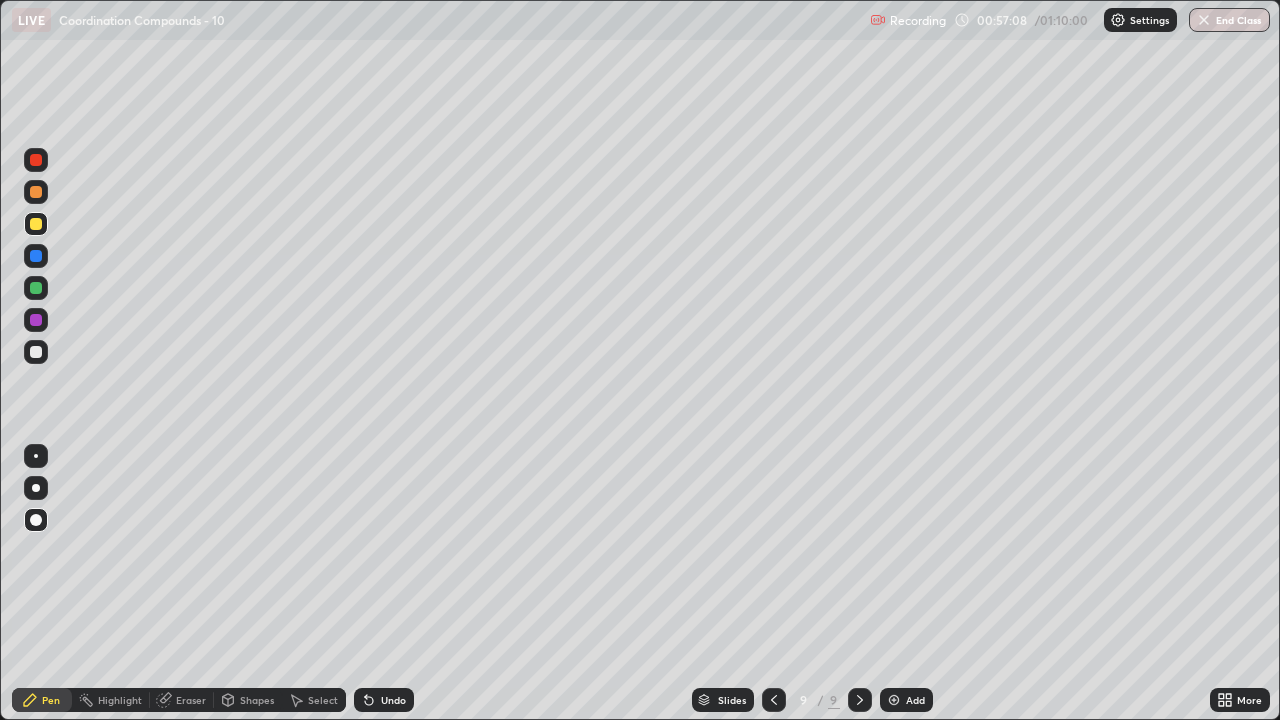 click at bounding box center (36, 224) 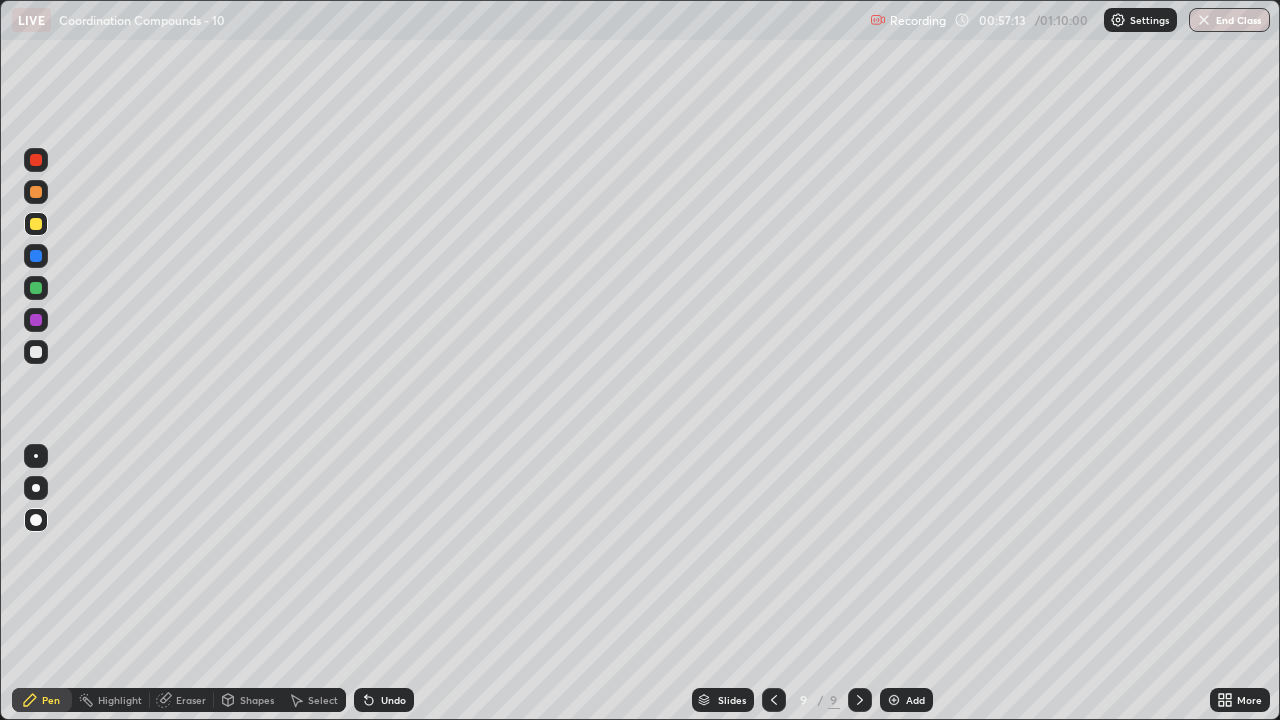 click at bounding box center [36, 288] 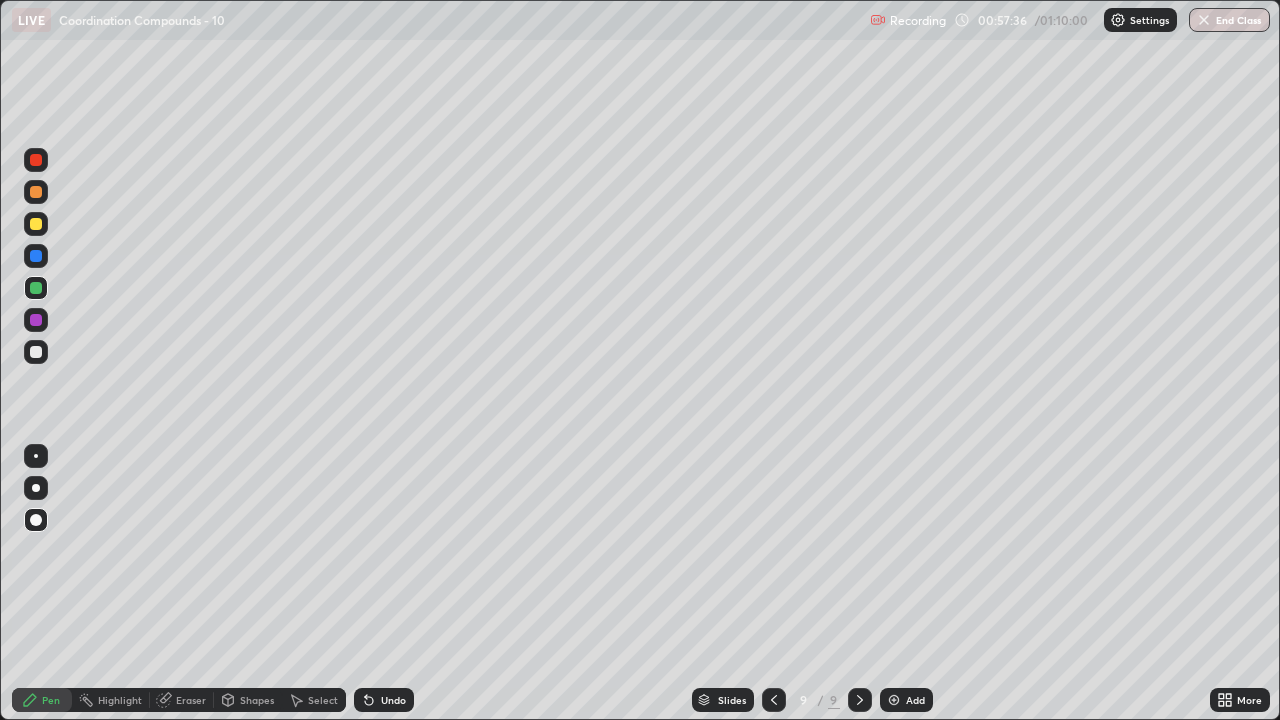 click at bounding box center (36, 352) 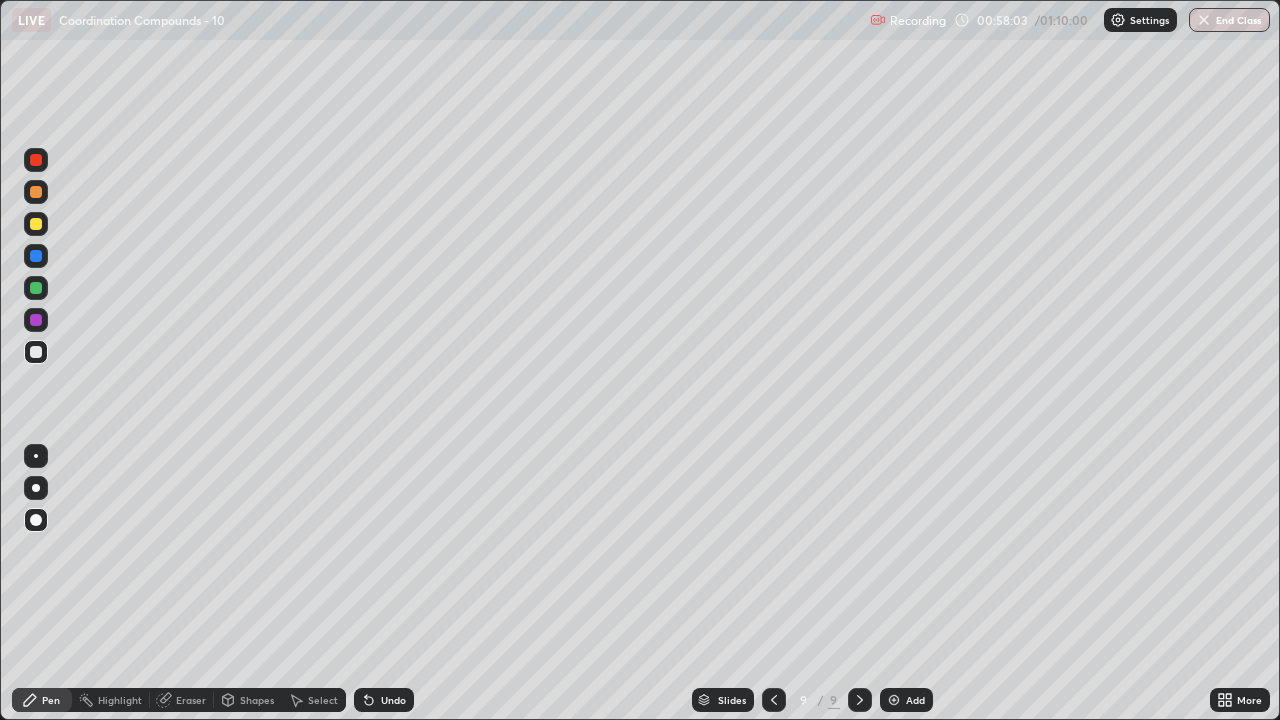 click at bounding box center [36, 224] 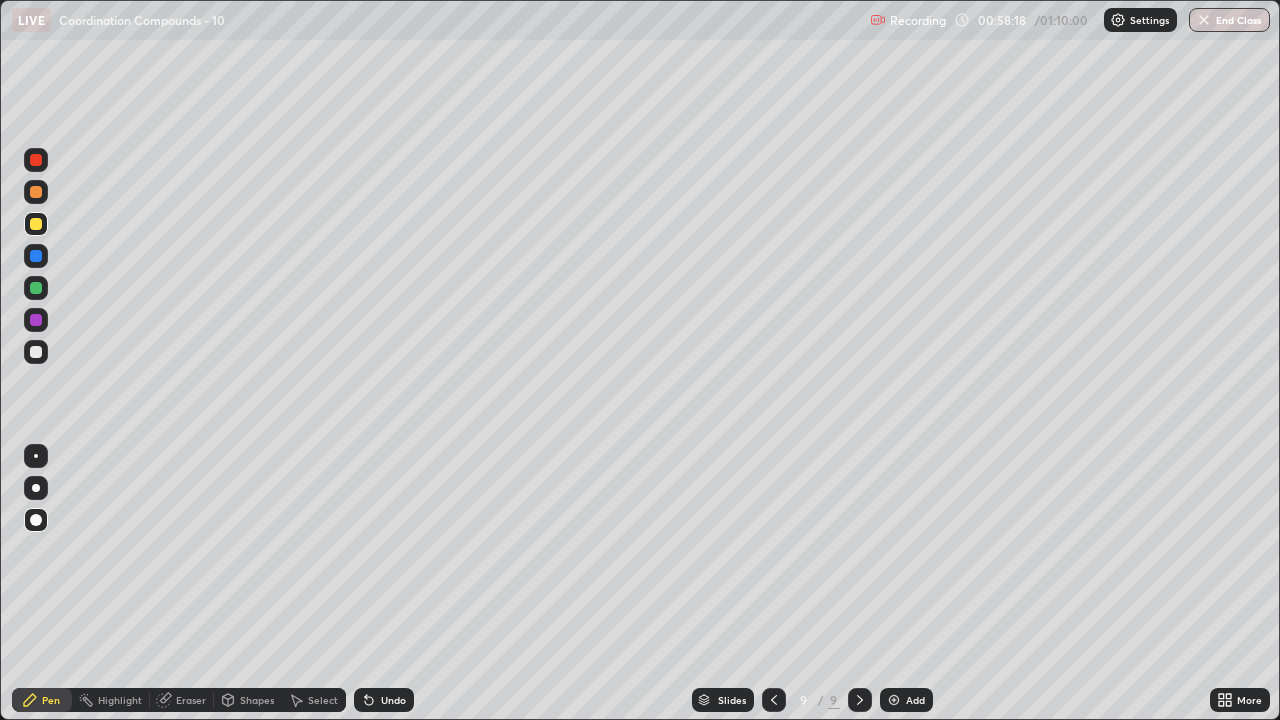 click at bounding box center (36, 352) 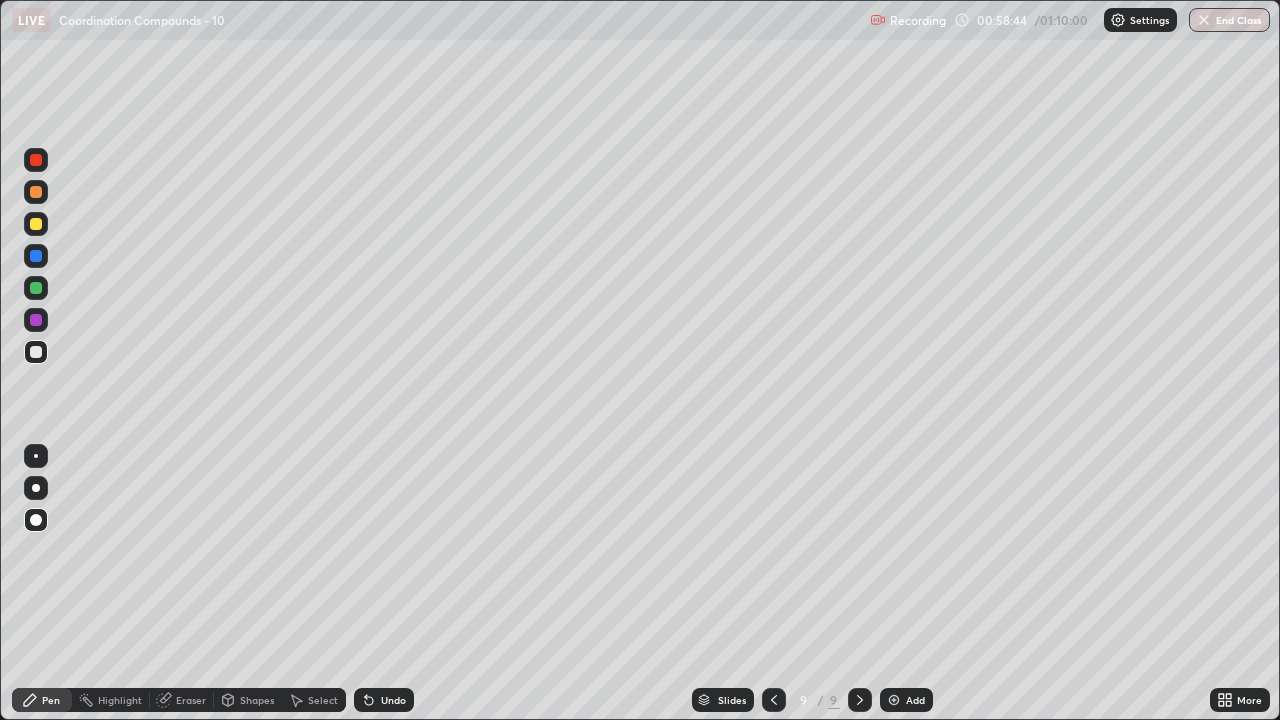 click at bounding box center [36, 288] 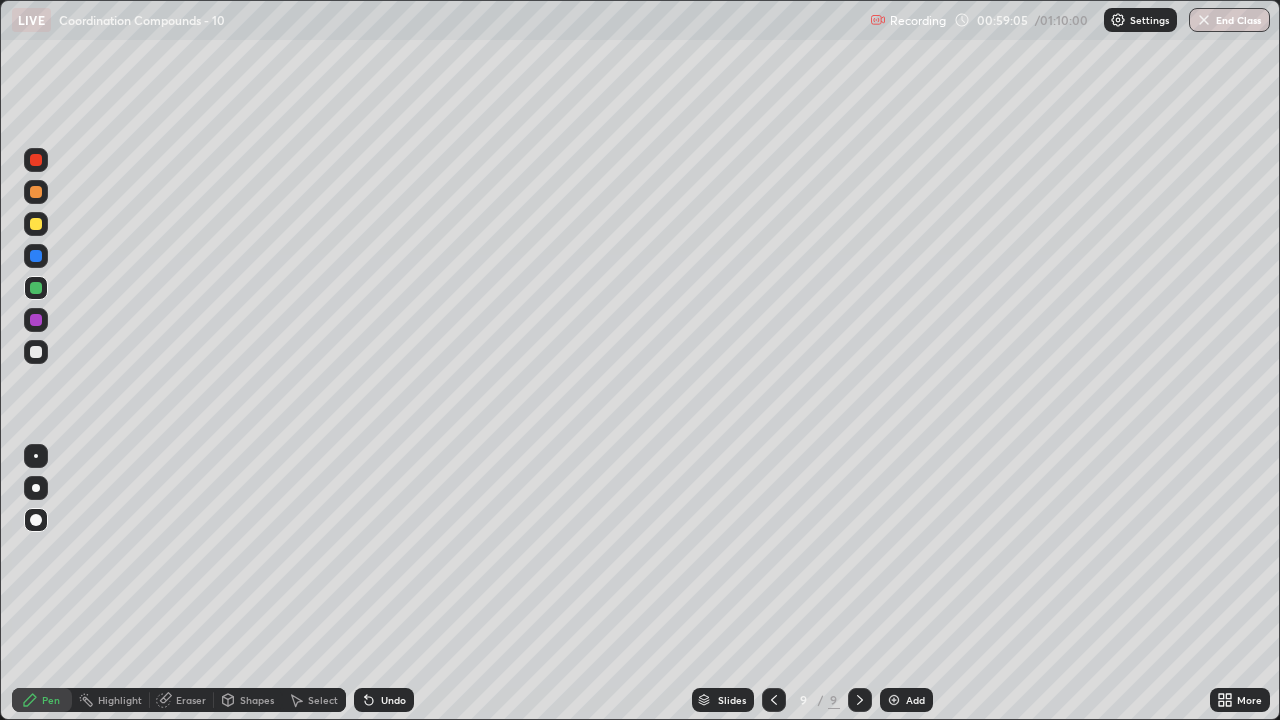 click 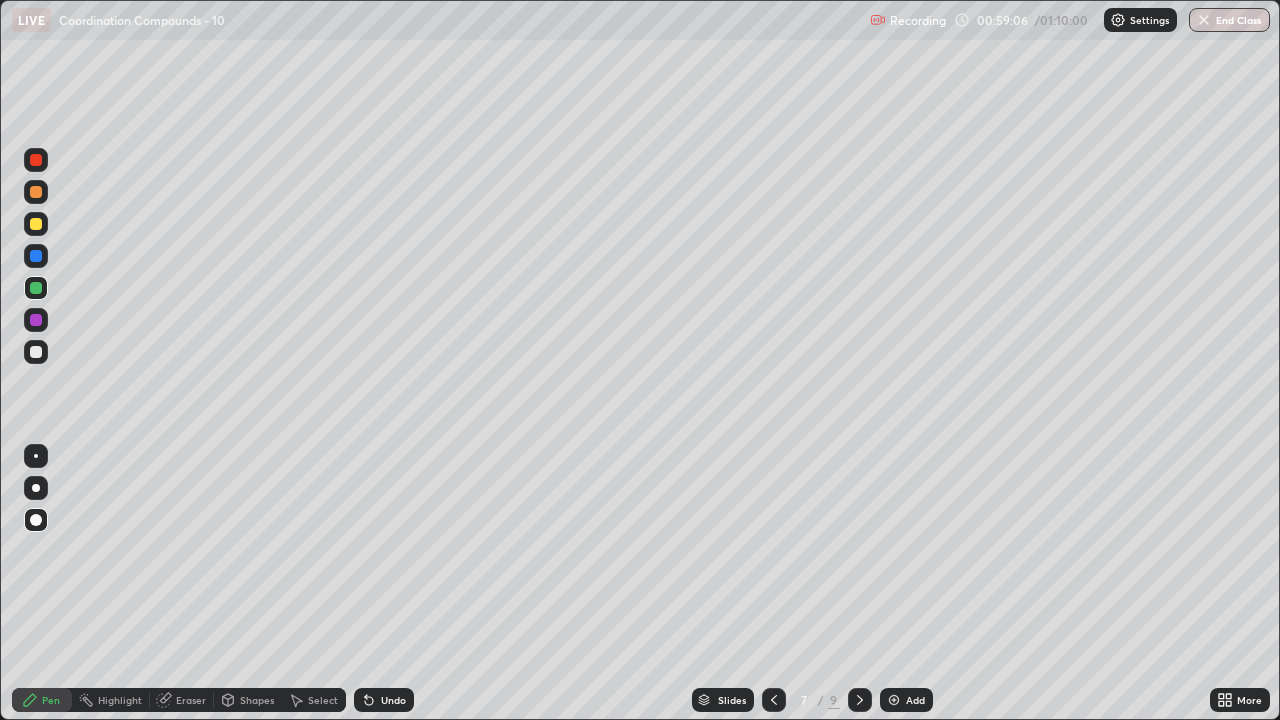 click at bounding box center [774, 700] 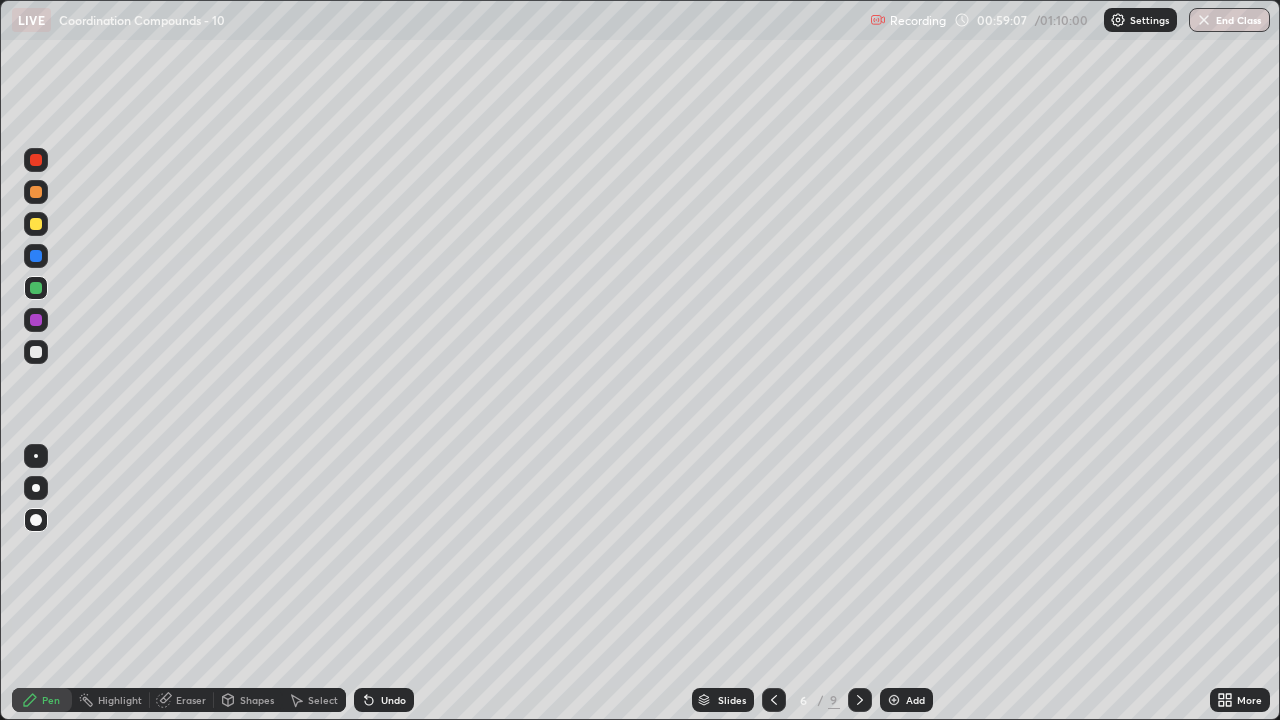 click 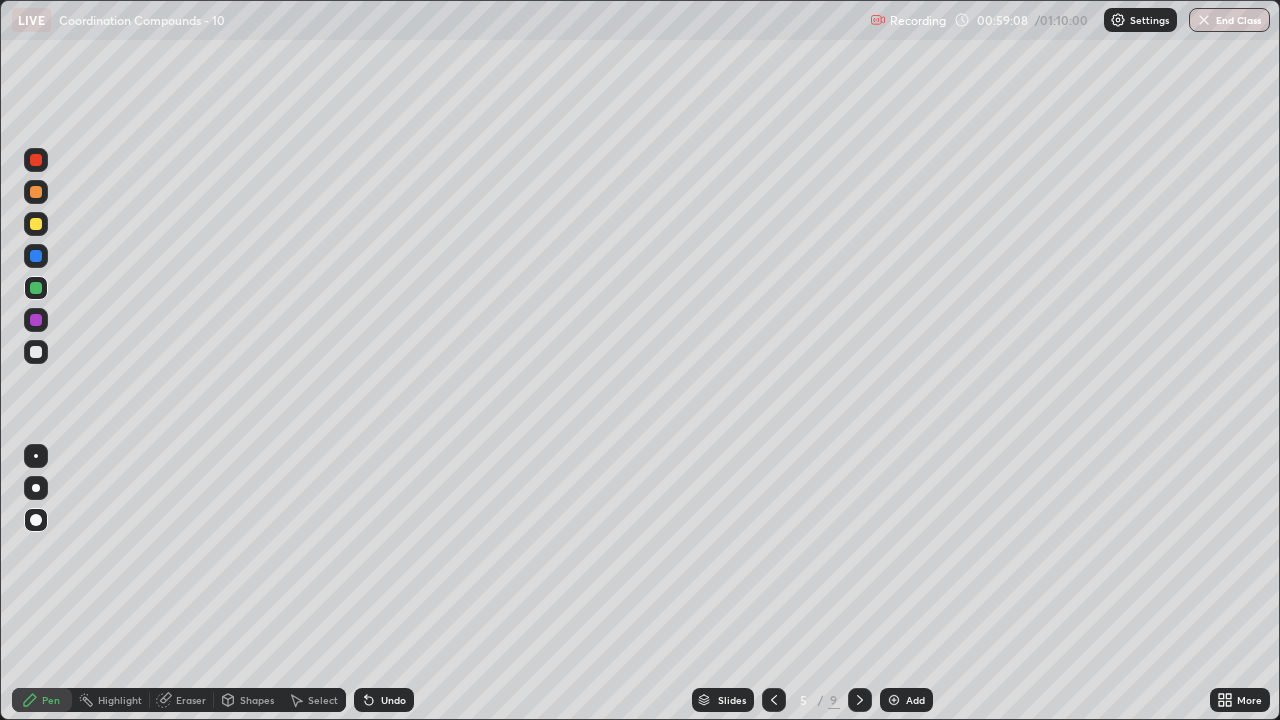click 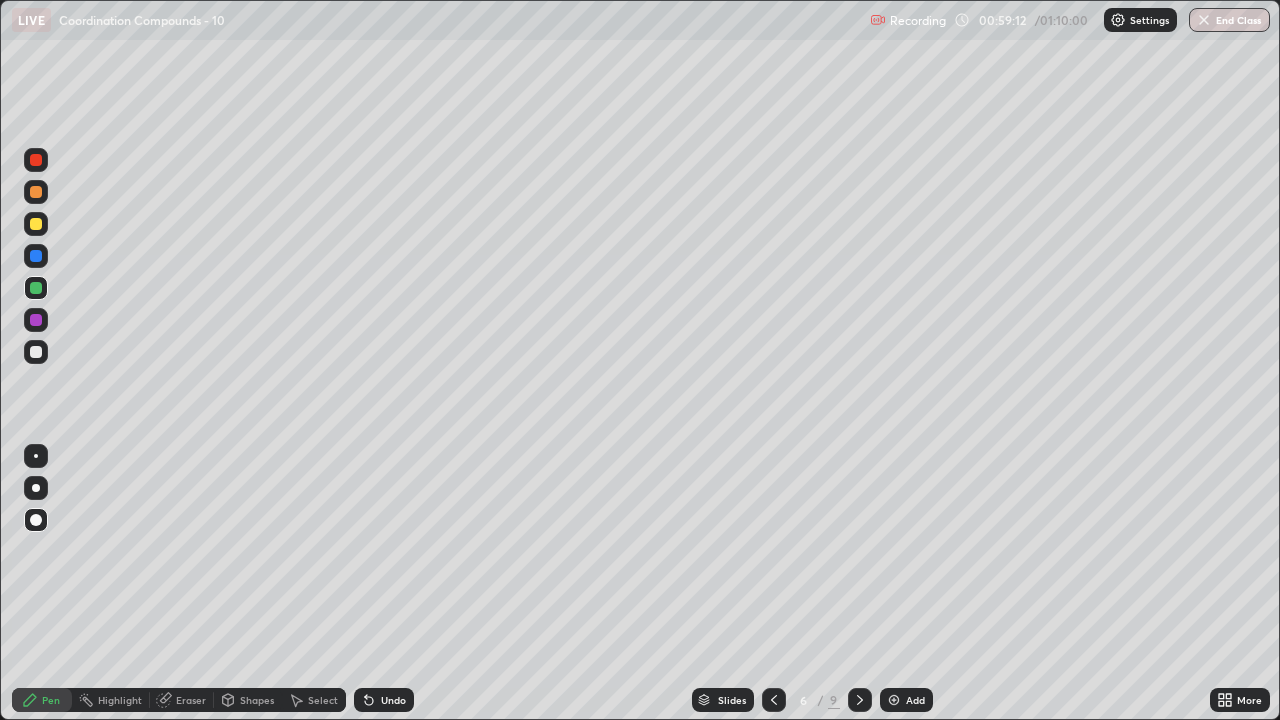 click 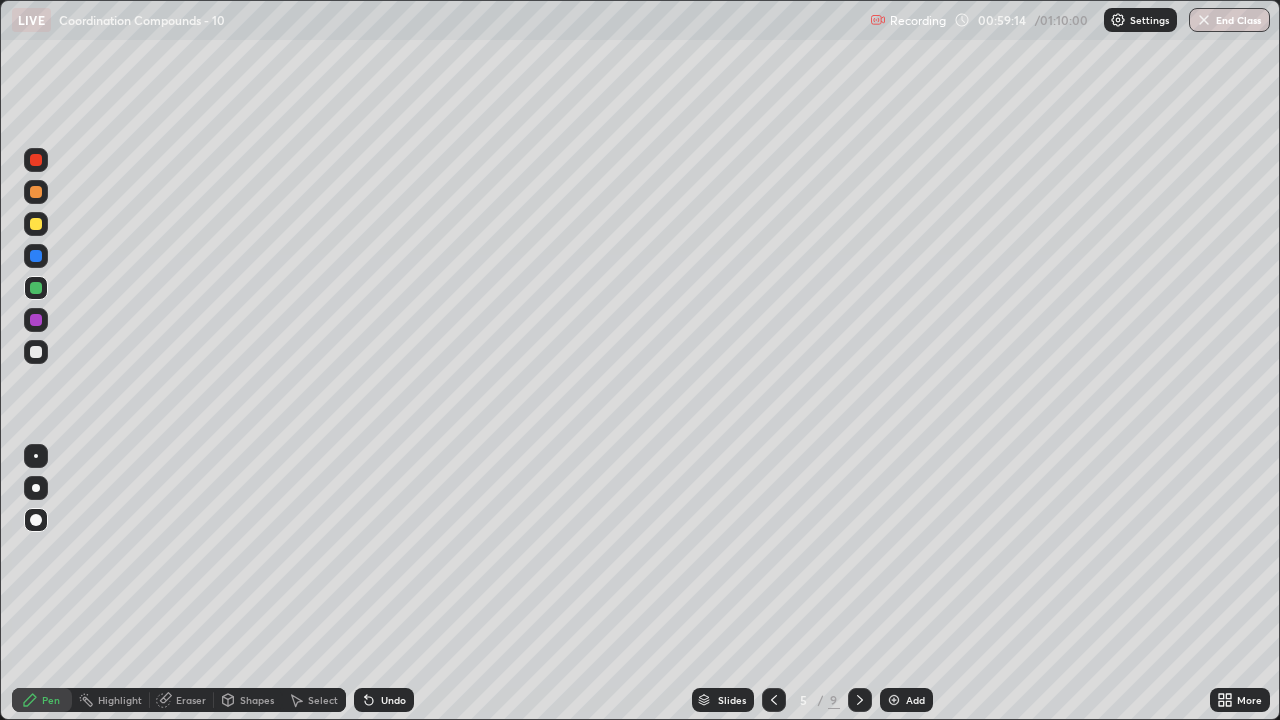 click 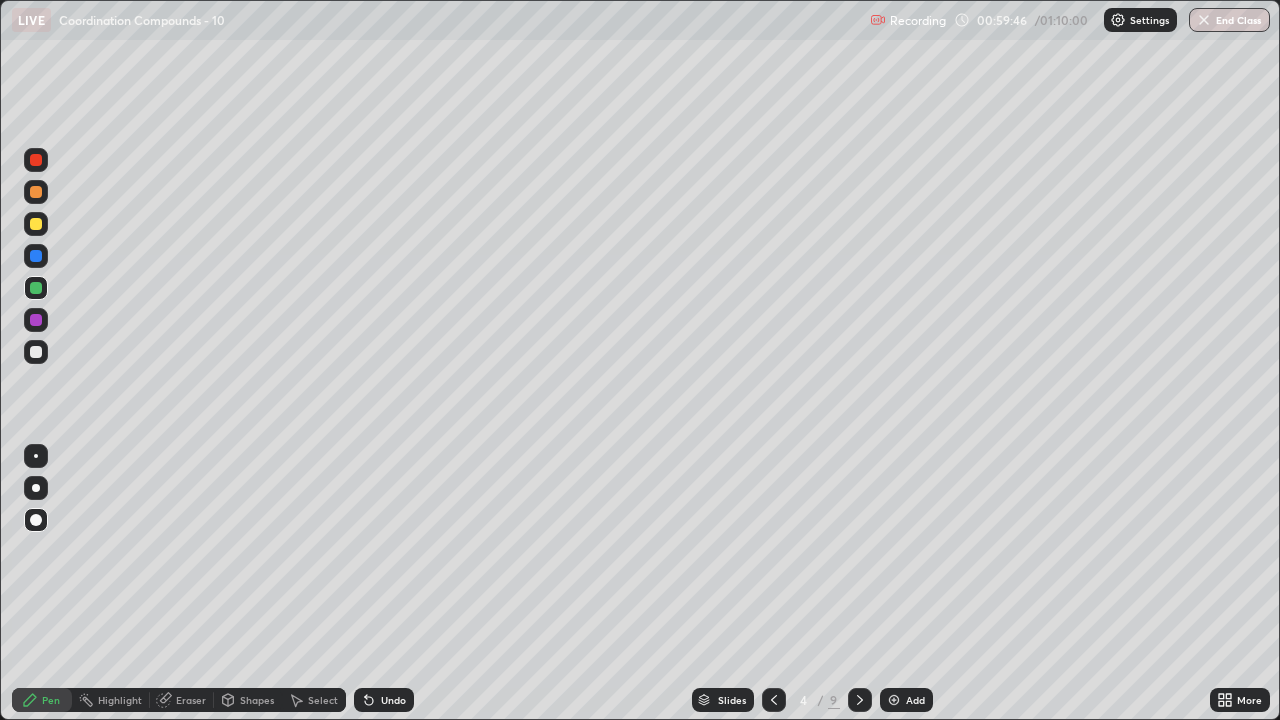 click 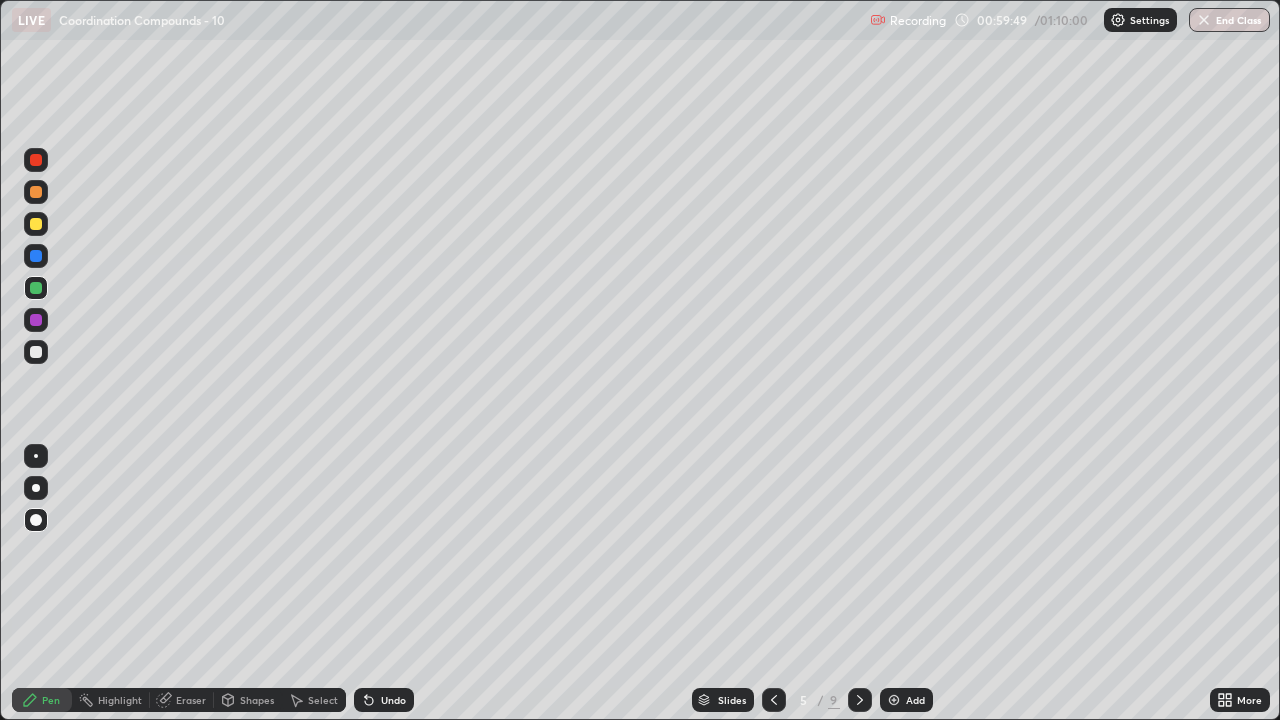 click 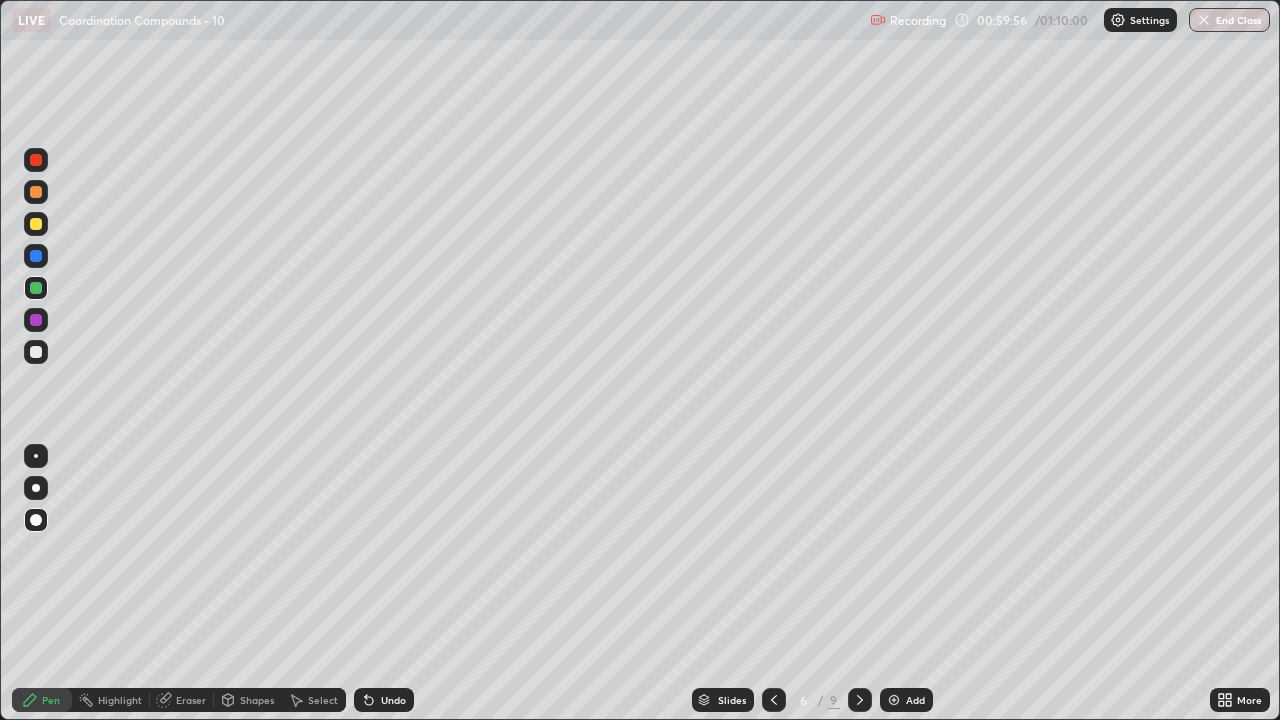 click 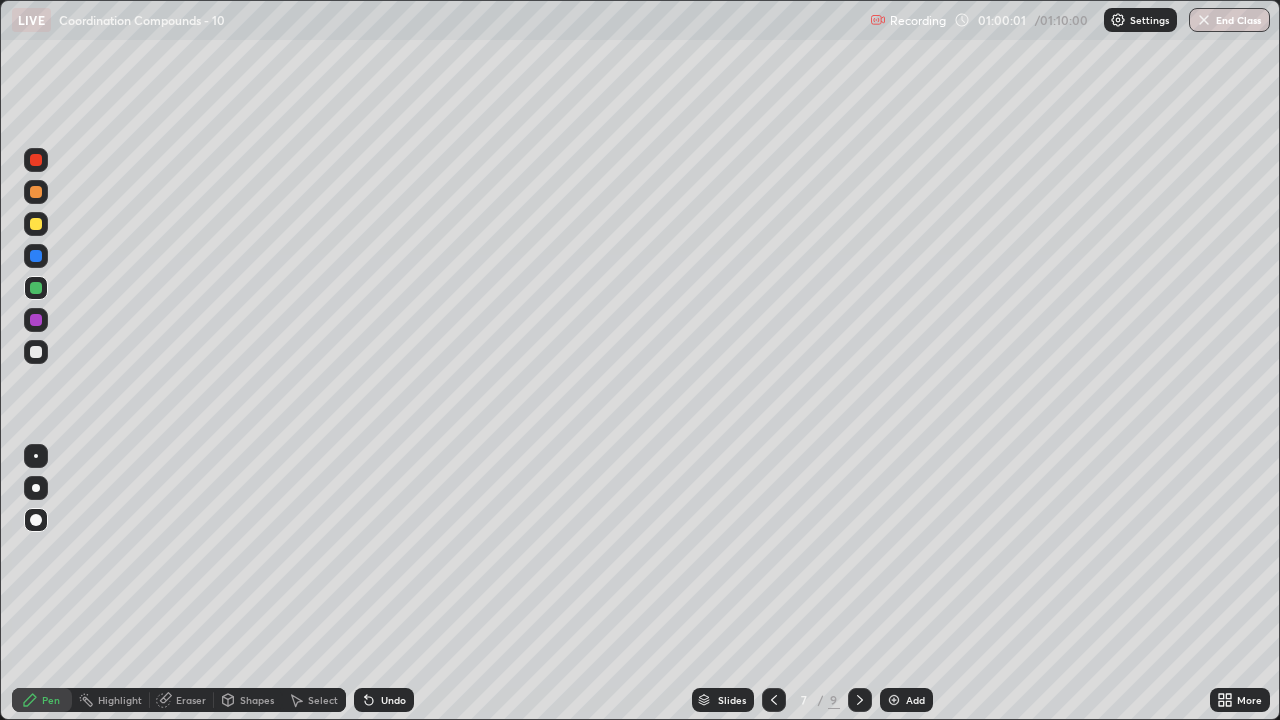 click 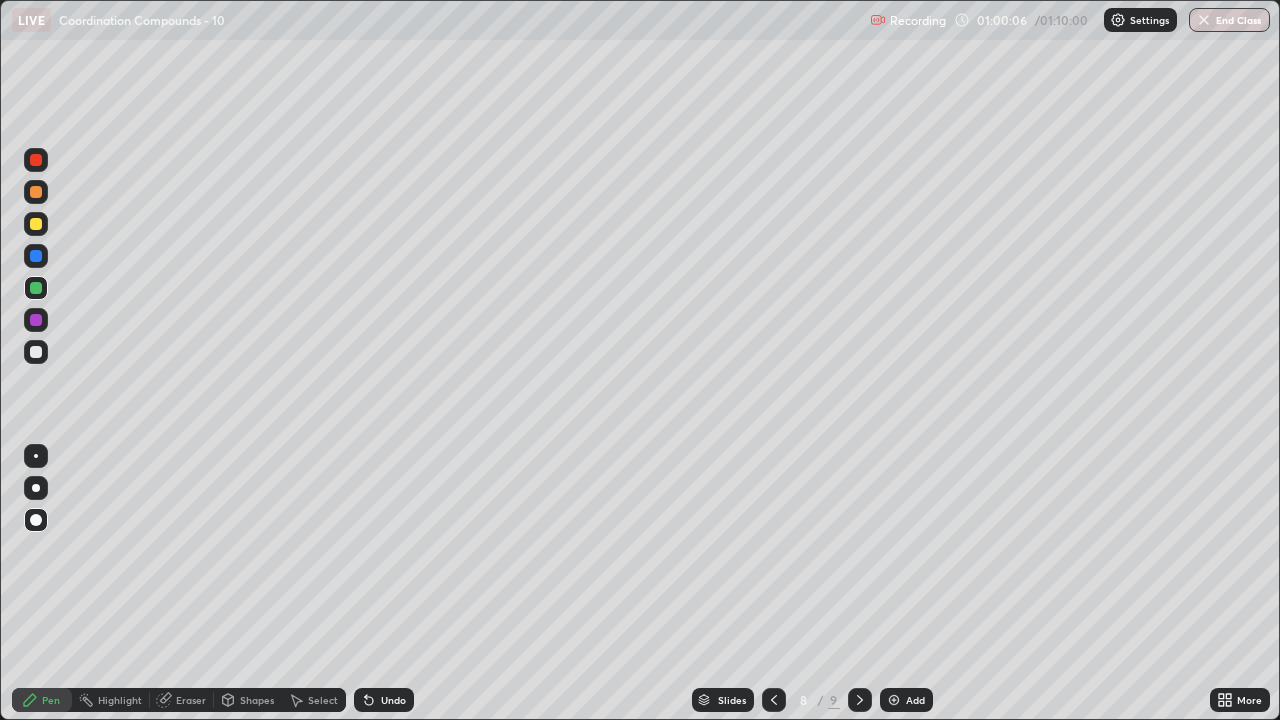 click 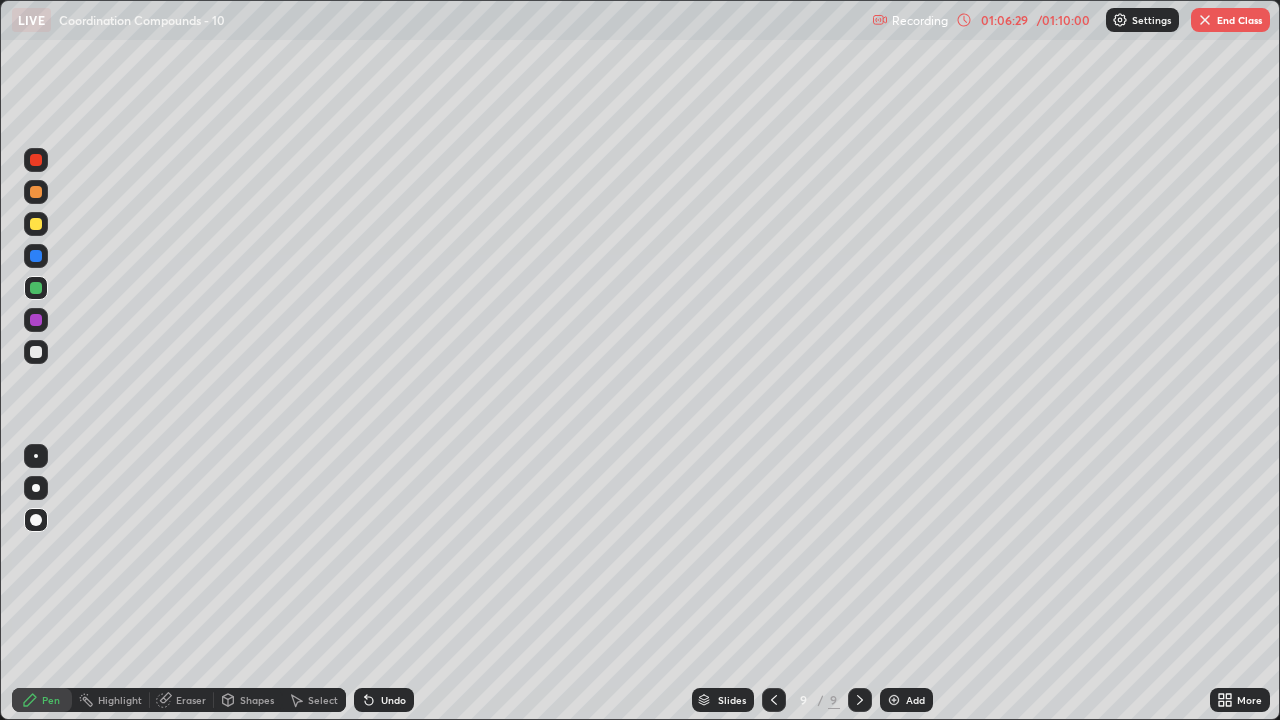 click at bounding box center [1120, 20] 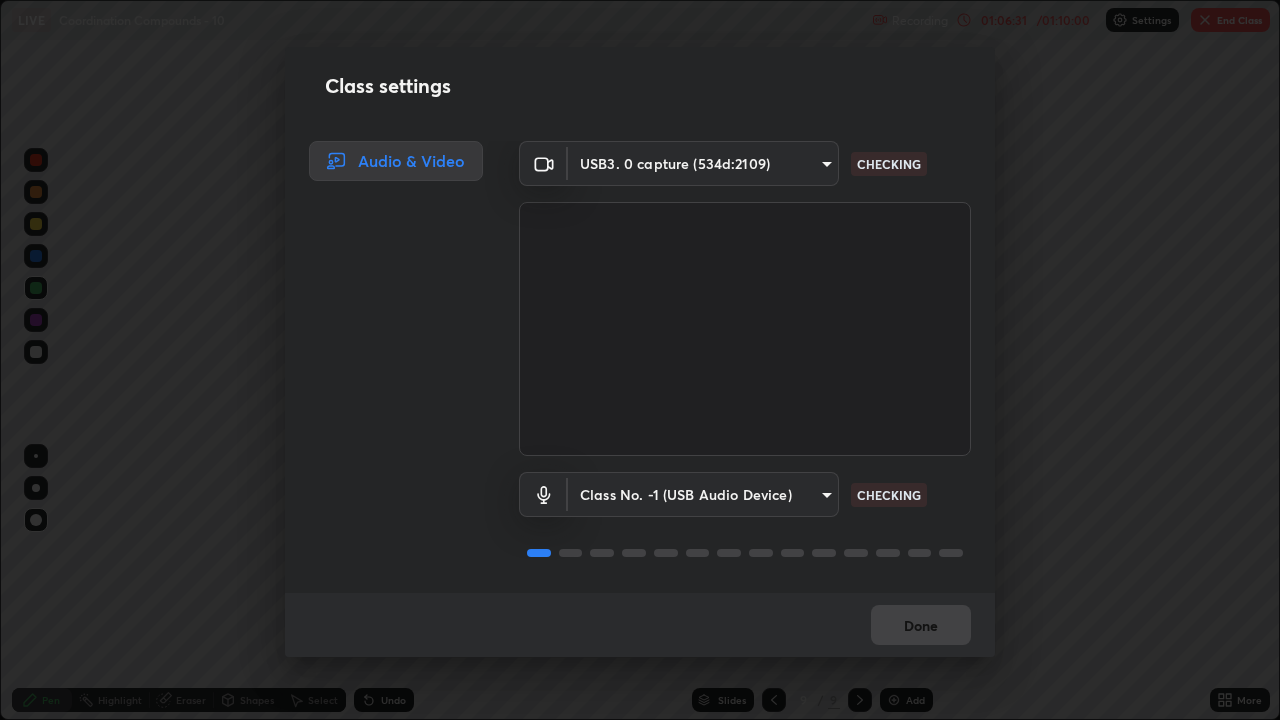 click on "Class settings Audio & Video USB3. 0 capture (534d:2109) [HASH] CHECKING Class No. -1 (USB Audio Device) [HASH] CHECKING Done" at bounding box center (640, 360) 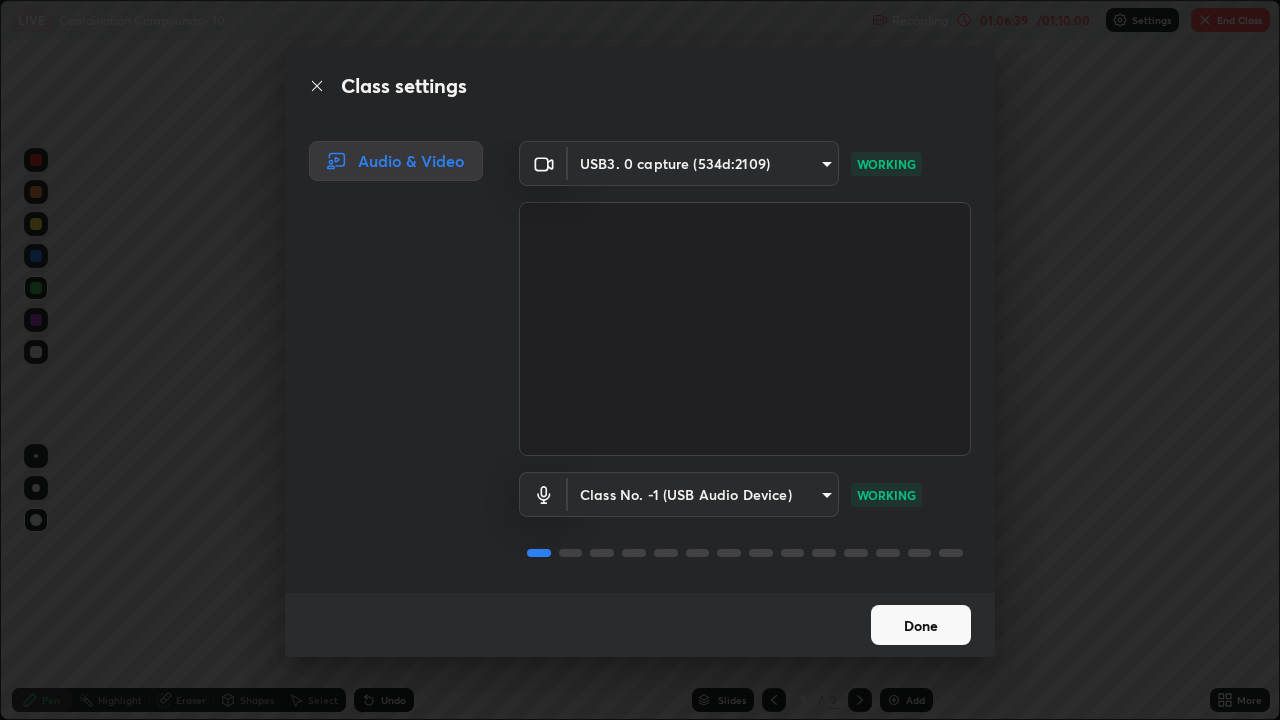 click on "Done" at bounding box center (921, 625) 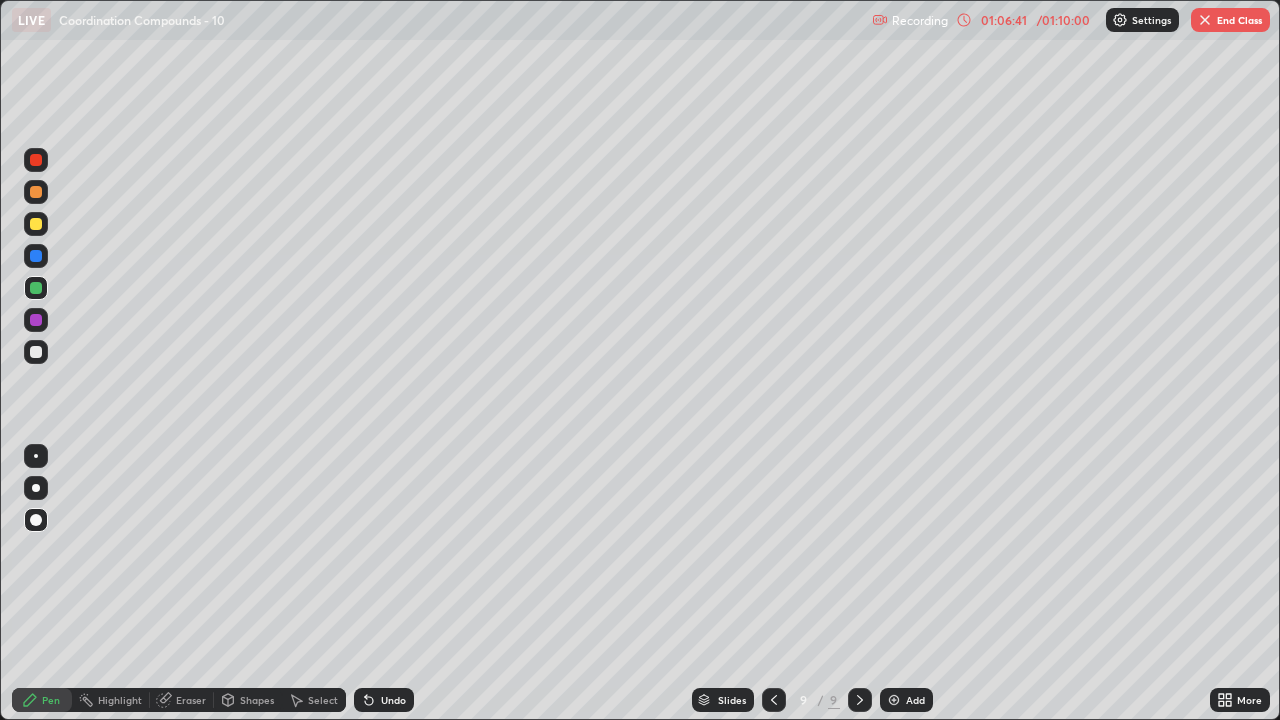 click on "Recording" at bounding box center [920, 20] 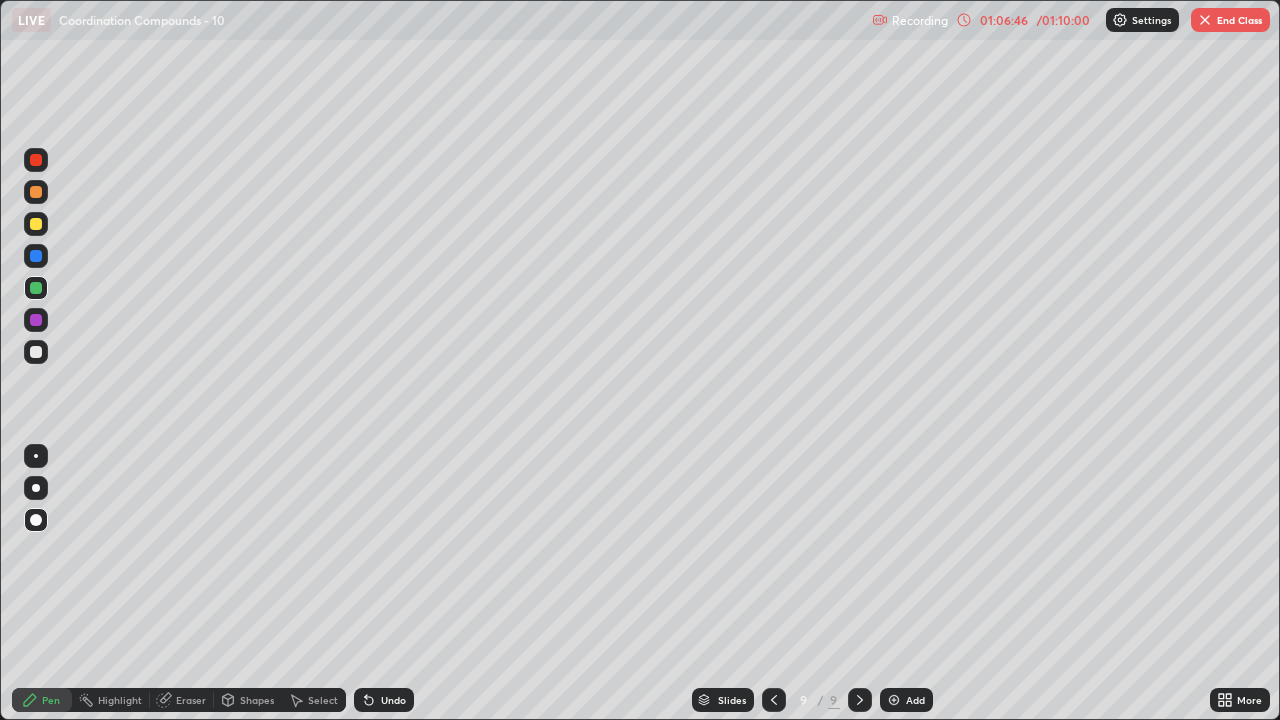 click 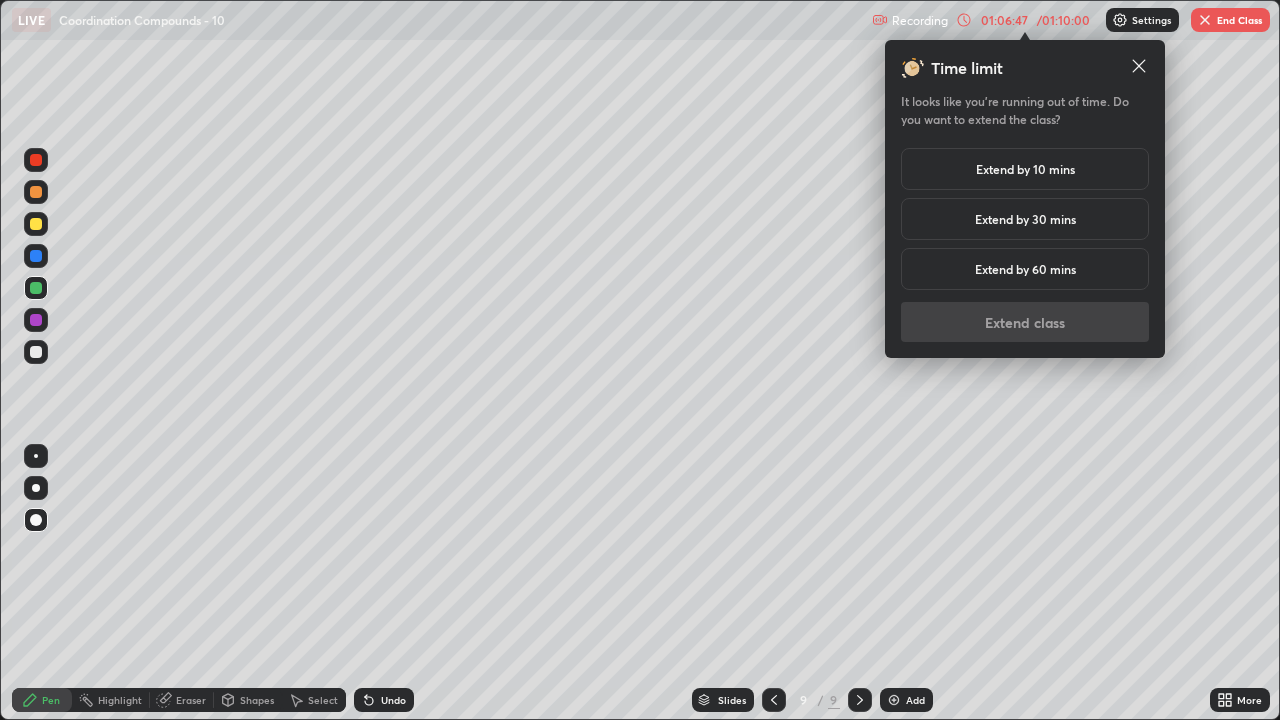 click on "Extend by 10 mins" at bounding box center [1025, 169] 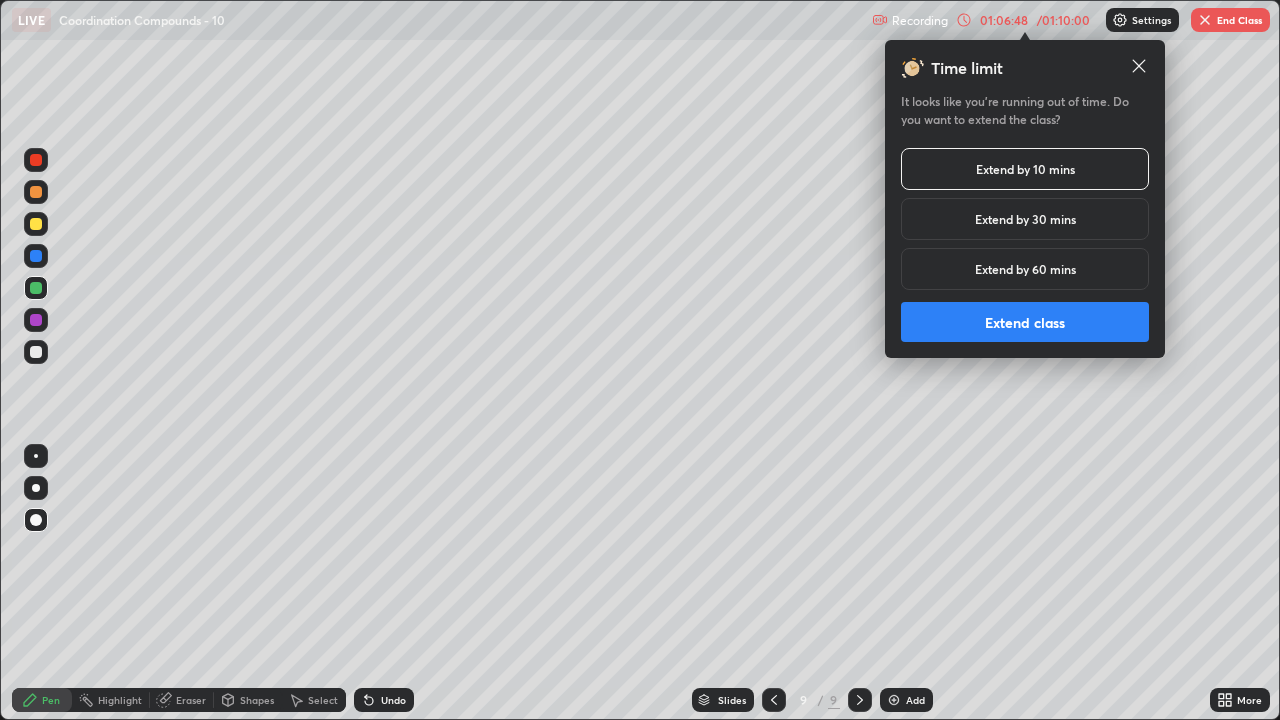 click on "Extend class" at bounding box center [1025, 322] 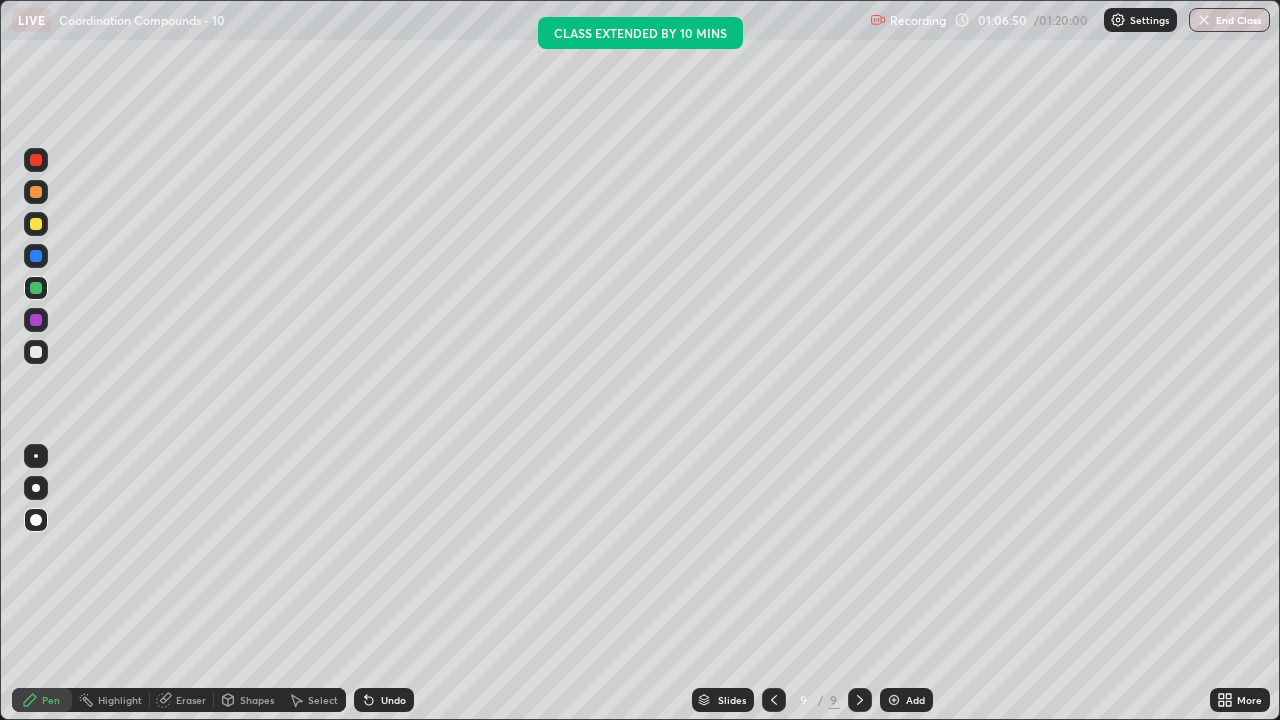 click on "End Class" at bounding box center (1229, 20) 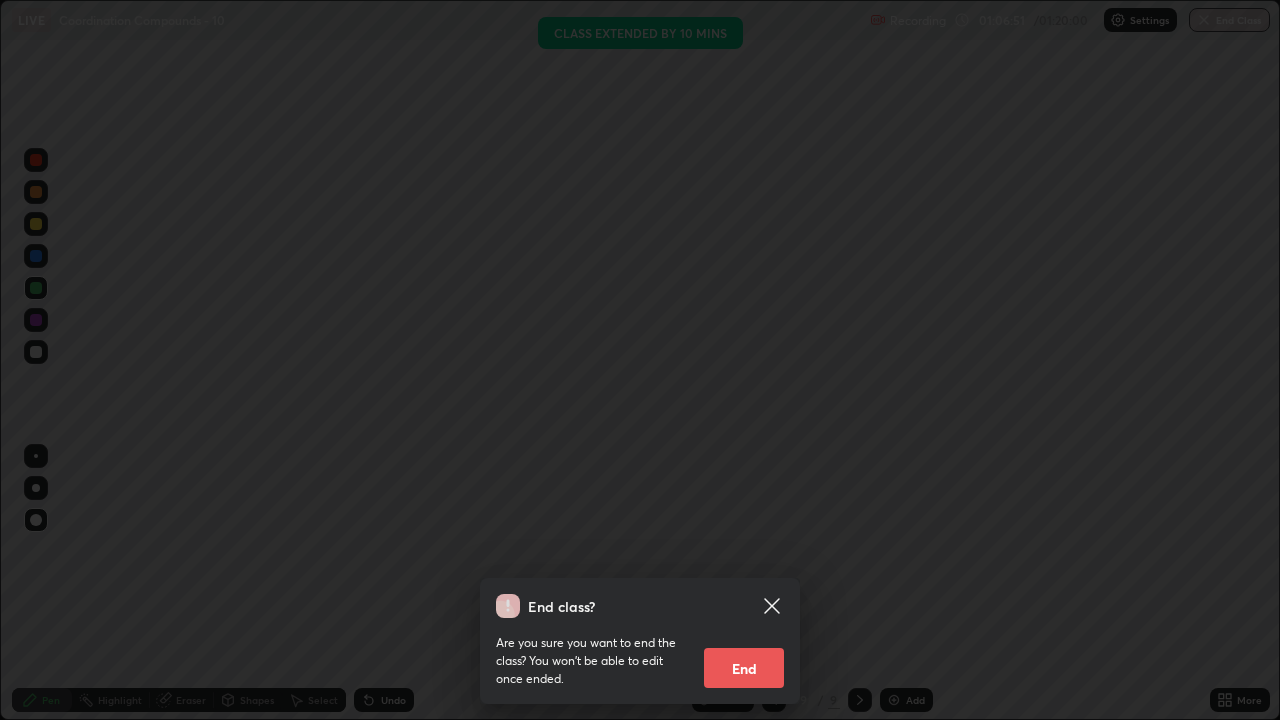 click on "End" at bounding box center [744, 668] 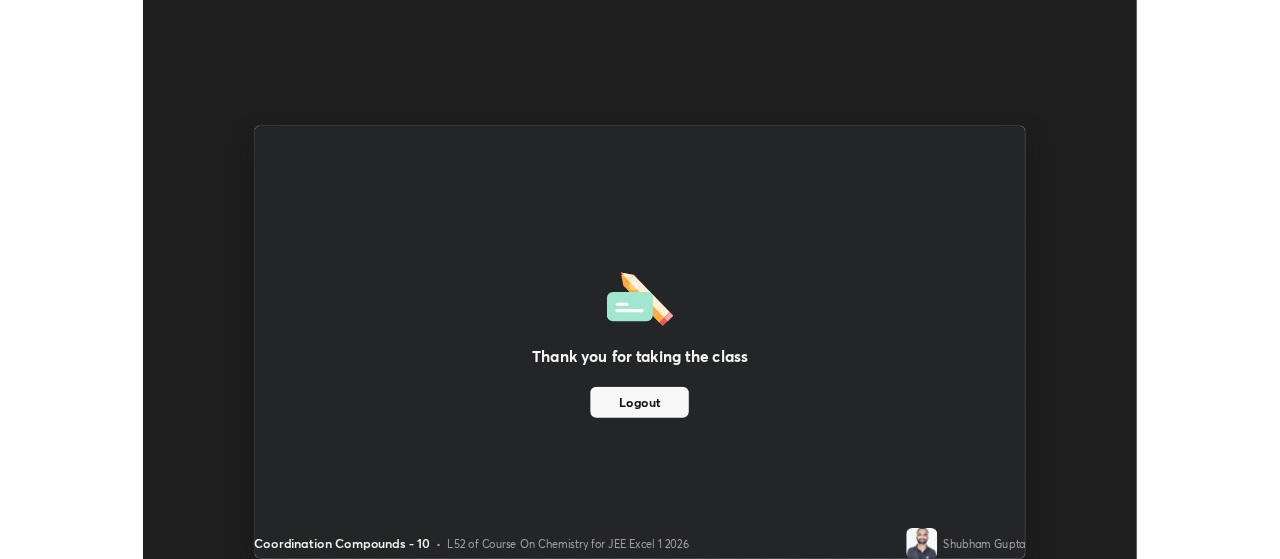 scroll, scrollTop: 559, scrollLeft: 1280, axis: both 